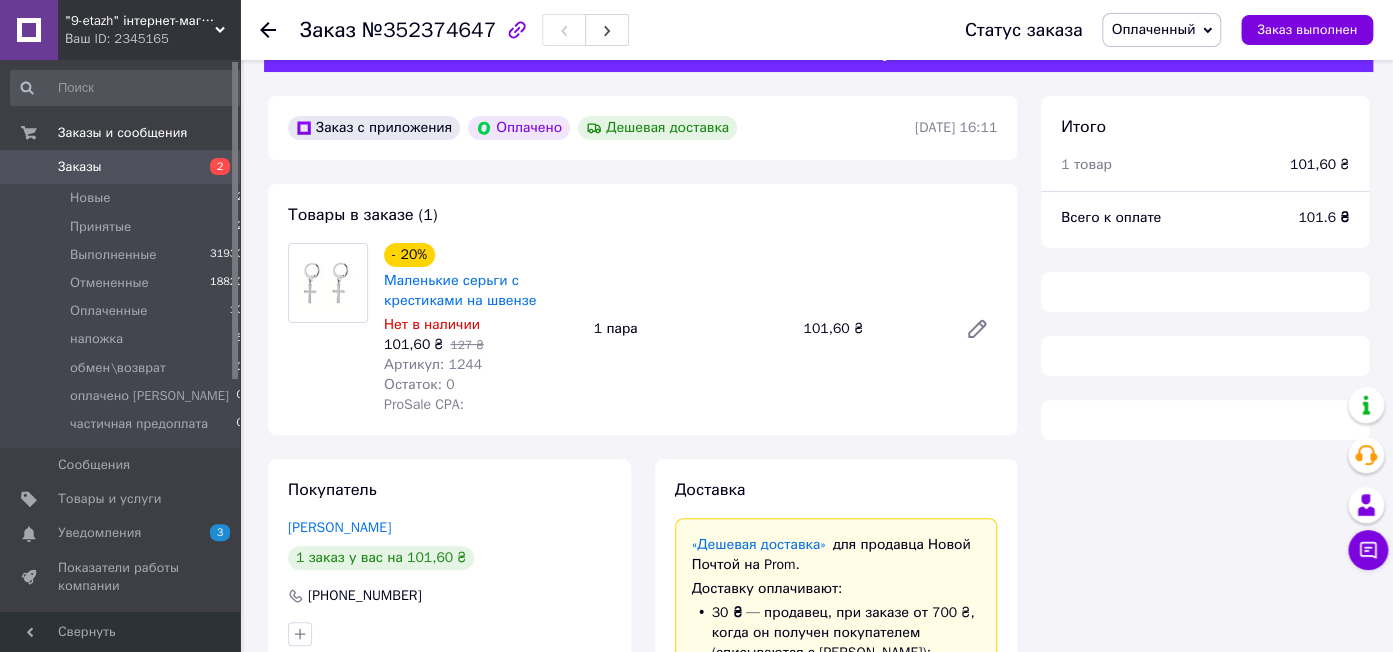 scroll, scrollTop: 51, scrollLeft: 0, axis: vertical 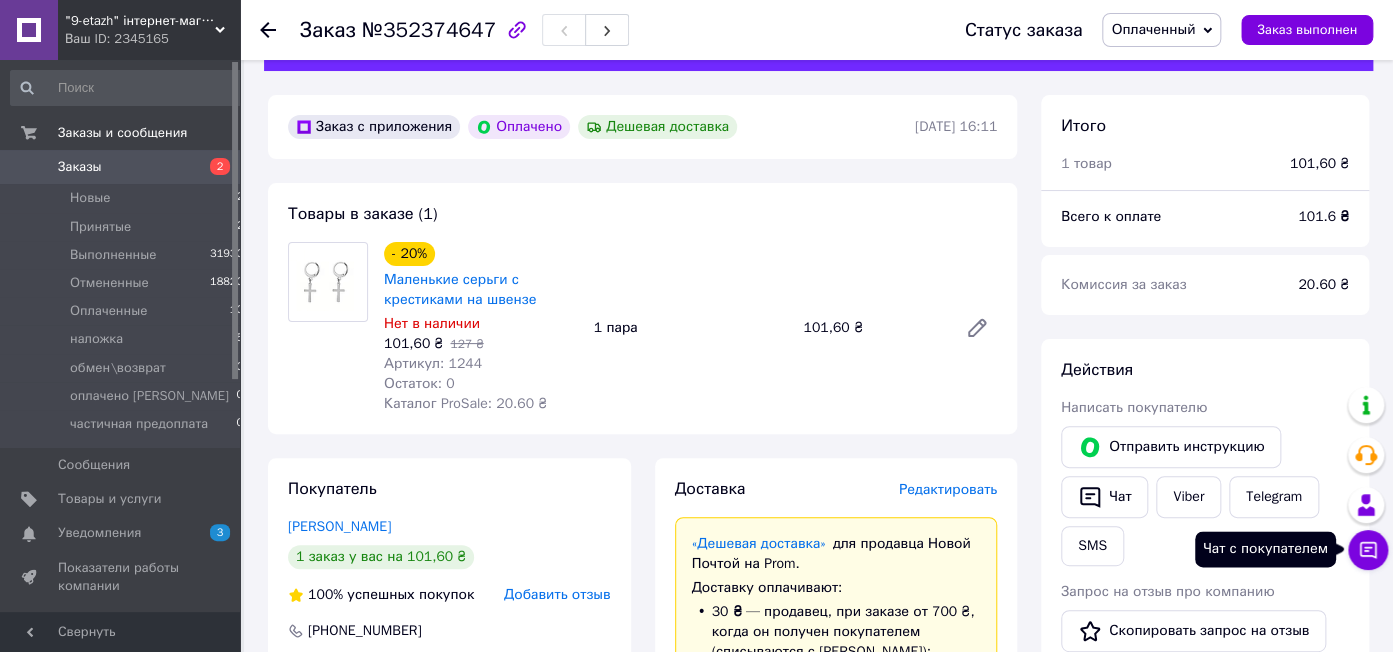click 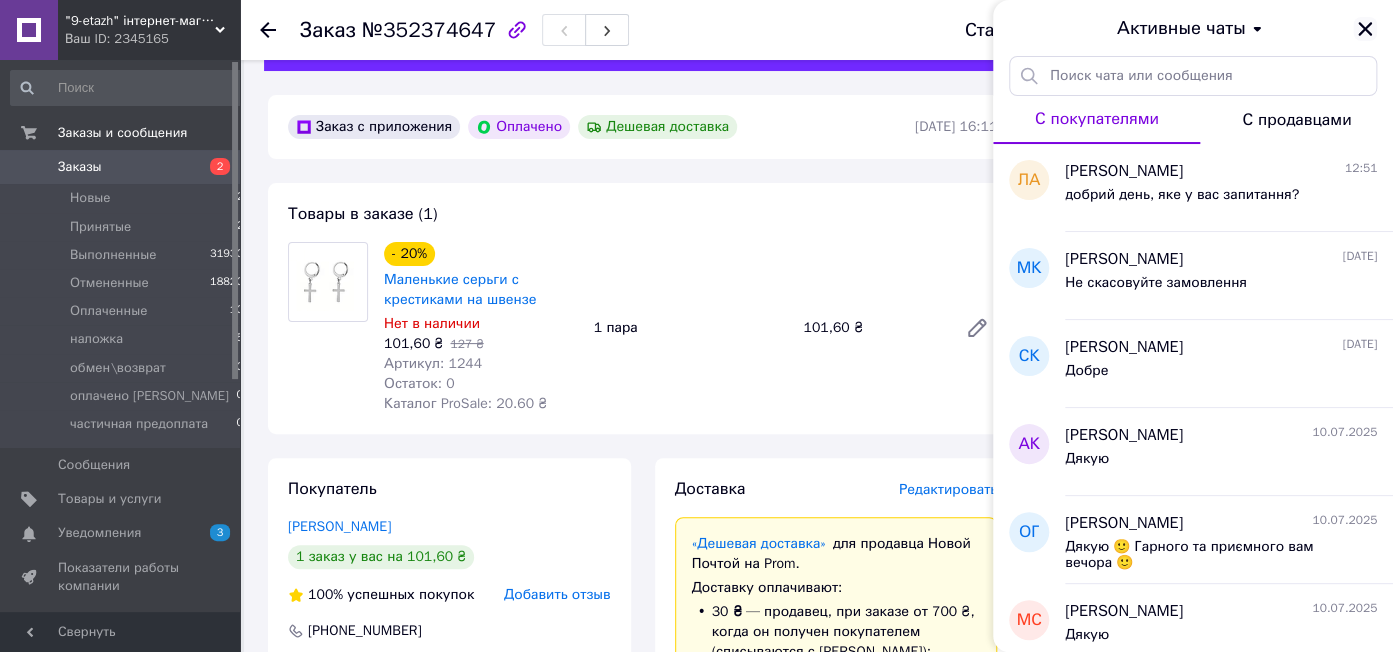 click 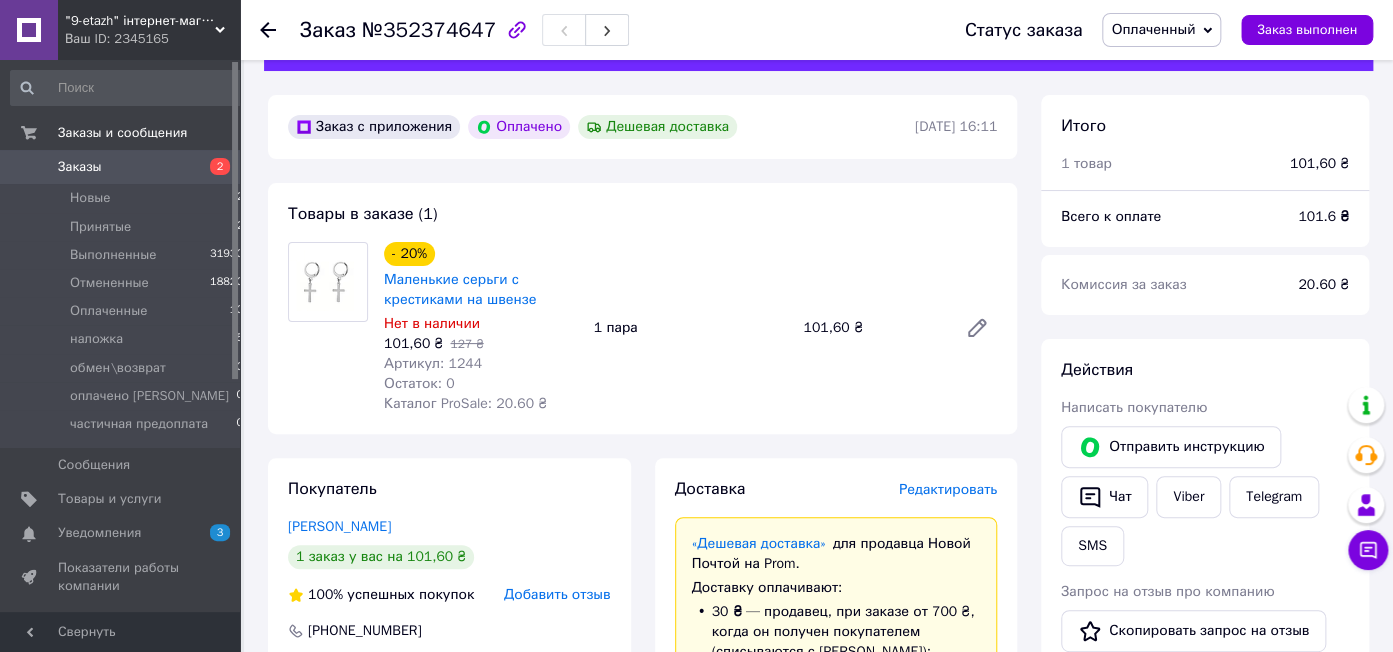click on "№352374647" at bounding box center (429, 30) 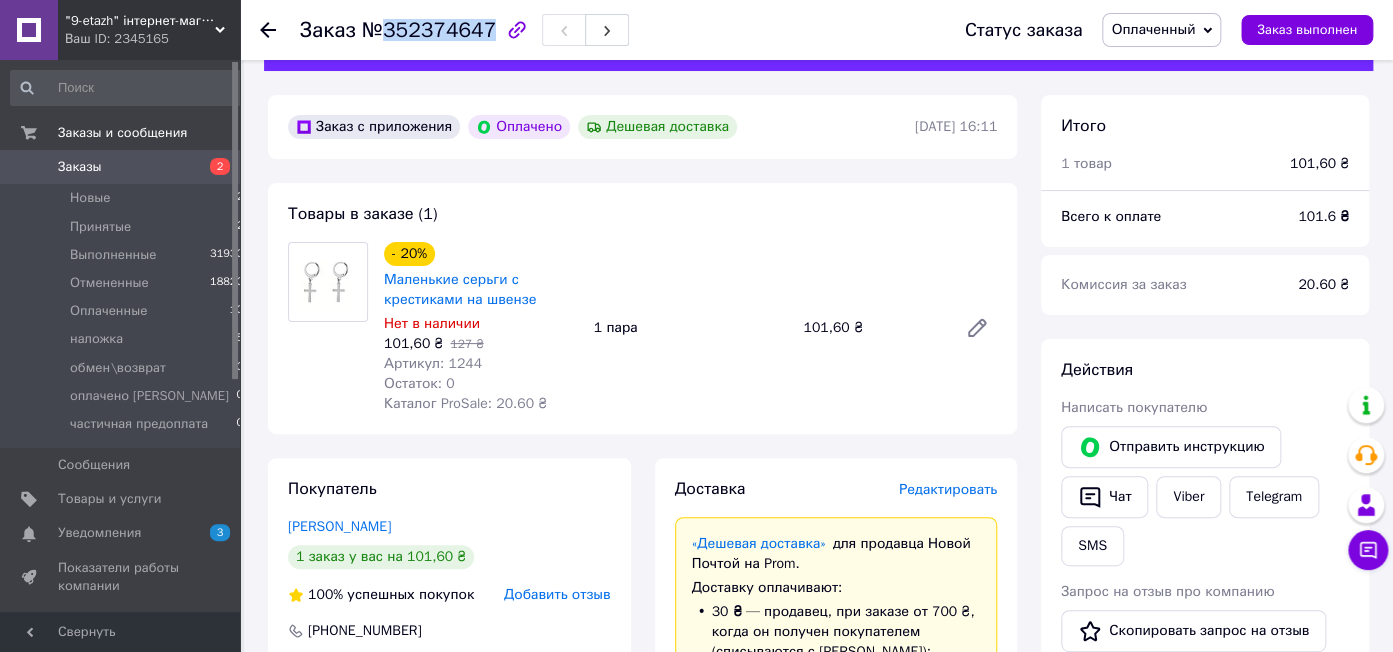 click on "№352374647" at bounding box center (429, 30) 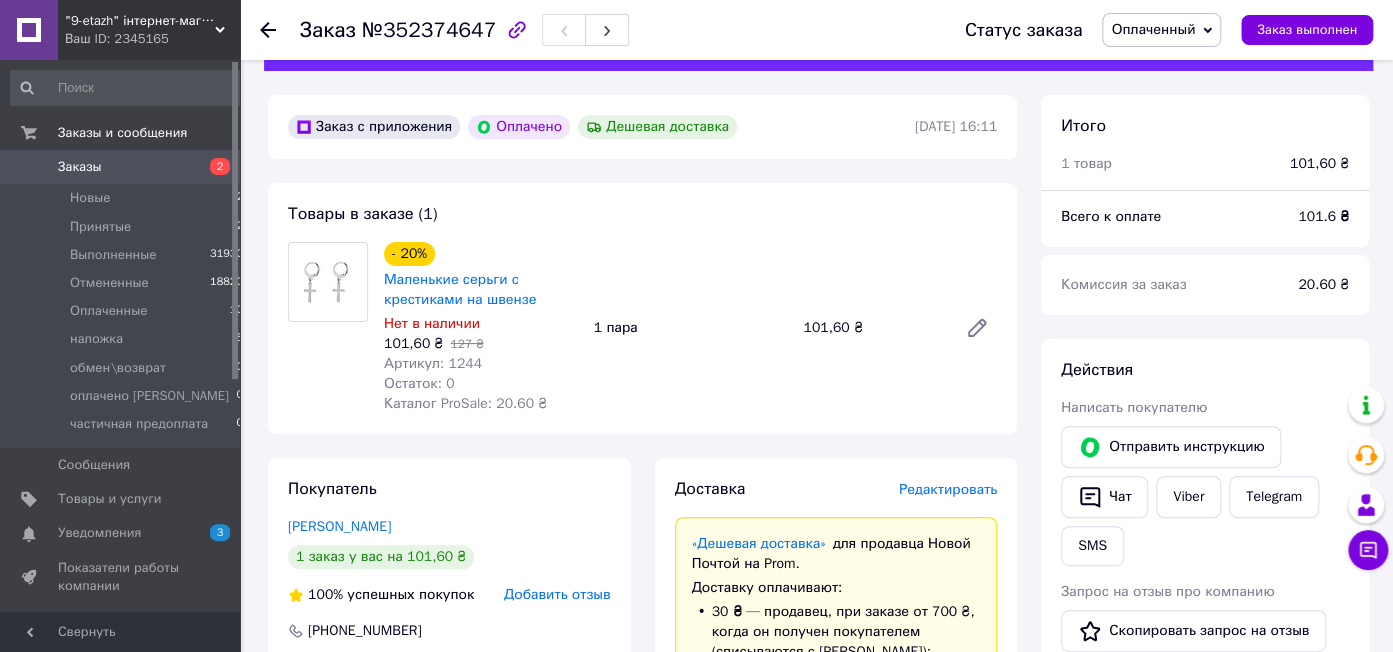 click on "Артикул: 1244" at bounding box center [433, 363] 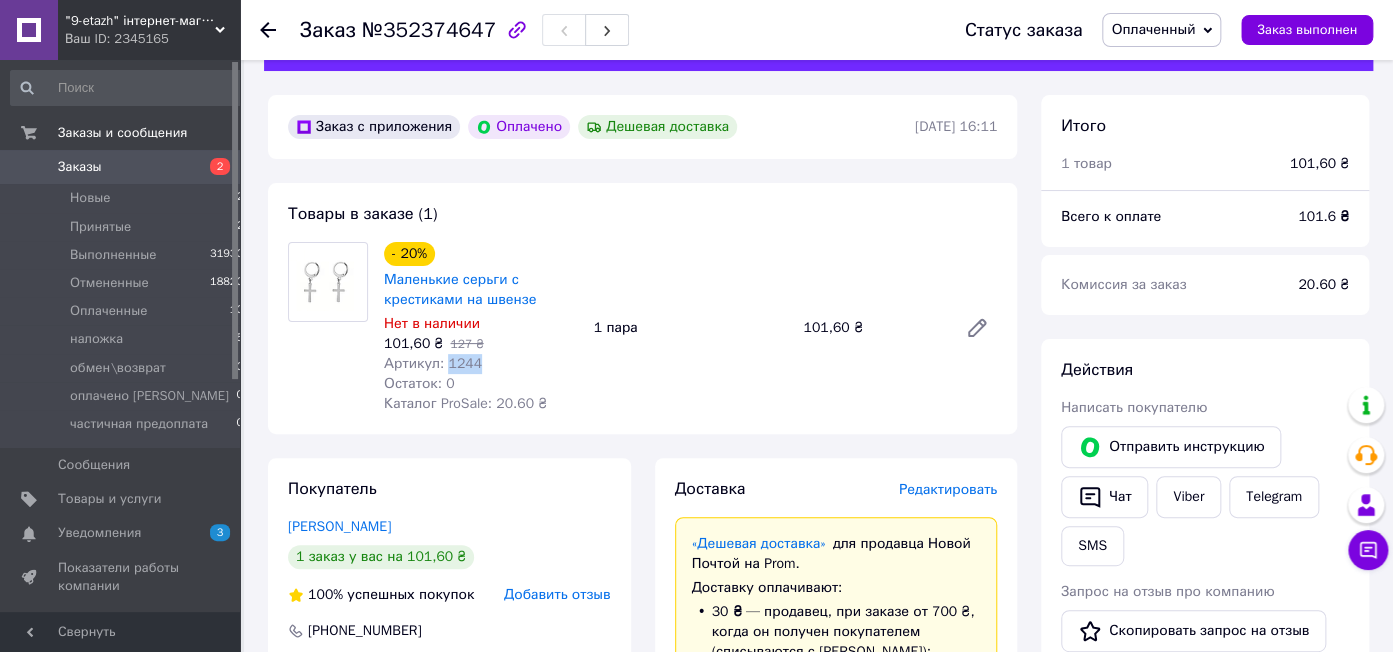 click on "Артикул: 1244" at bounding box center [433, 363] 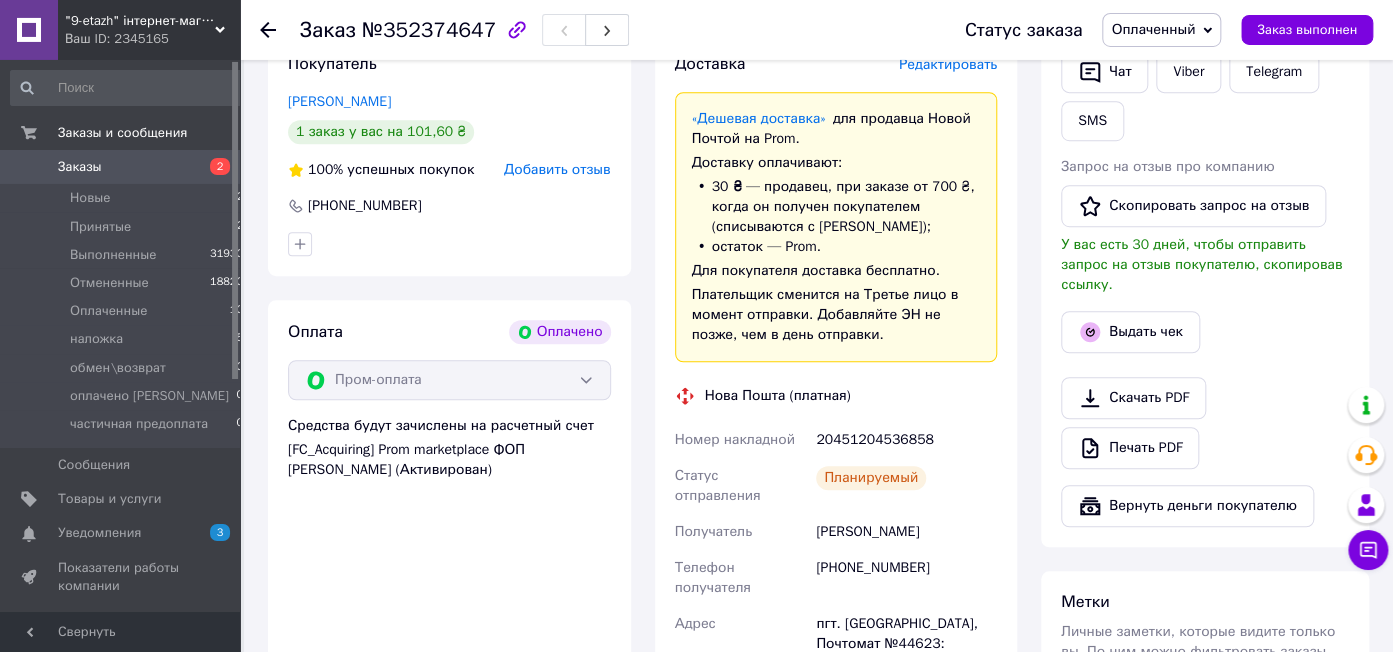 scroll, scrollTop: 684, scrollLeft: 0, axis: vertical 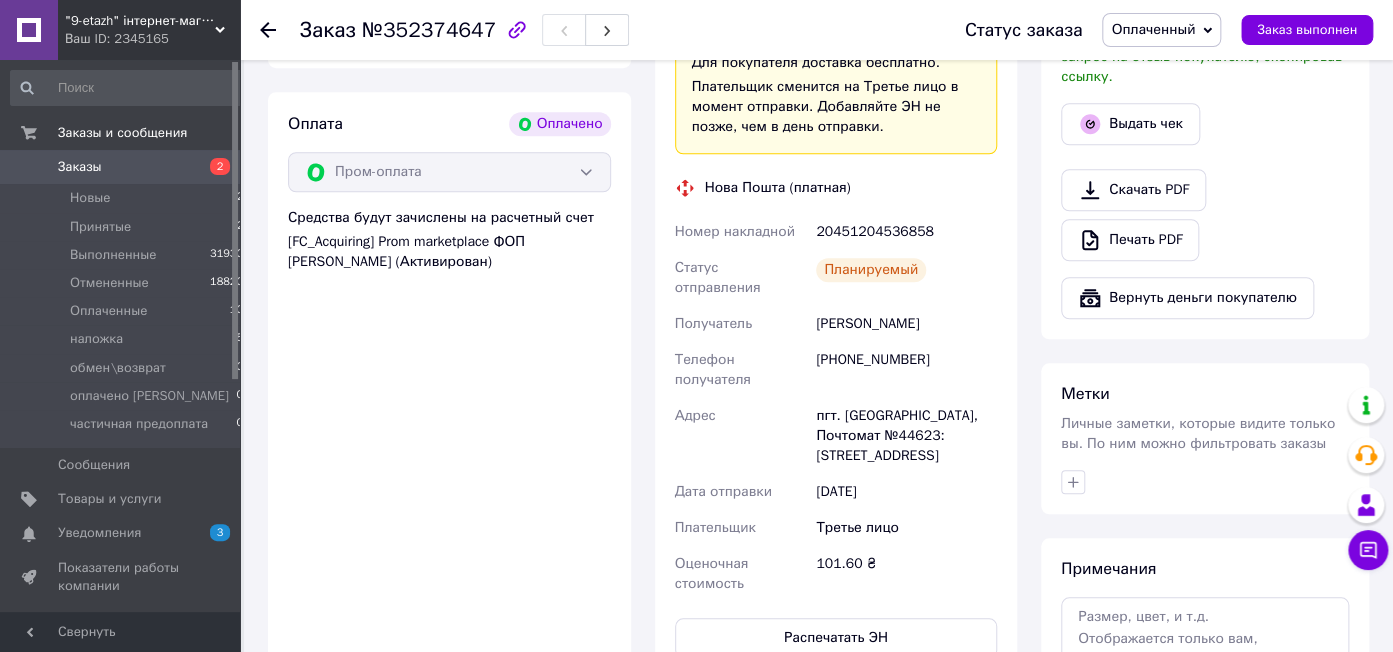 drag, startPoint x: 960, startPoint y: 426, endPoint x: 803, endPoint y: 308, distance: 196.4001 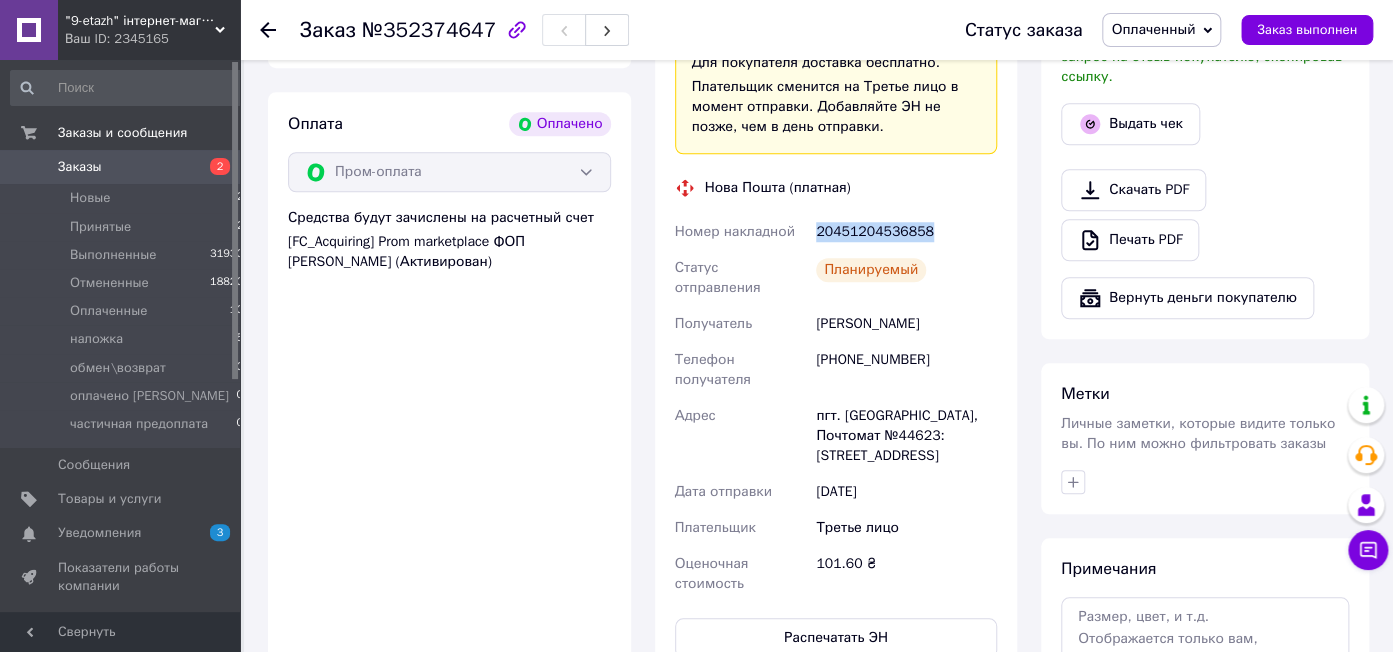 click on "20451204536858" at bounding box center (906, 232) 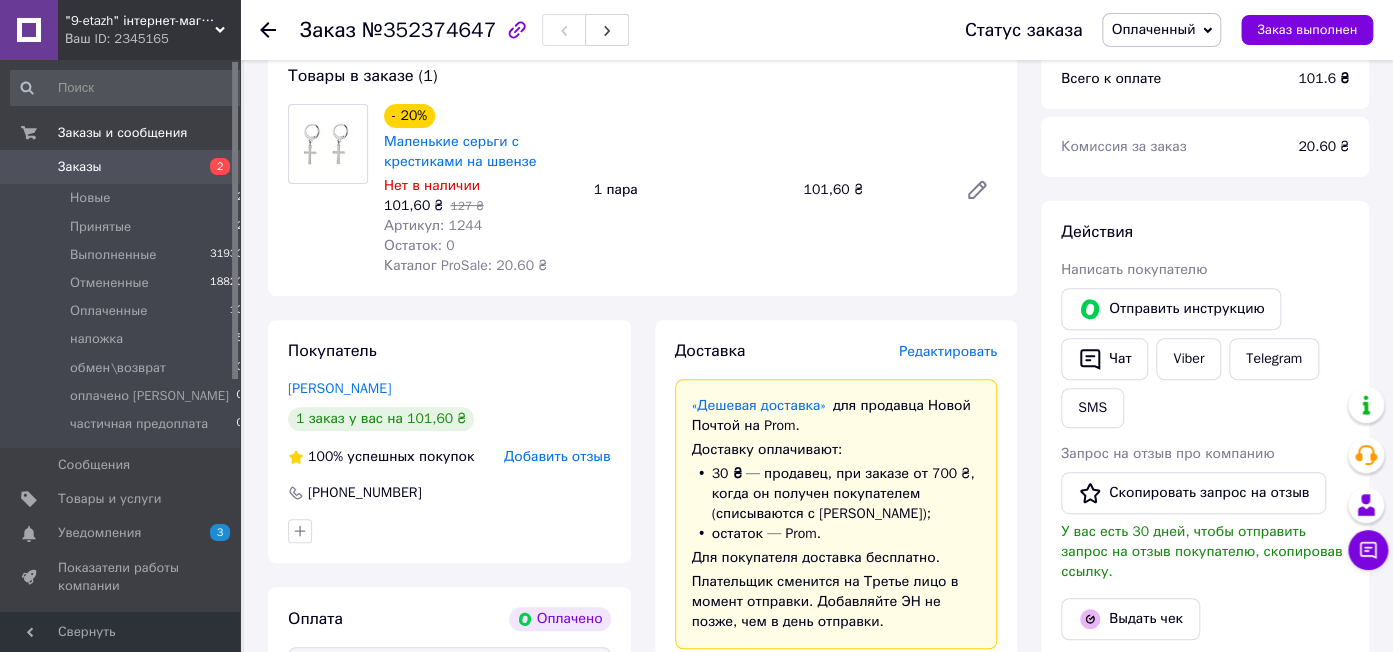 scroll, scrollTop: 156, scrollLeft: 0, axis: vertical 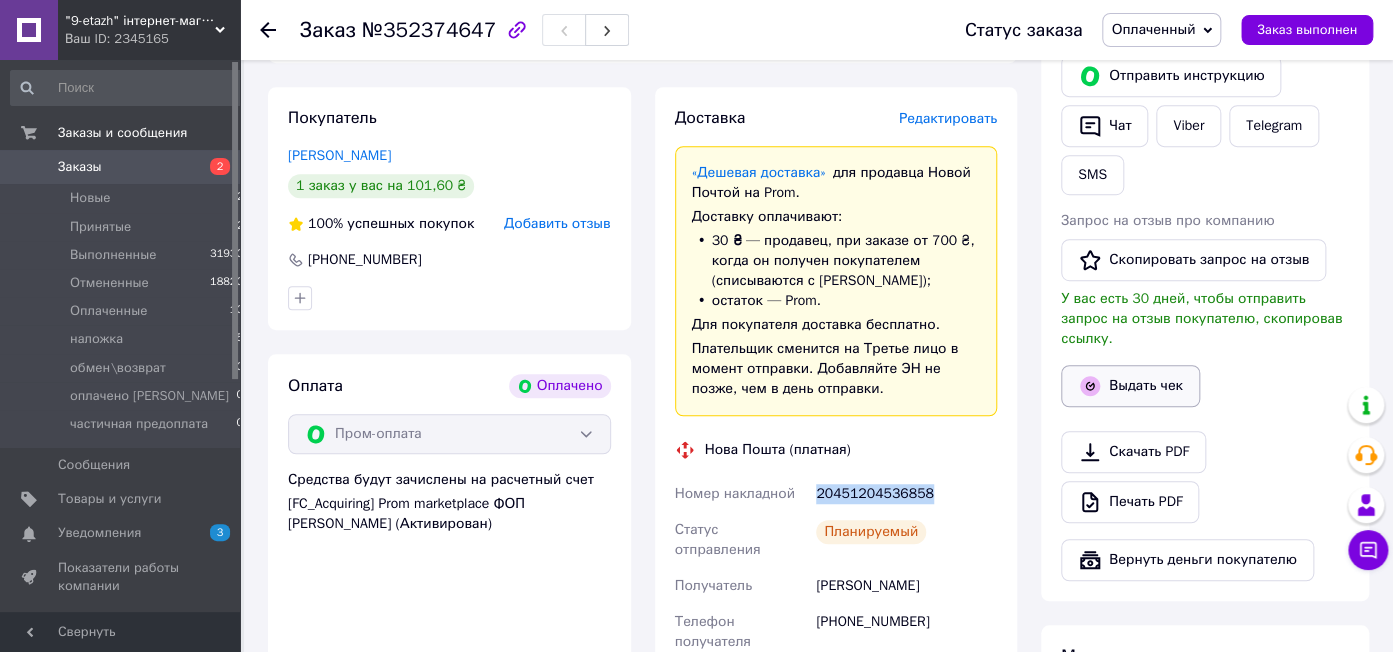 click on "Выдать чек" at bounding box center [1130, 386] 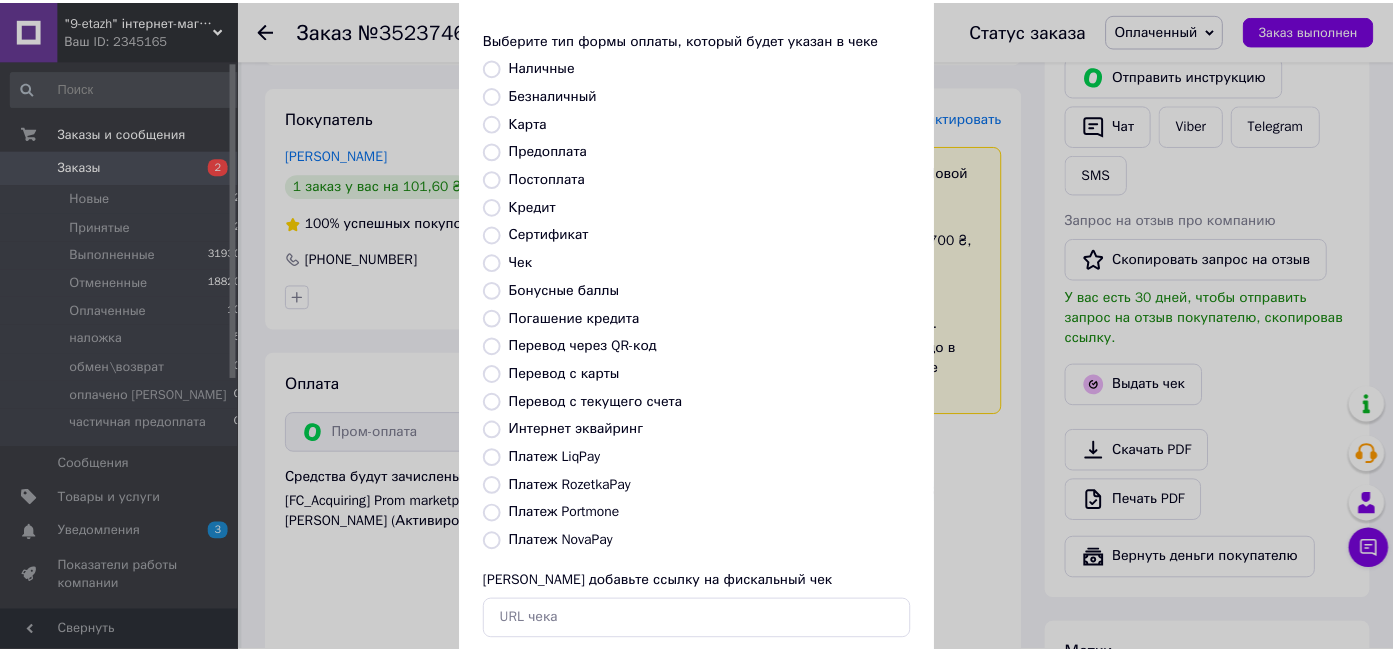 scroll, scrollTop: 207, scrollLeft: 0, axis: vertical 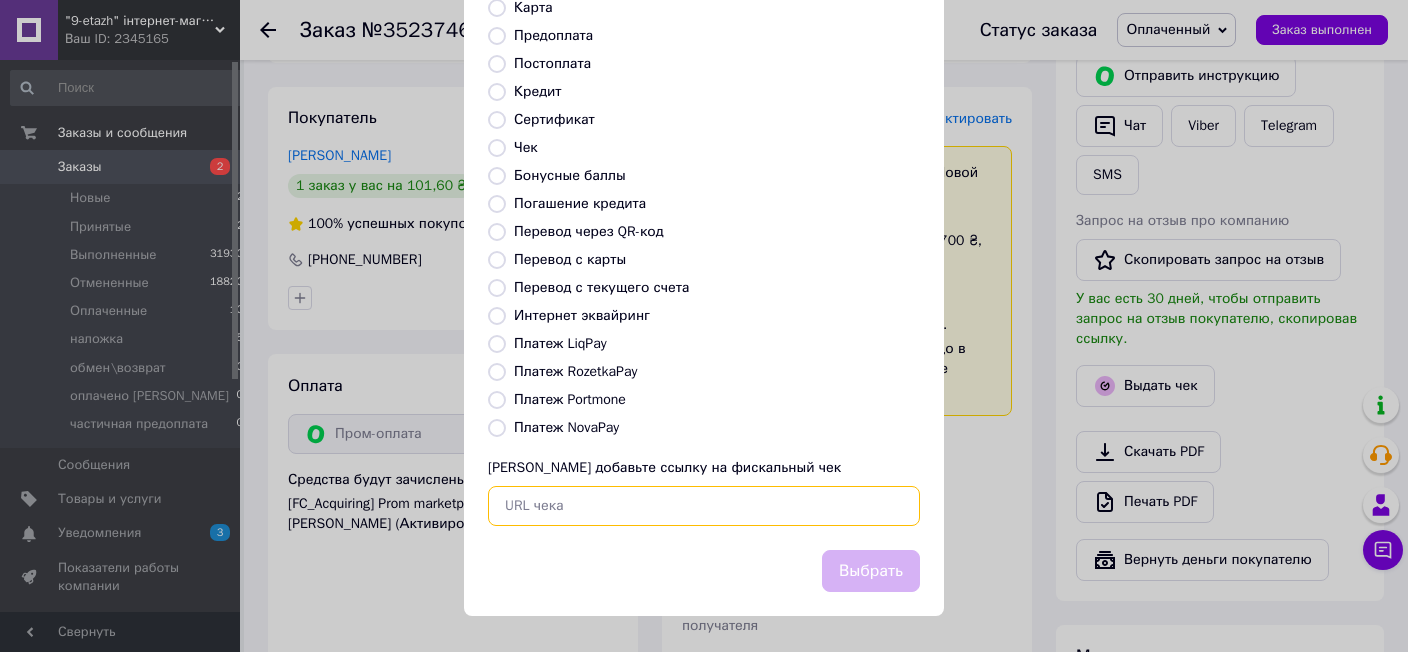 click at bounding box center [704, 506] 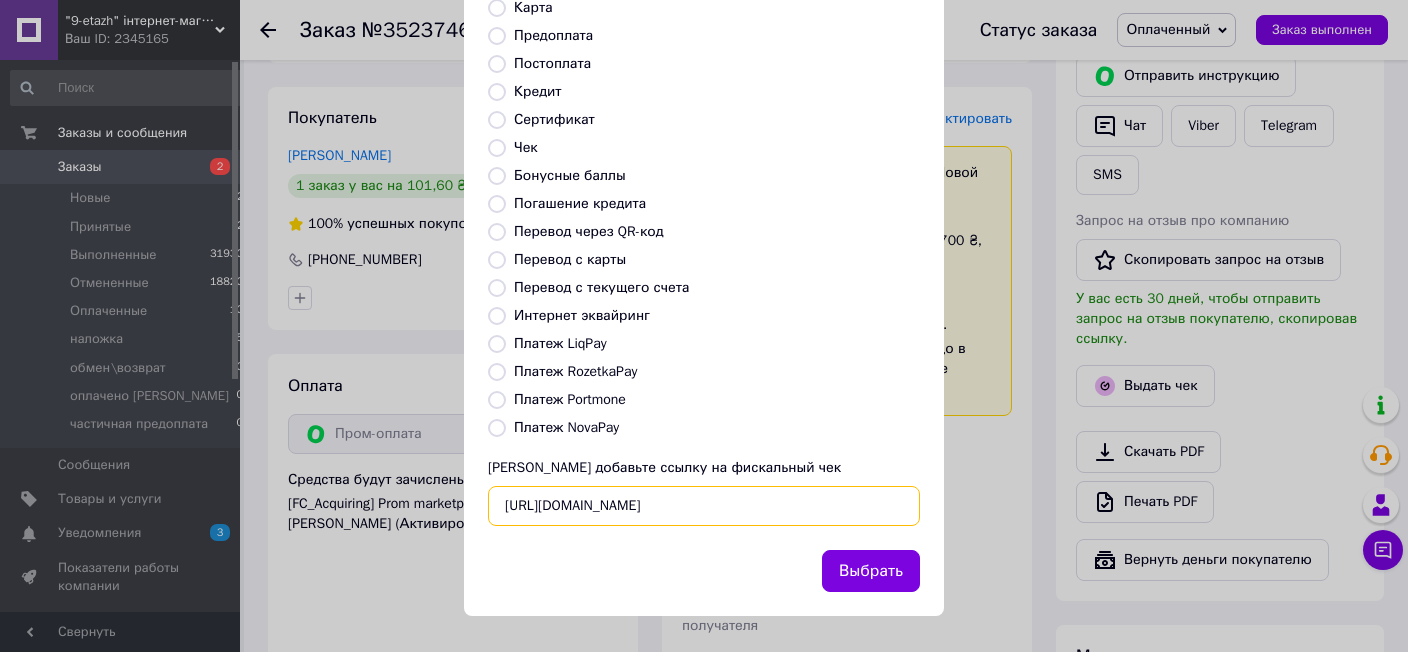 type on "[URL][DOMAIN_NAME]" 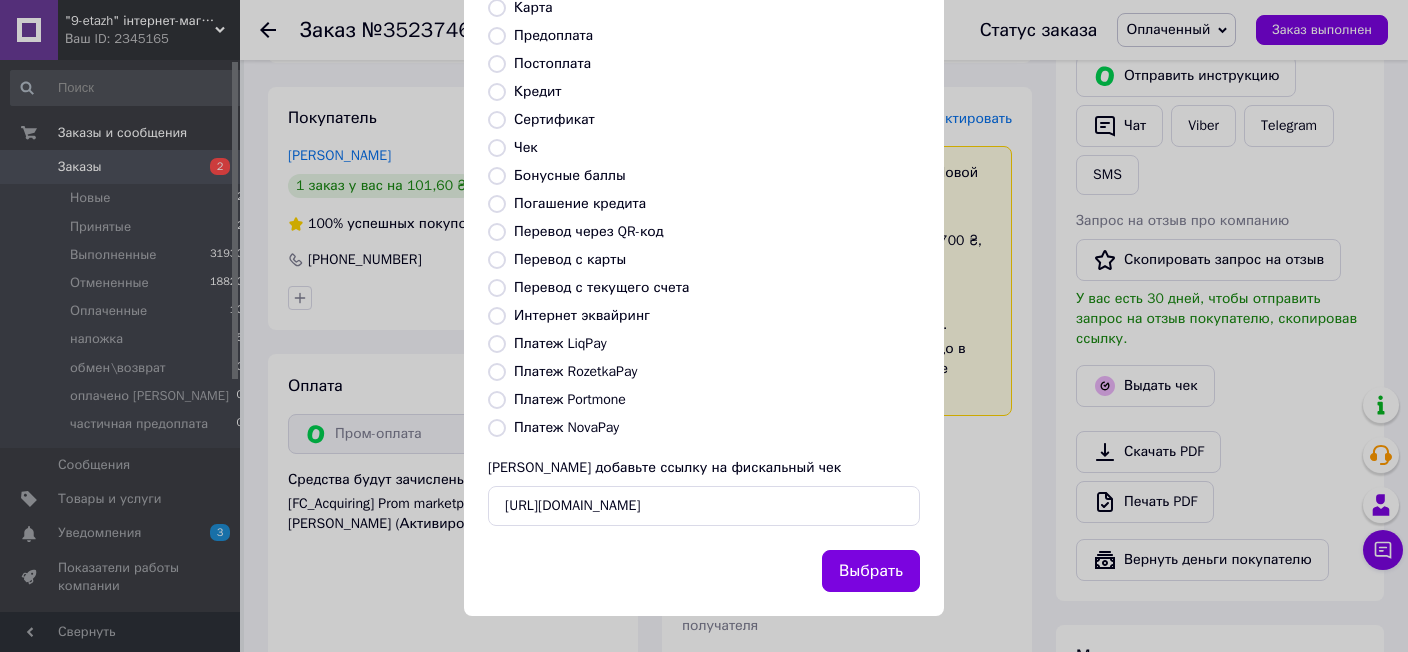 click on "Выбрать" at bounding box center (871, 571) 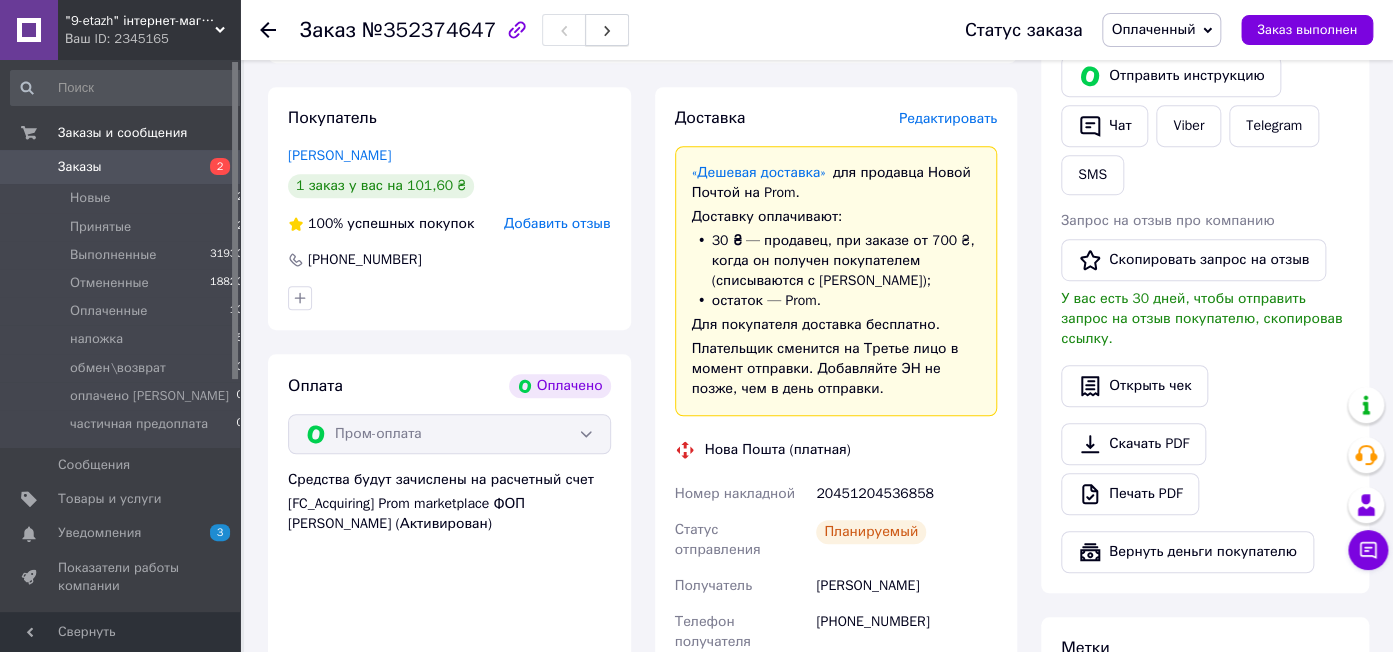 click 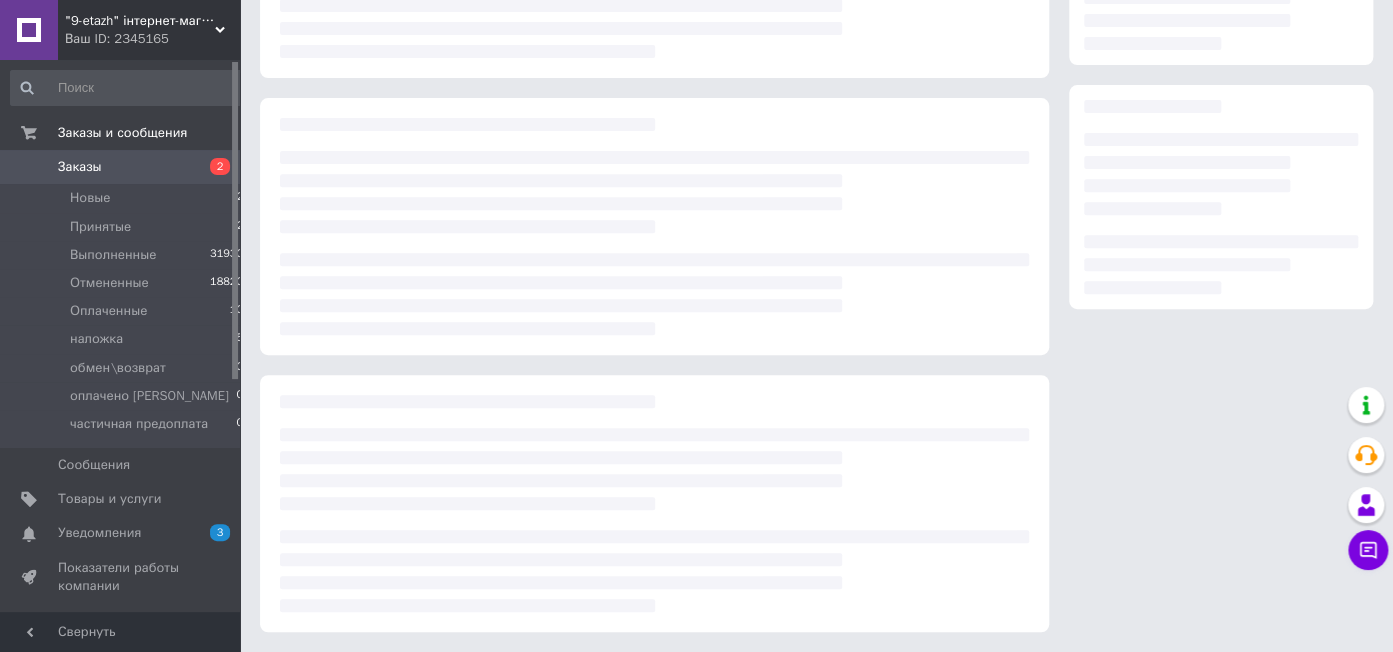 scroll, scrollTop: 261, scrollLeft: 0, axis: vertical 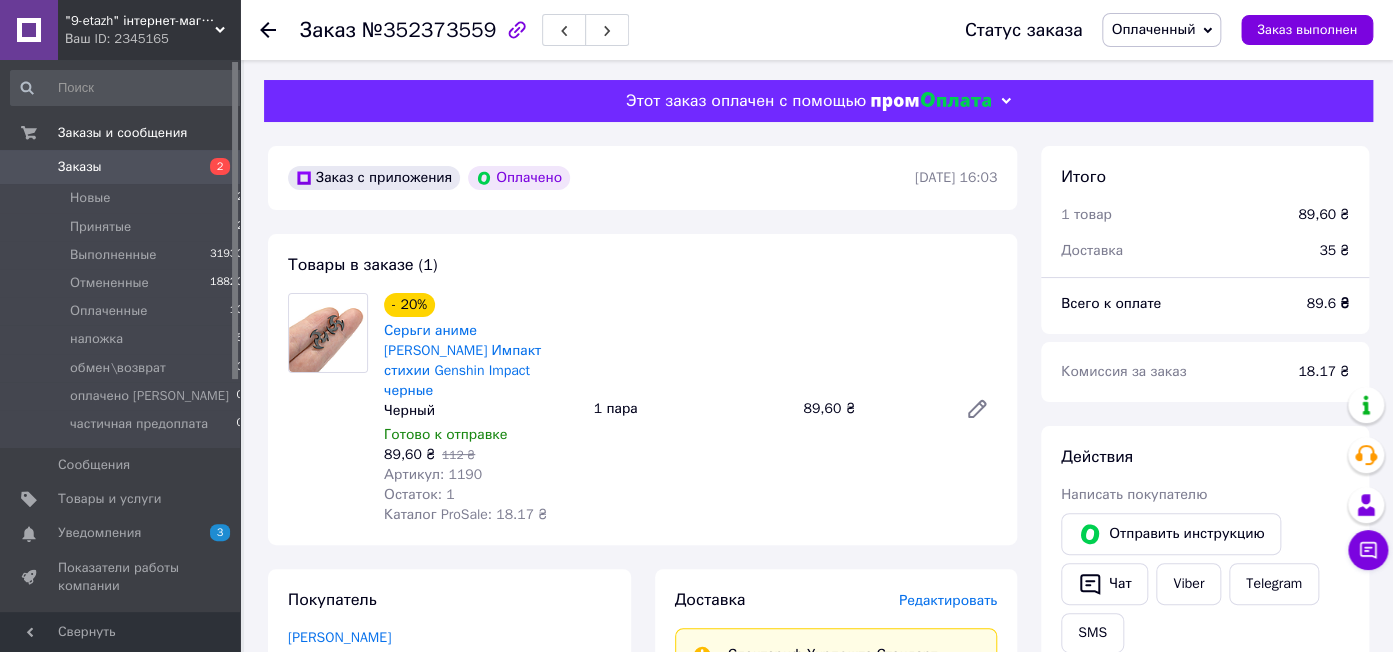 click on "№352373559" at bounding box center [429, 30] 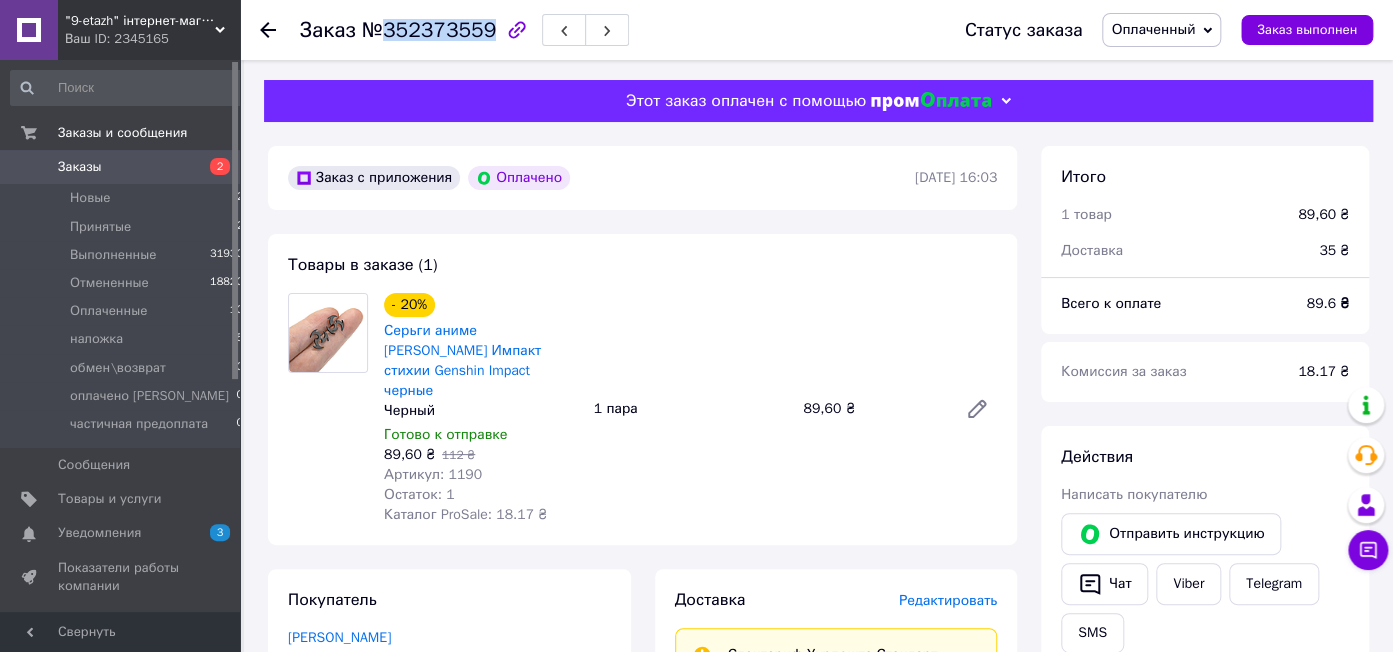 click on "№352373559" at bounding box center (429, 30) 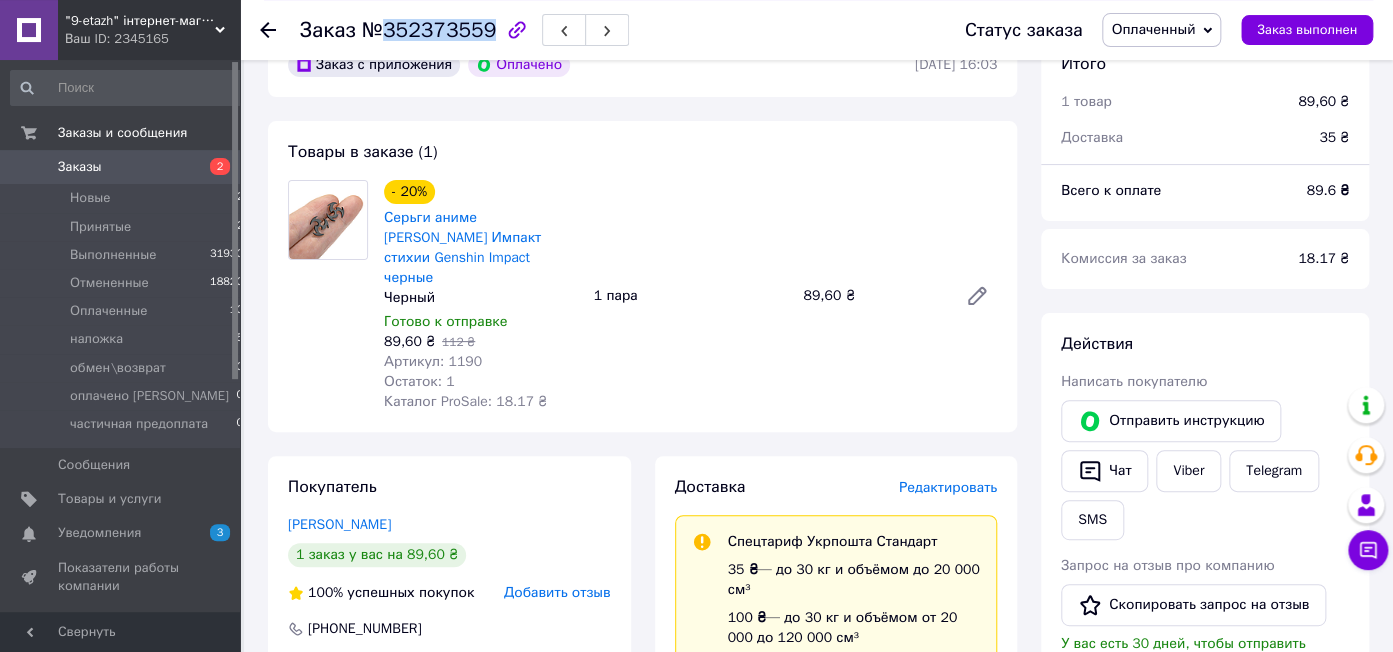 scroll, scrollTop: 211, scrollLeft: 0, axis: vertical 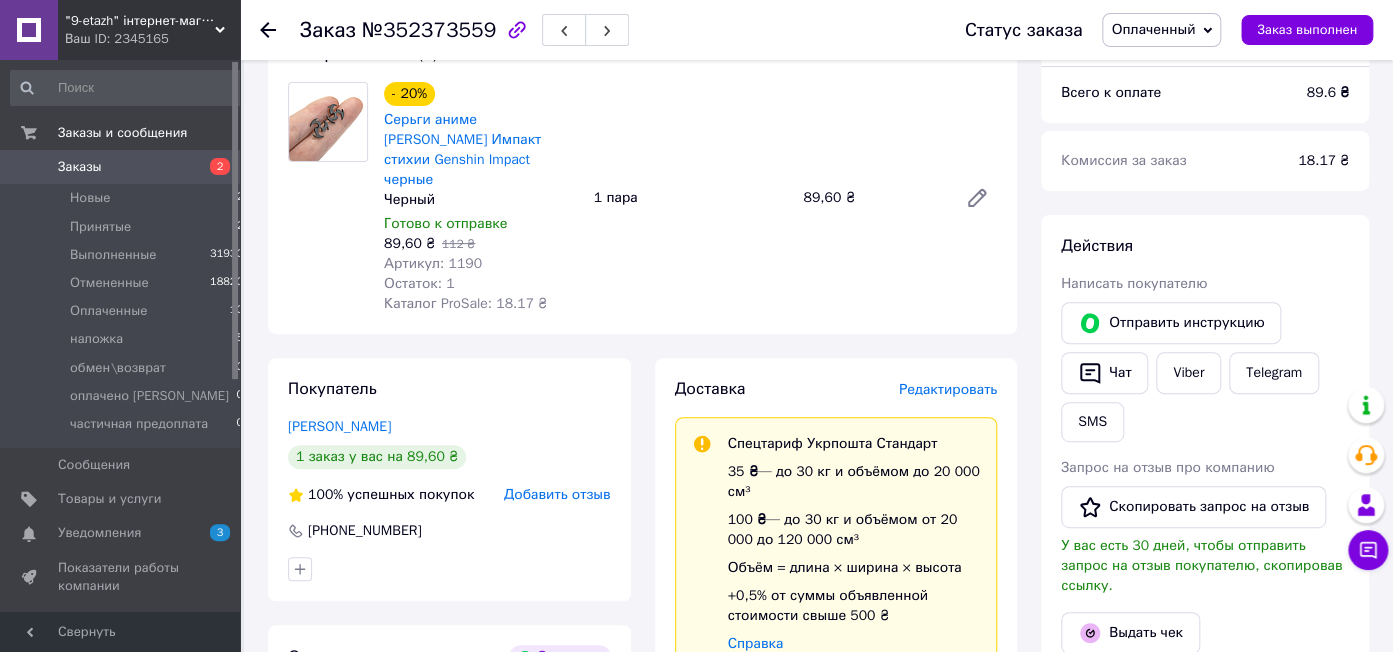 click on "Артикул: 1190" at bounding box center (433, 263) 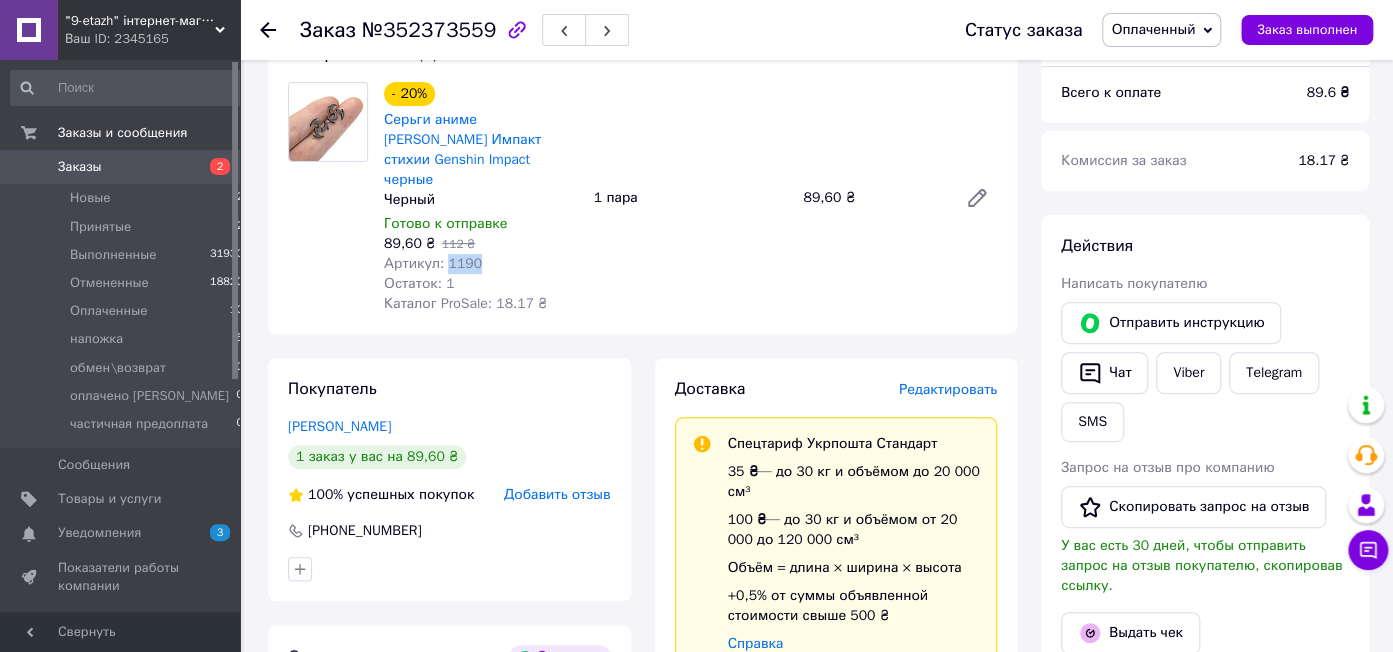 click on "Артикул: 1190" at bounding box center (433, 263) 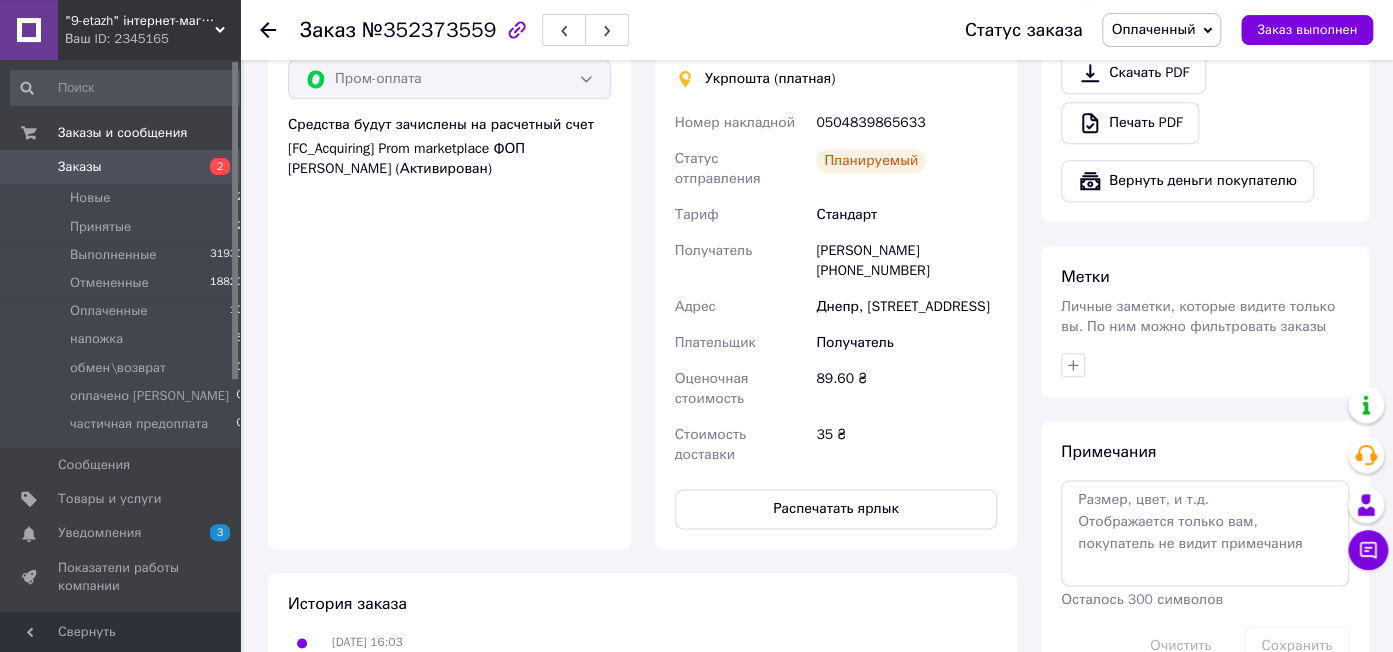 scroll, scrollTop: 844, scrollLeft: 0, axis: vertical 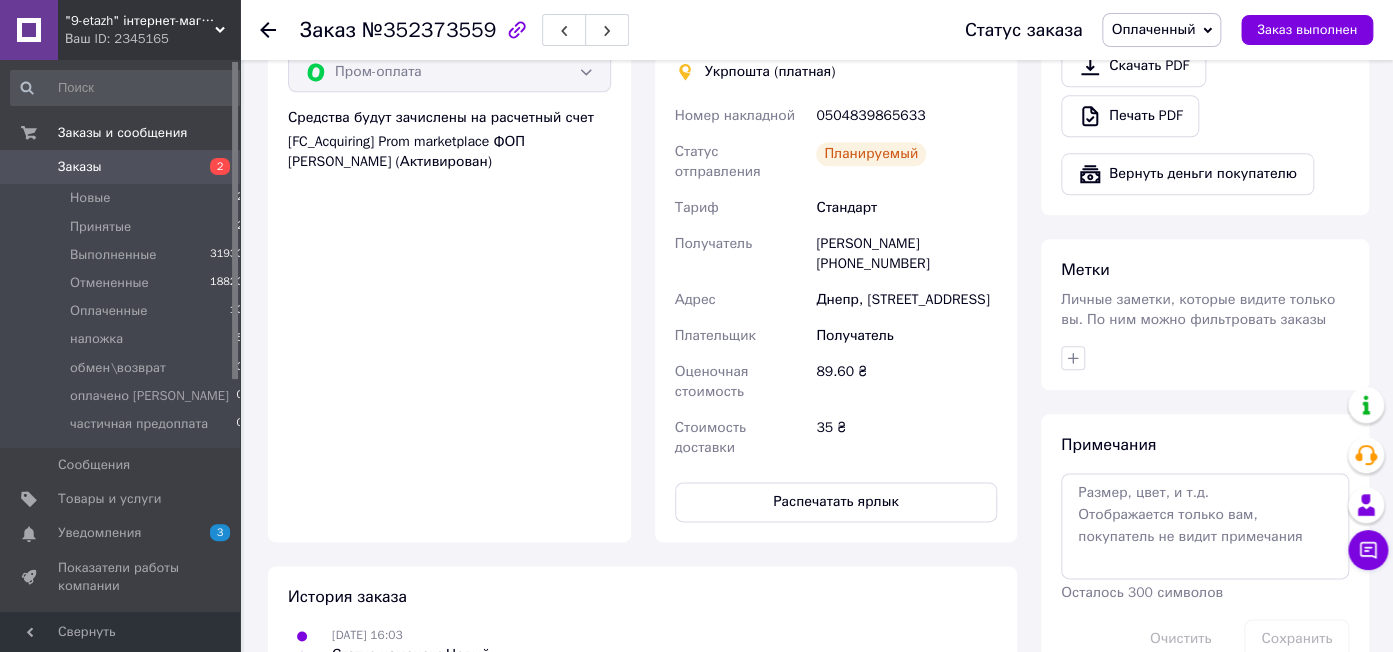 drag, startPoint x: 921, startPoint y: 291, endPoint x: 811, endPoint y: 202, distance: 141.49559 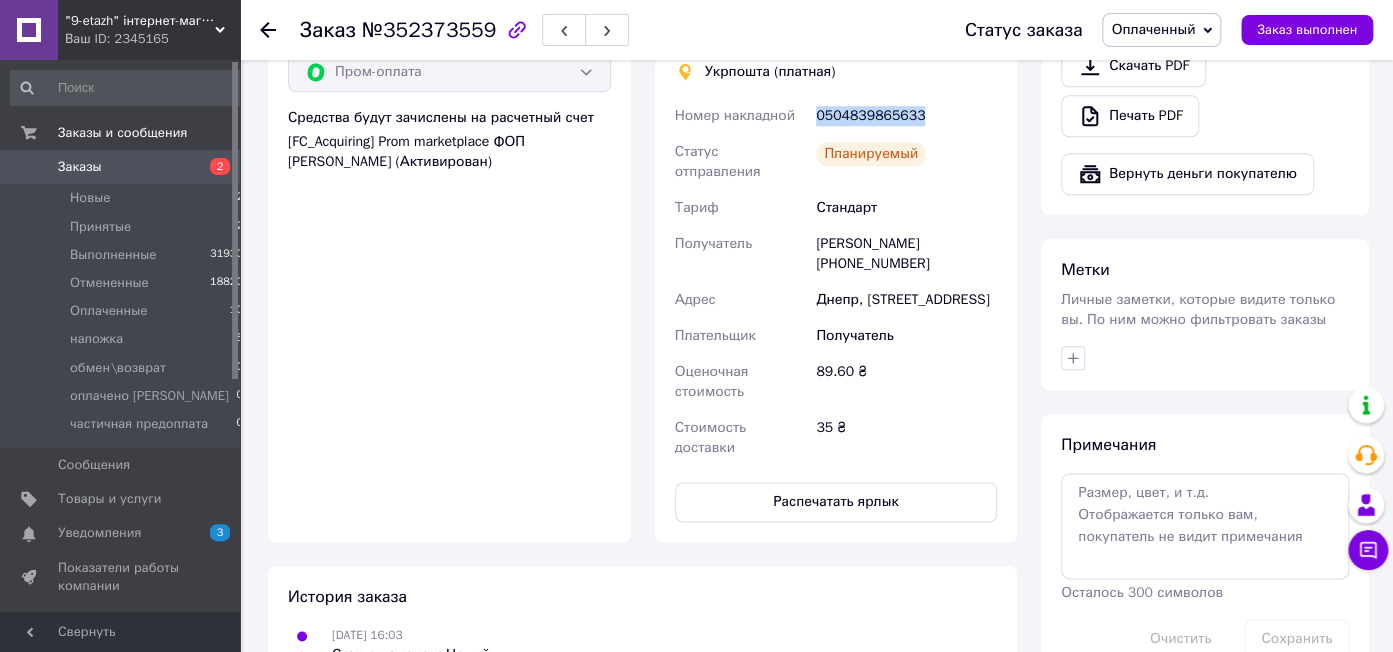 click on "0504839865633" at bounding box center (906, 116) 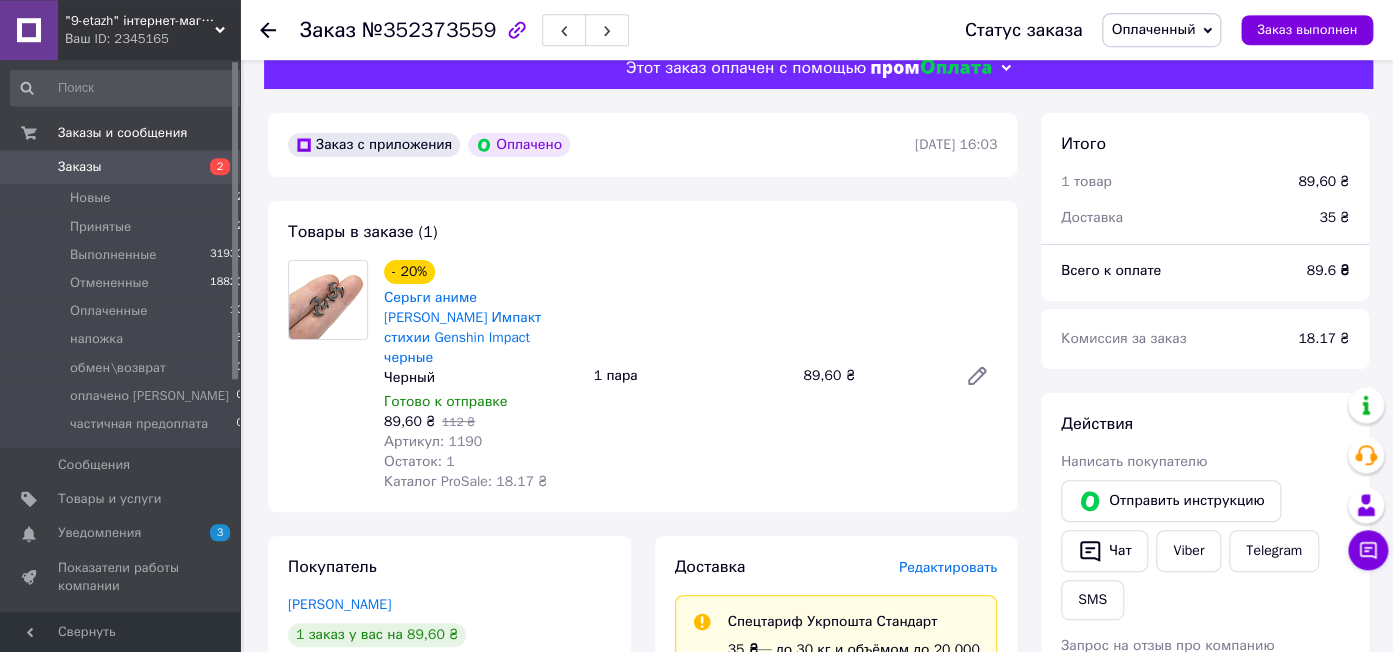 scroll, scrollTop: 0, scrollLeft: 0, axis: both 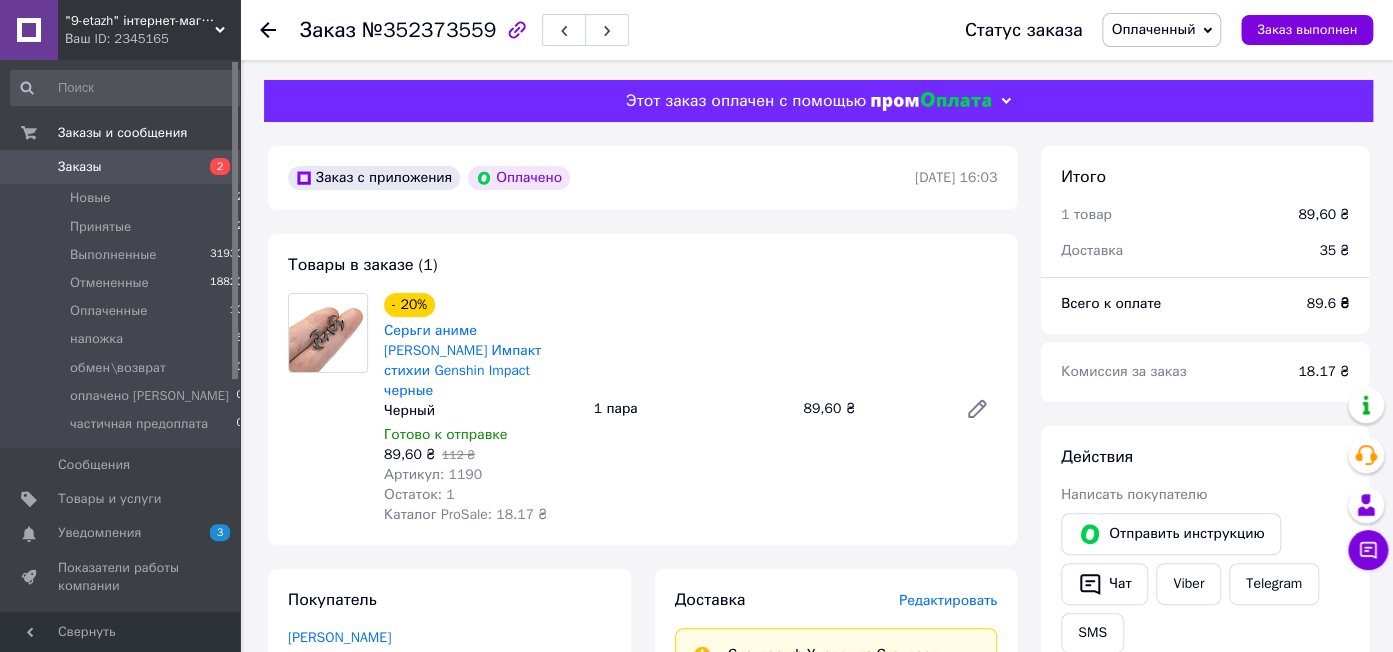 click on "Артикул: 1190" at bounding box center [433, 474] 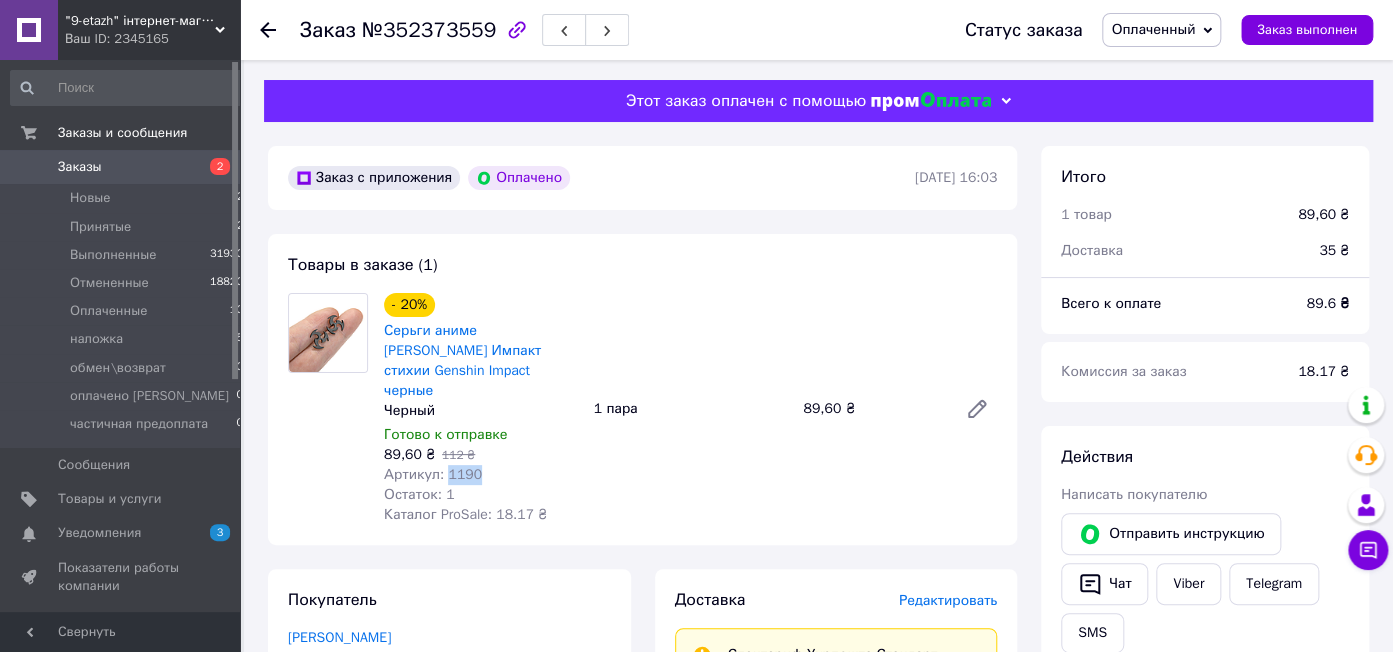 click on "Артикул: 1190" at bounding box center (433, 474) 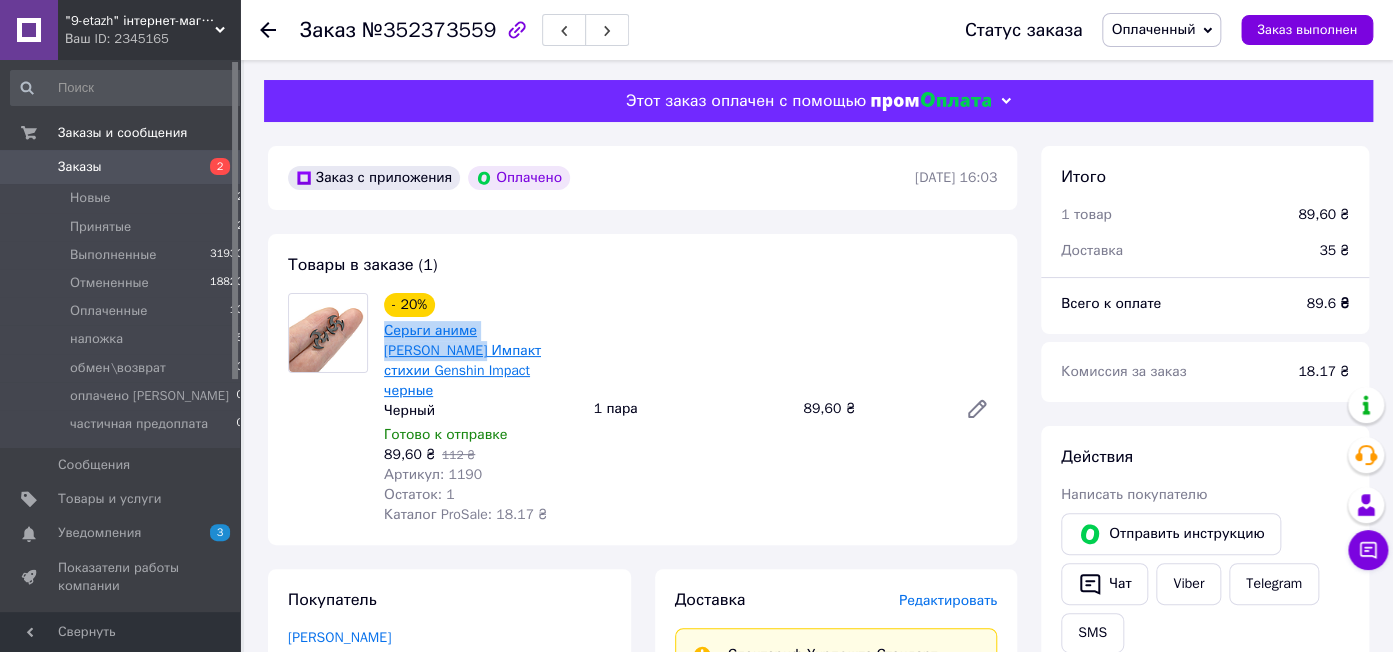 drag, startPoint x: 380, startPoint y: 332, endPoint x: 430, endPoint y: 354, distance: 54.626 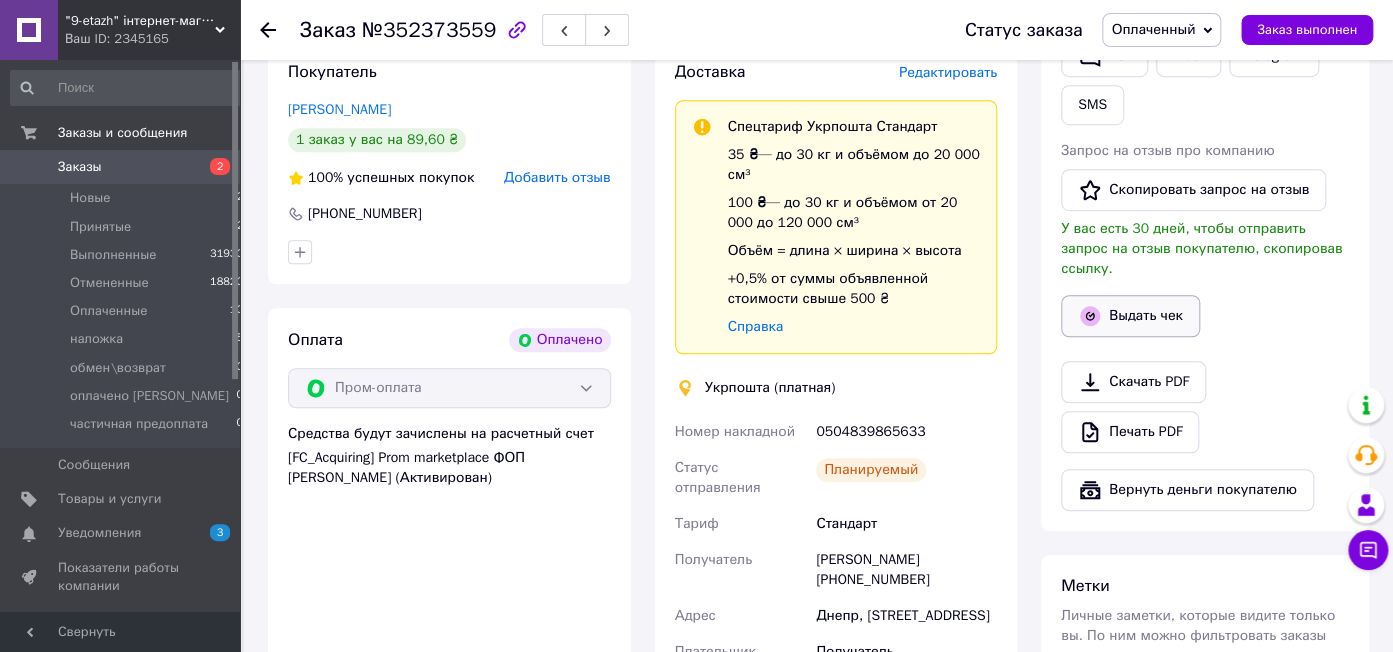 click on "Выдать чек" at bounding box center (1130, 316) 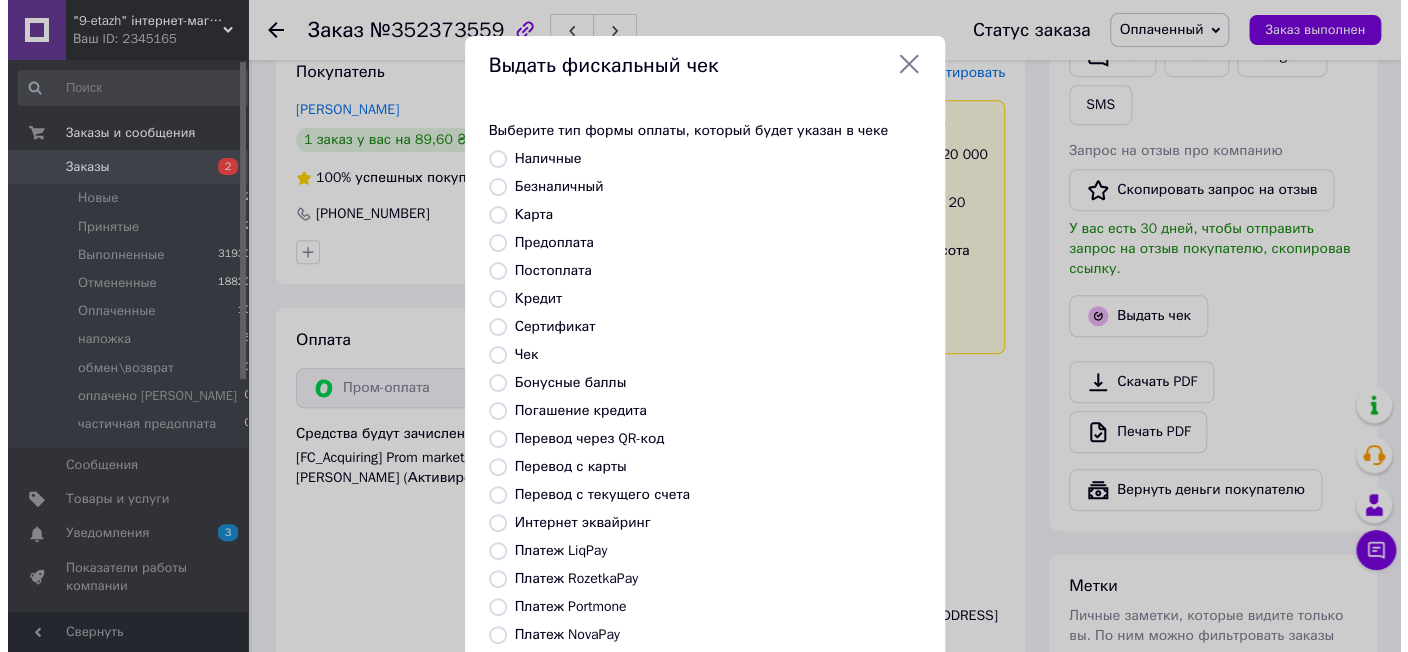 scroll, scrollTop: 508, scrollLeft: 0, axis: vertical 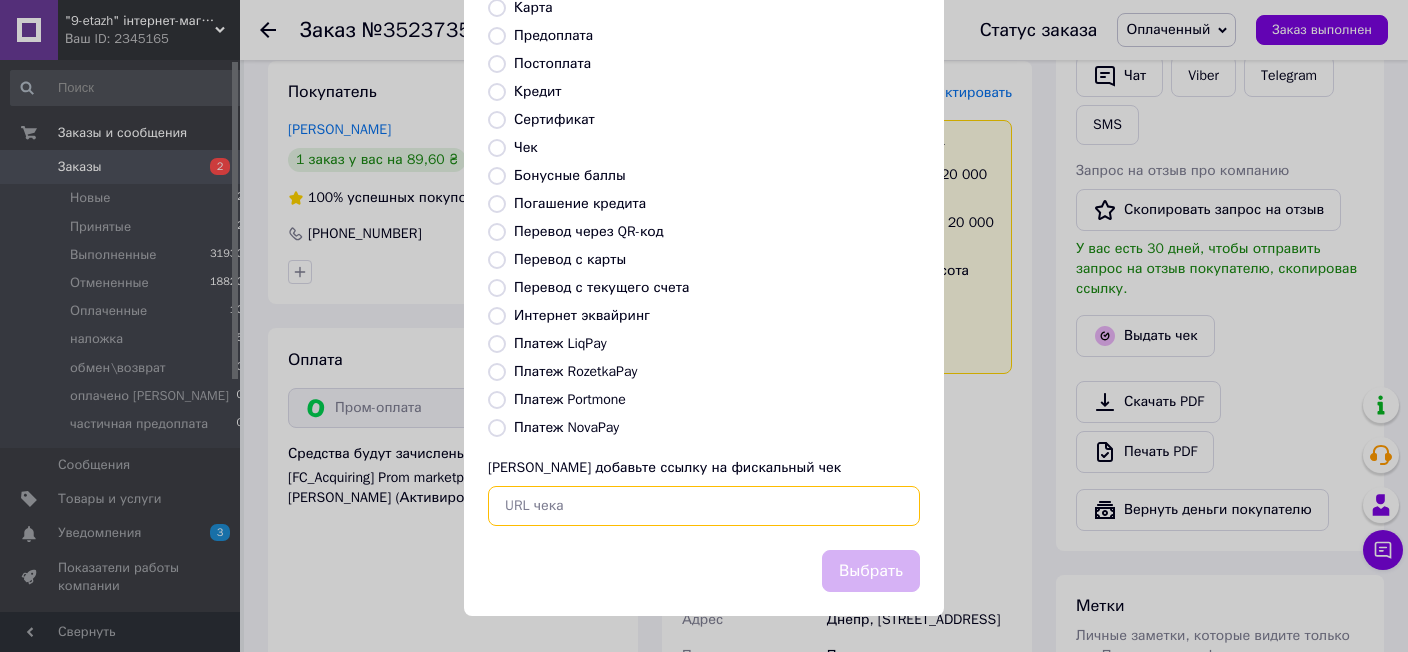 click at bounding box center [704, 506] 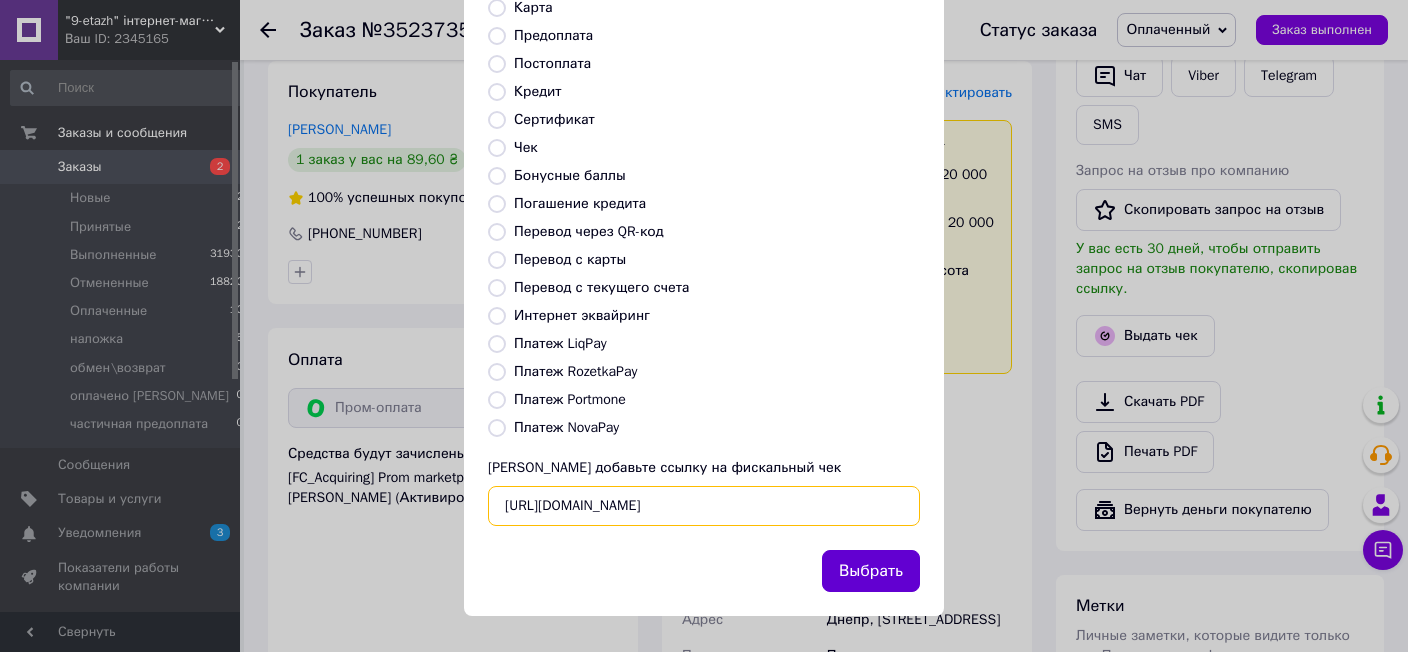 type on "[URL][DOMAIN_NAME]" 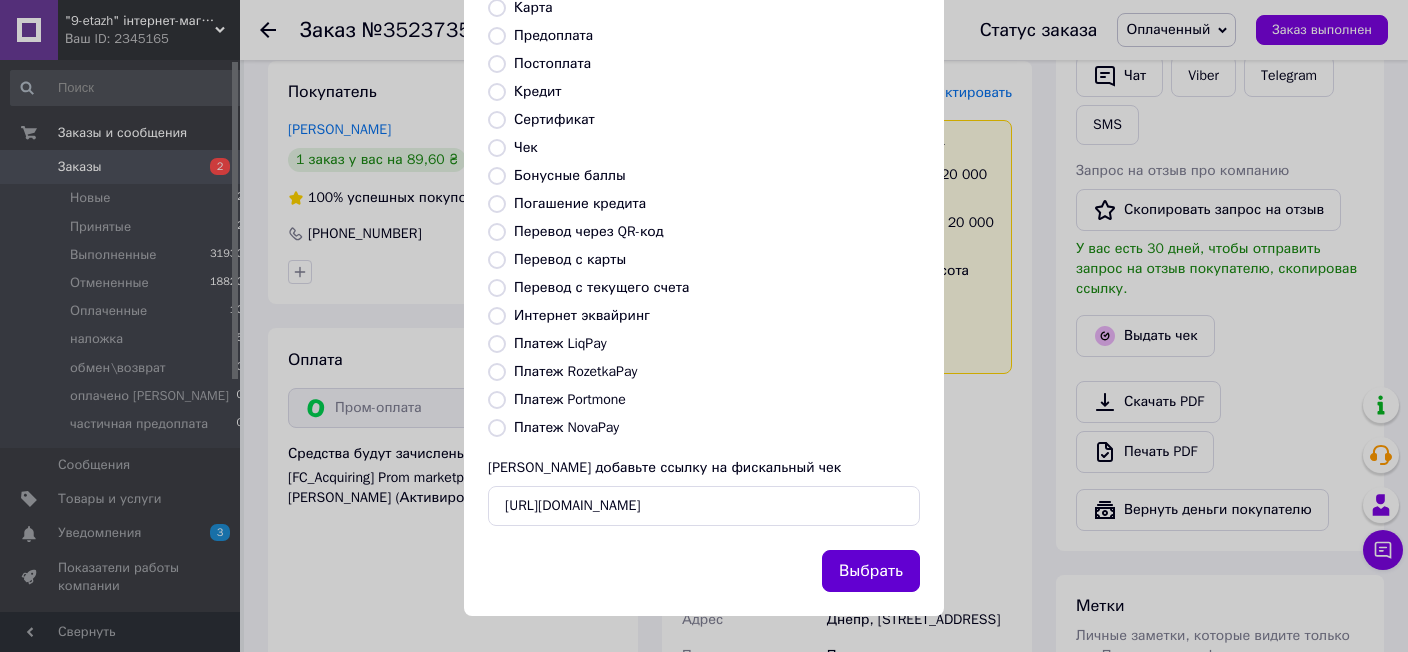 click on "Выбрать" at bounding box center (871, 571) 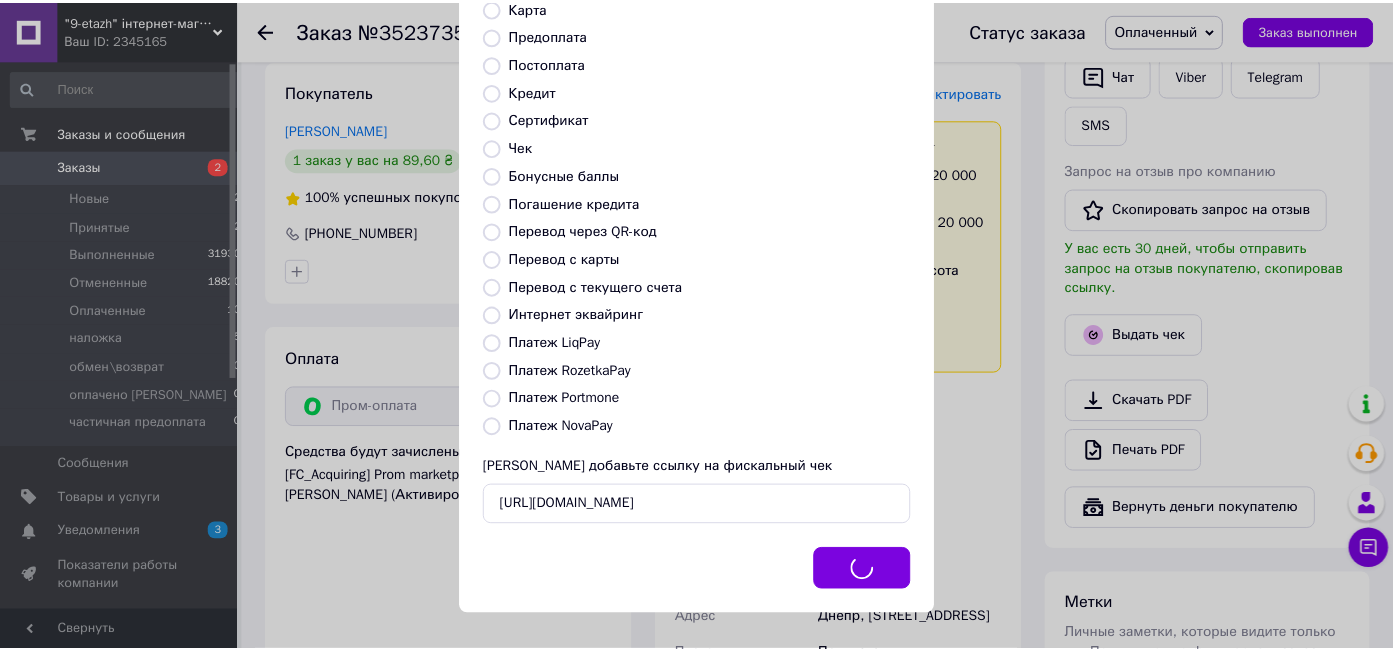 scroll, scrollTop: 528, scrollLeft: 0, axis: vertical 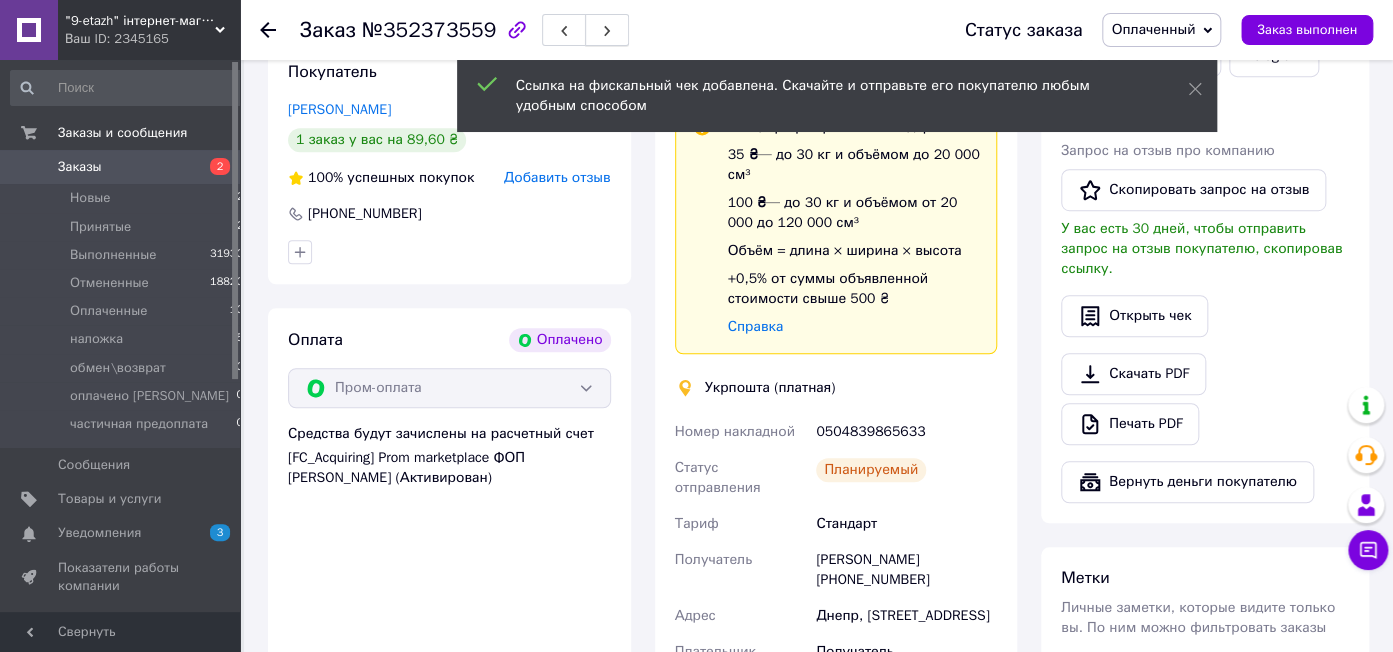 click at bounding box center (607, 30) 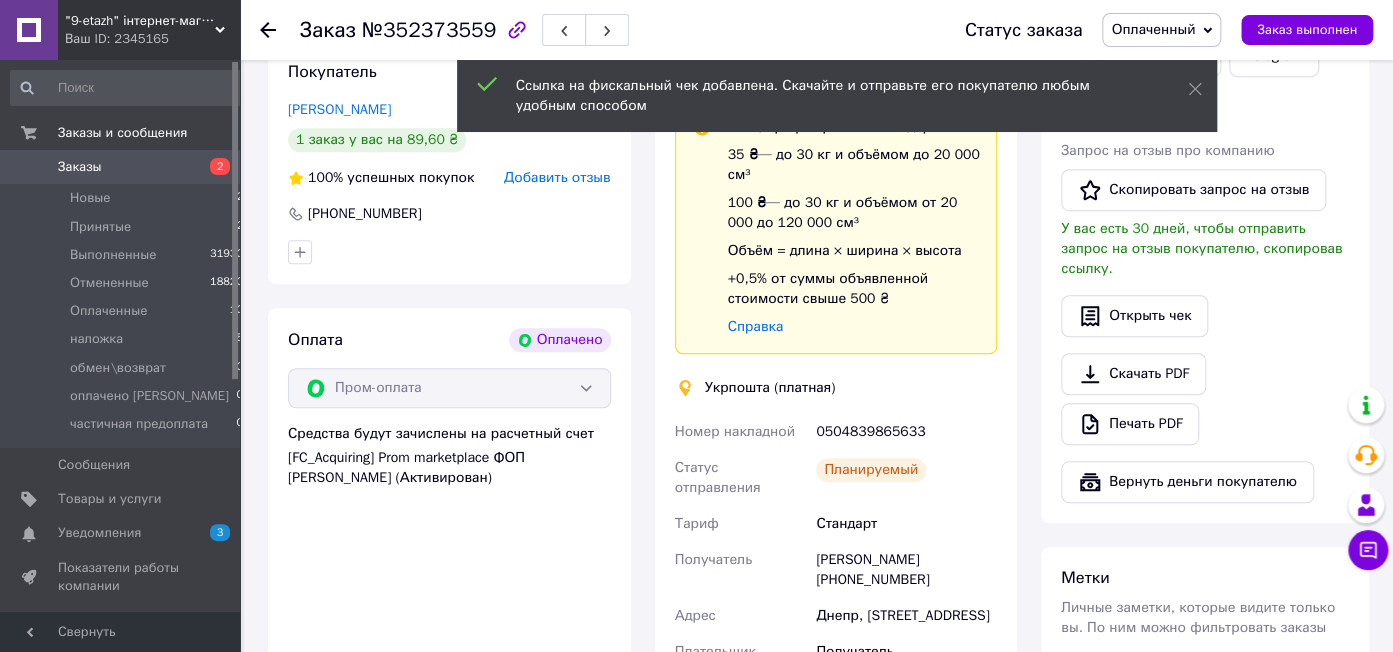 scroll, scrollTop: 261, scrollLeft: 0, axis: vertical 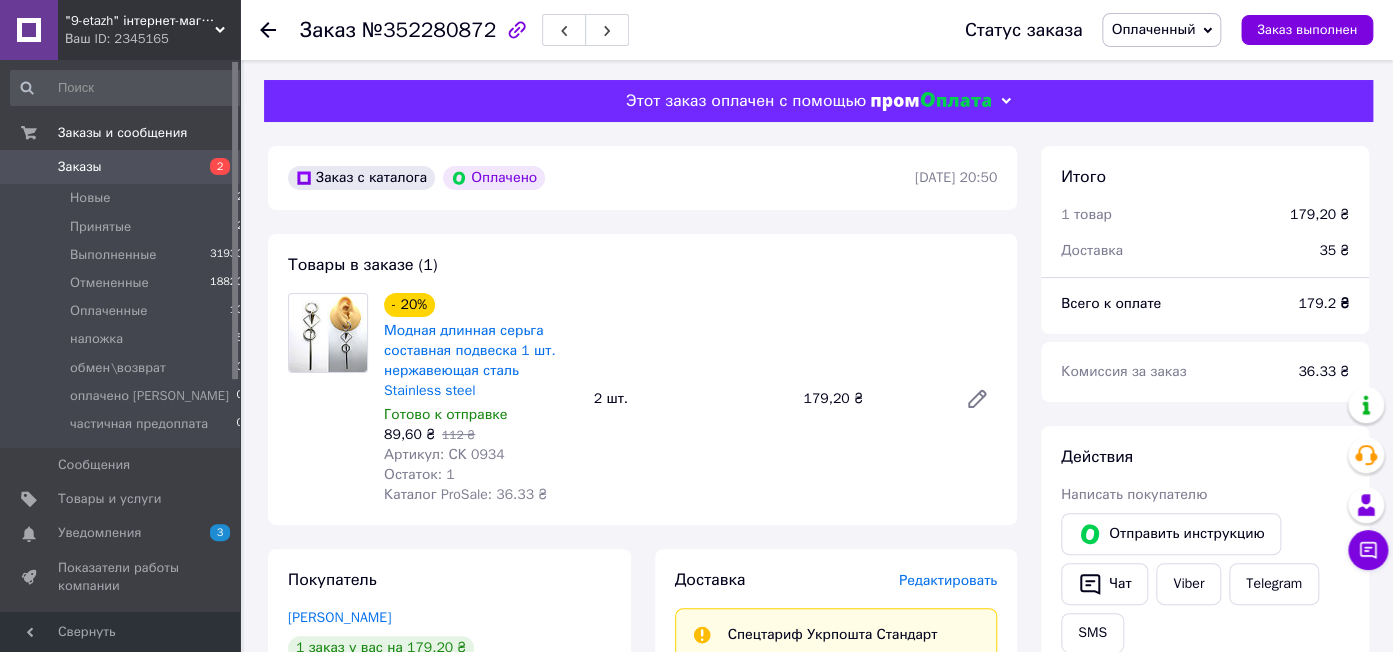 click on "№352280872" at bounding box center [429, 30] 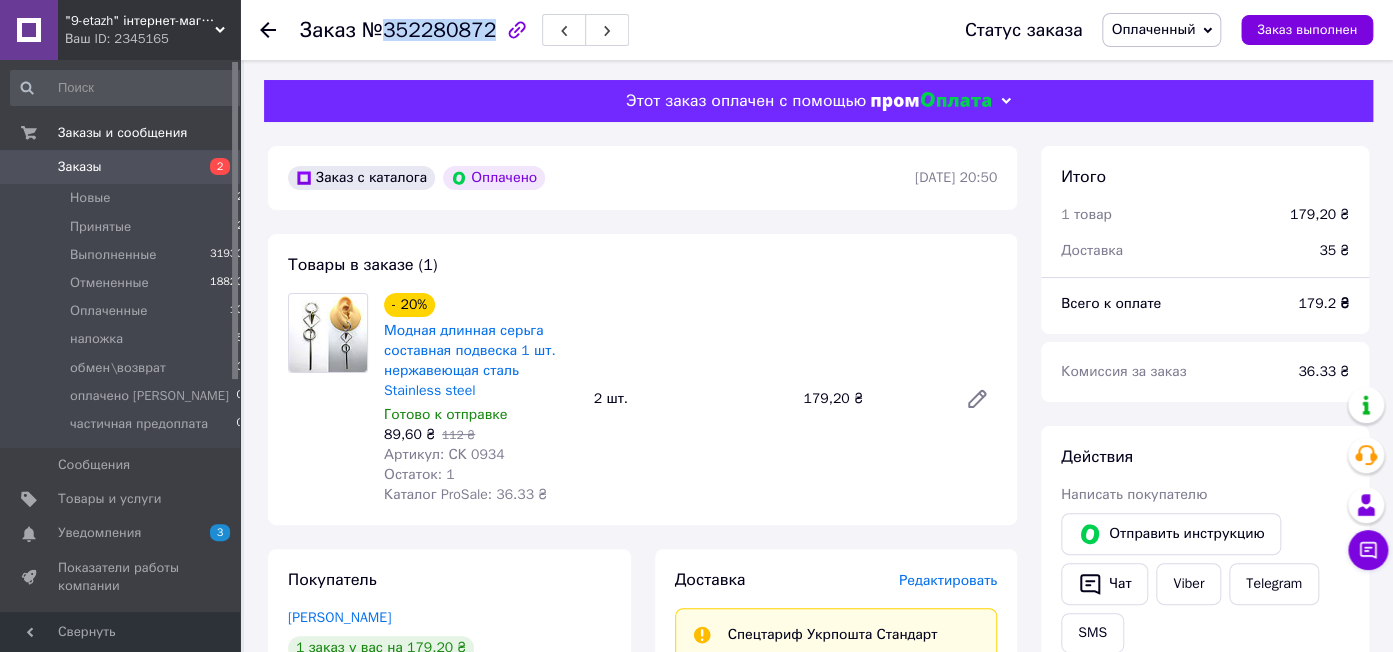 click on "№352280872" at bounding box center (429, 30) 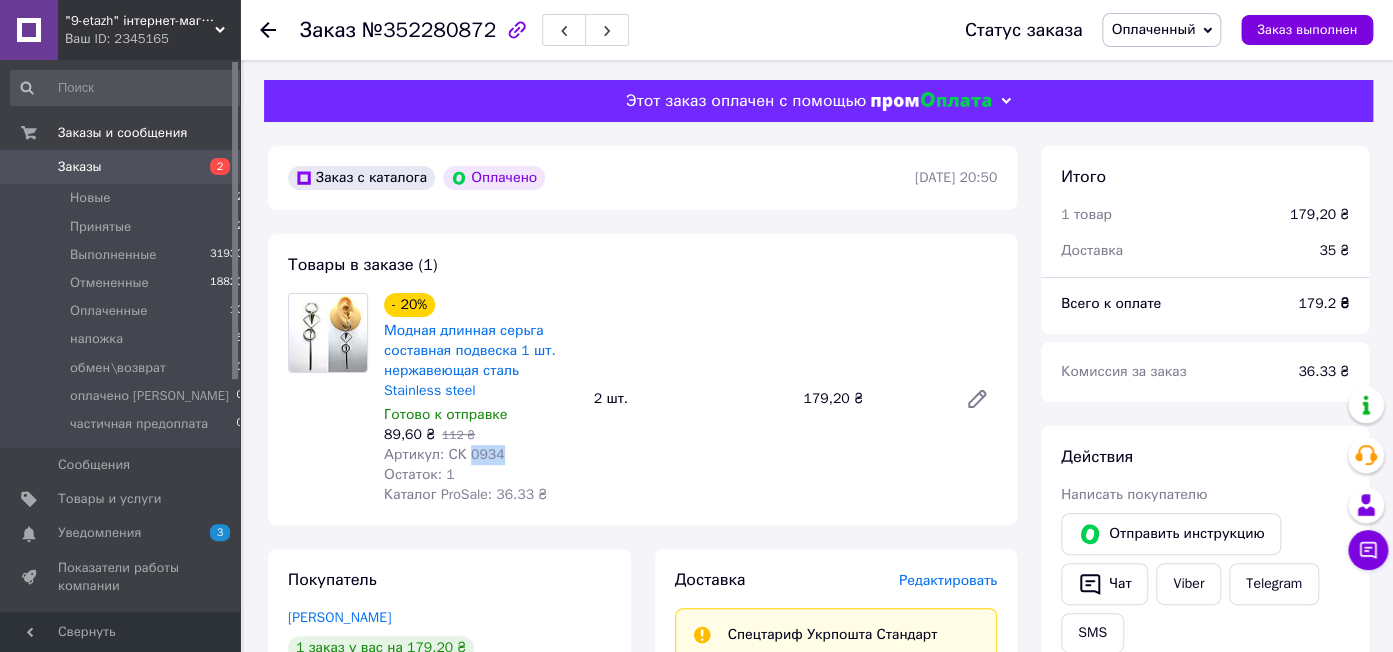 click on "Артикул: СК 0934" at bounding box center [444, 454] 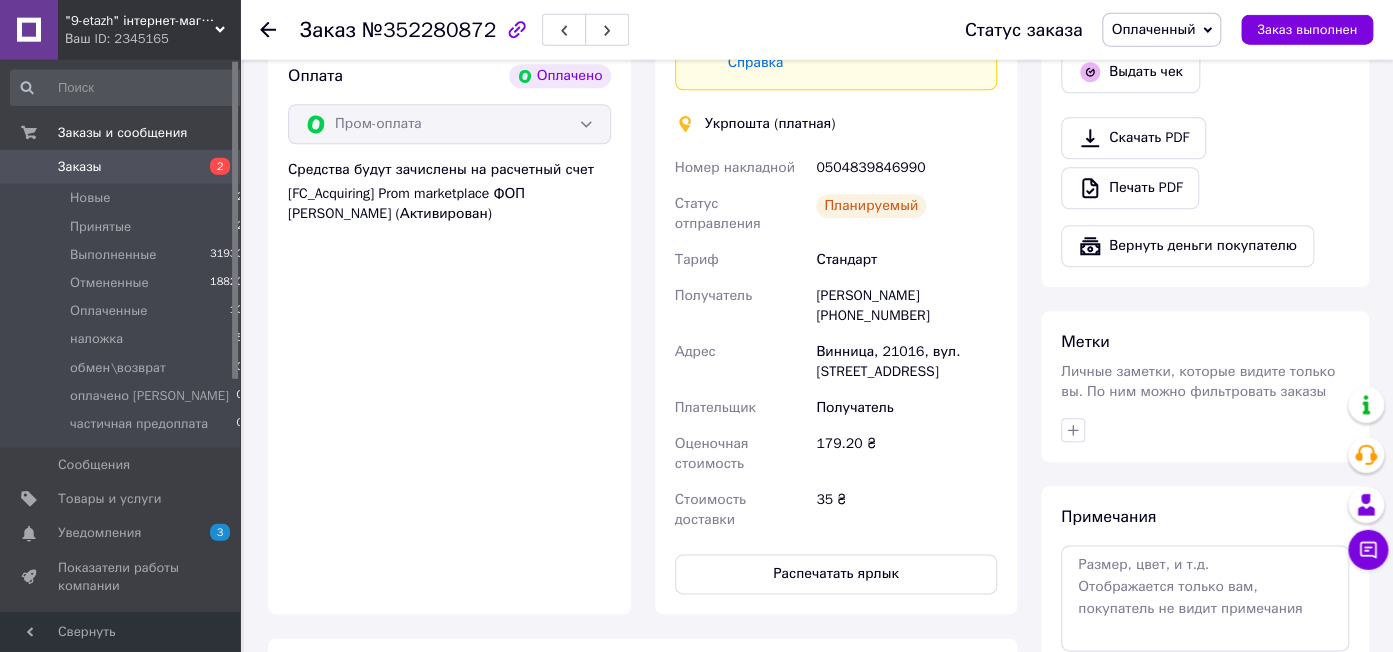 scroll, scrollTop: 844, scrollLeft: 0, axis: vertical 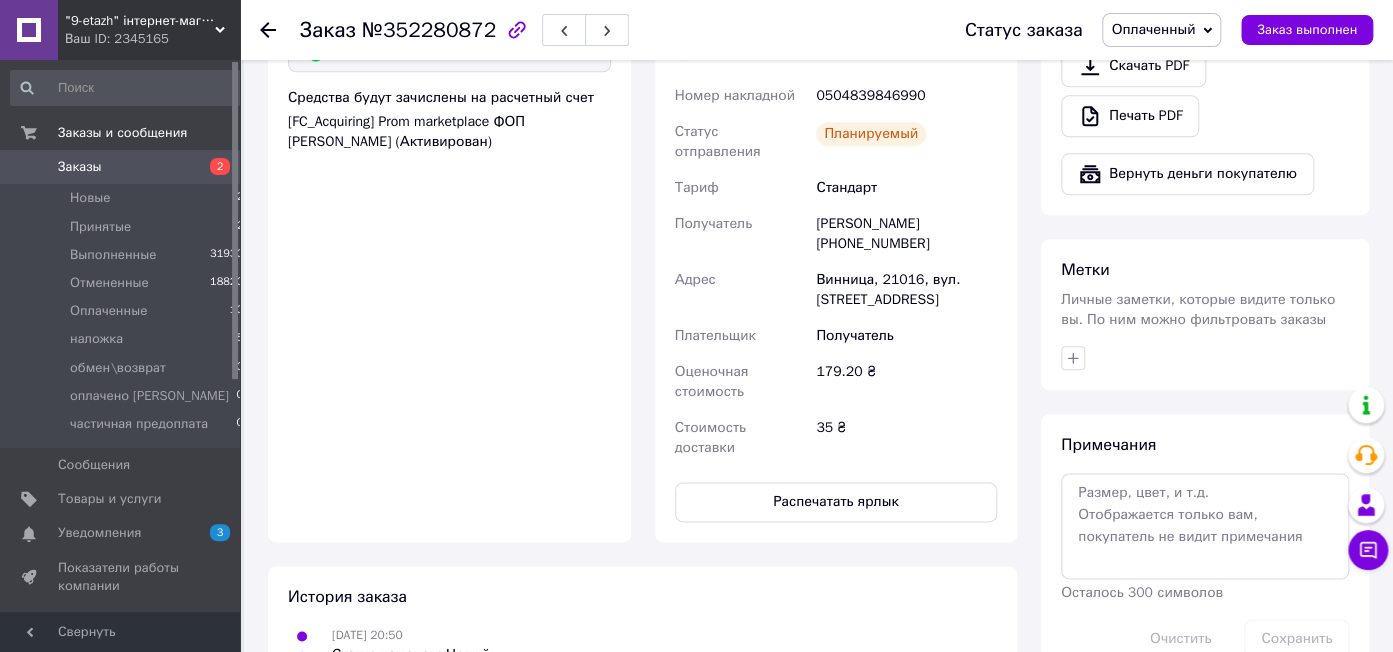 drag, startPoint x: 989, startPoint y: 287, endPoint x: 812, endPoint y: 210, distance: 193.02332 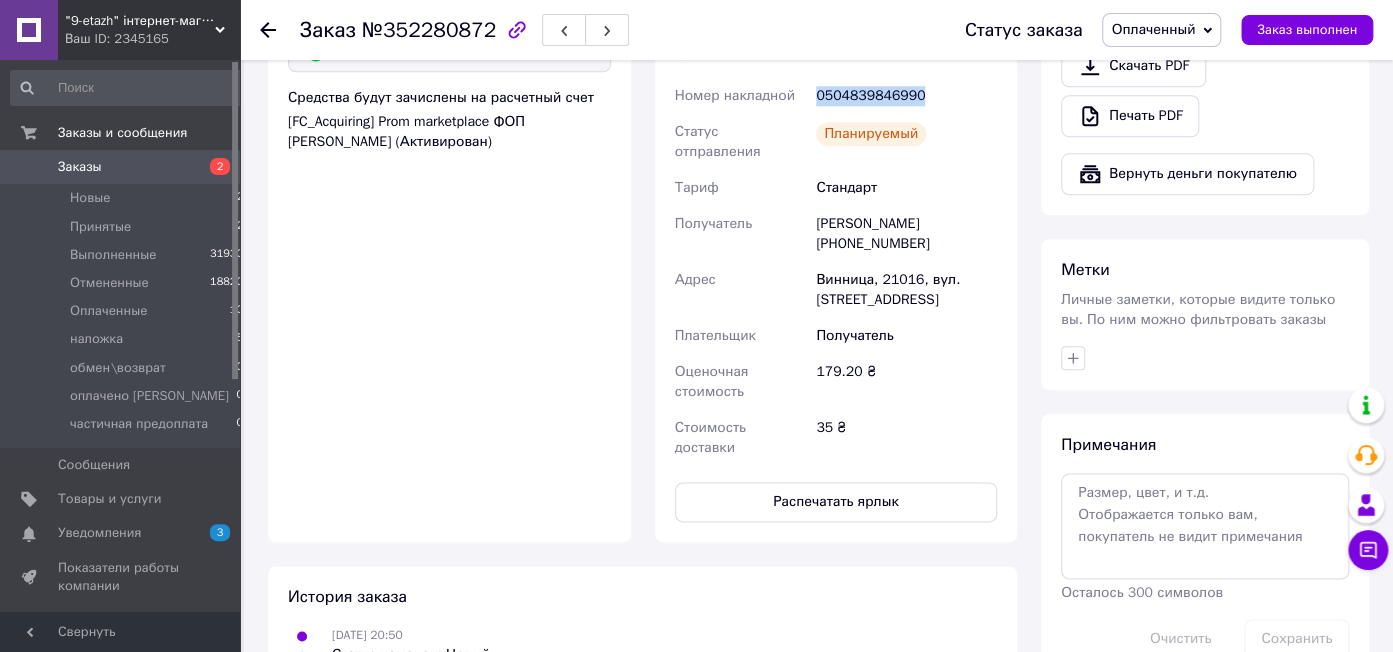 click on "0504839846990" at bounding box center [906, 96] 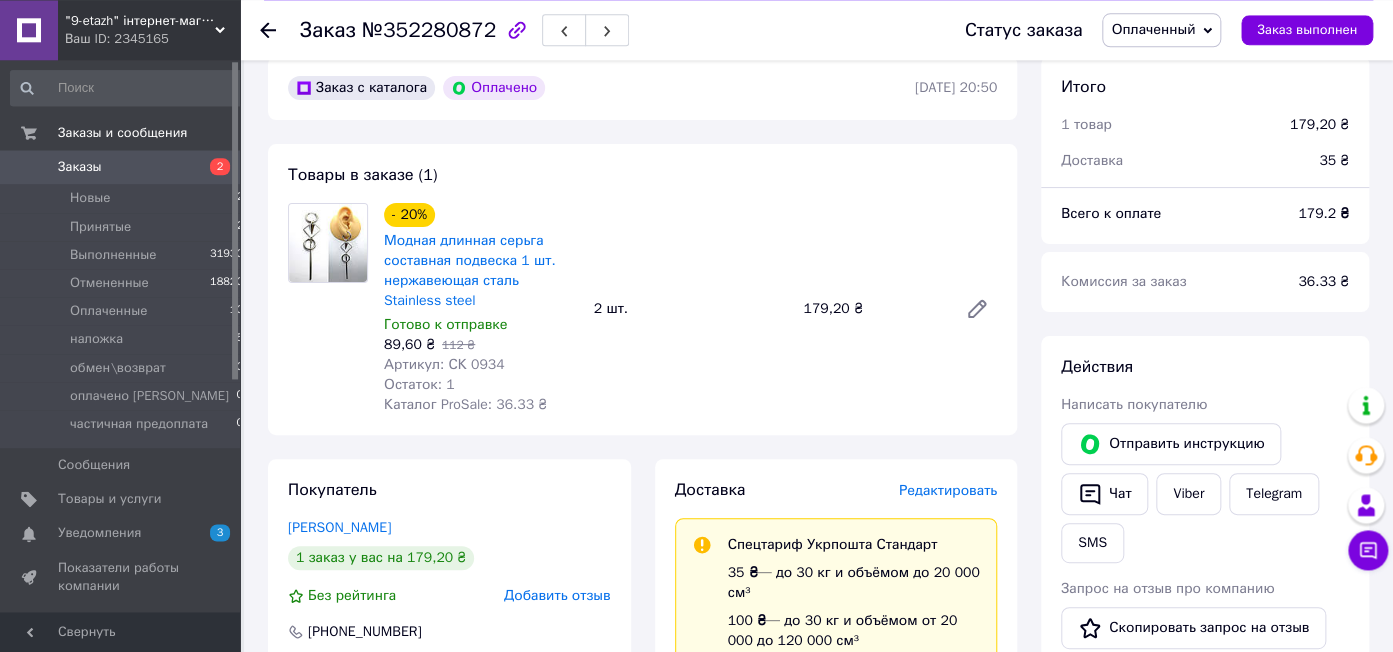 scroll, scrollTop: 0, scrollLeft: 0, axis: both 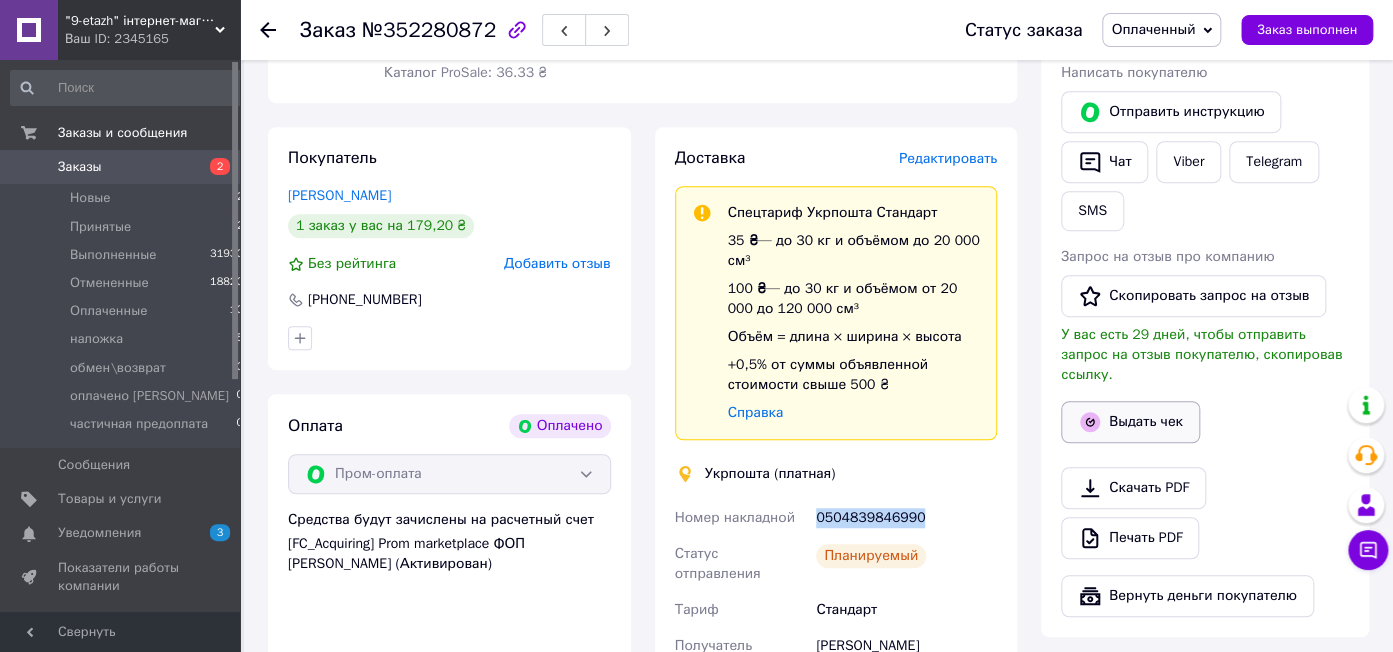 drag, startPoint x: 1123, startPoint y: 407, endPoint x: 1066, endPoint y: 406, distance: 57.00877 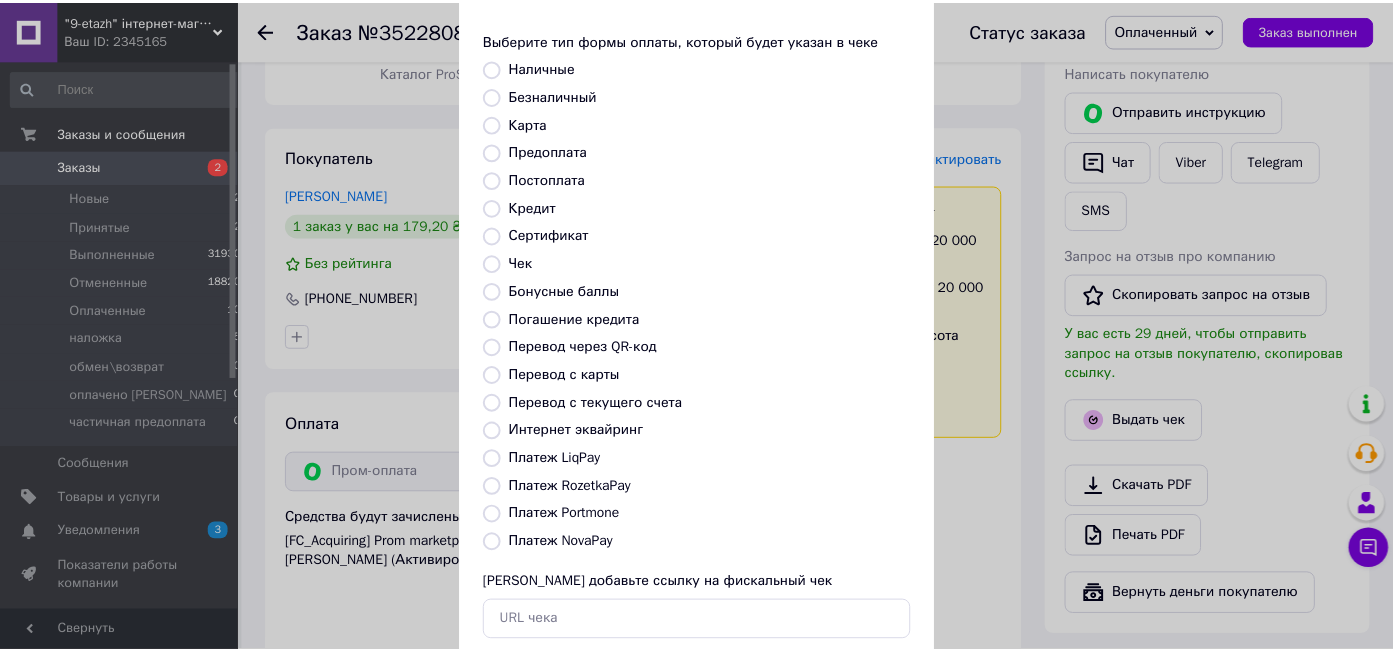 scroll, scrollTop: 207, scrollLeft: 0, axis: vertical 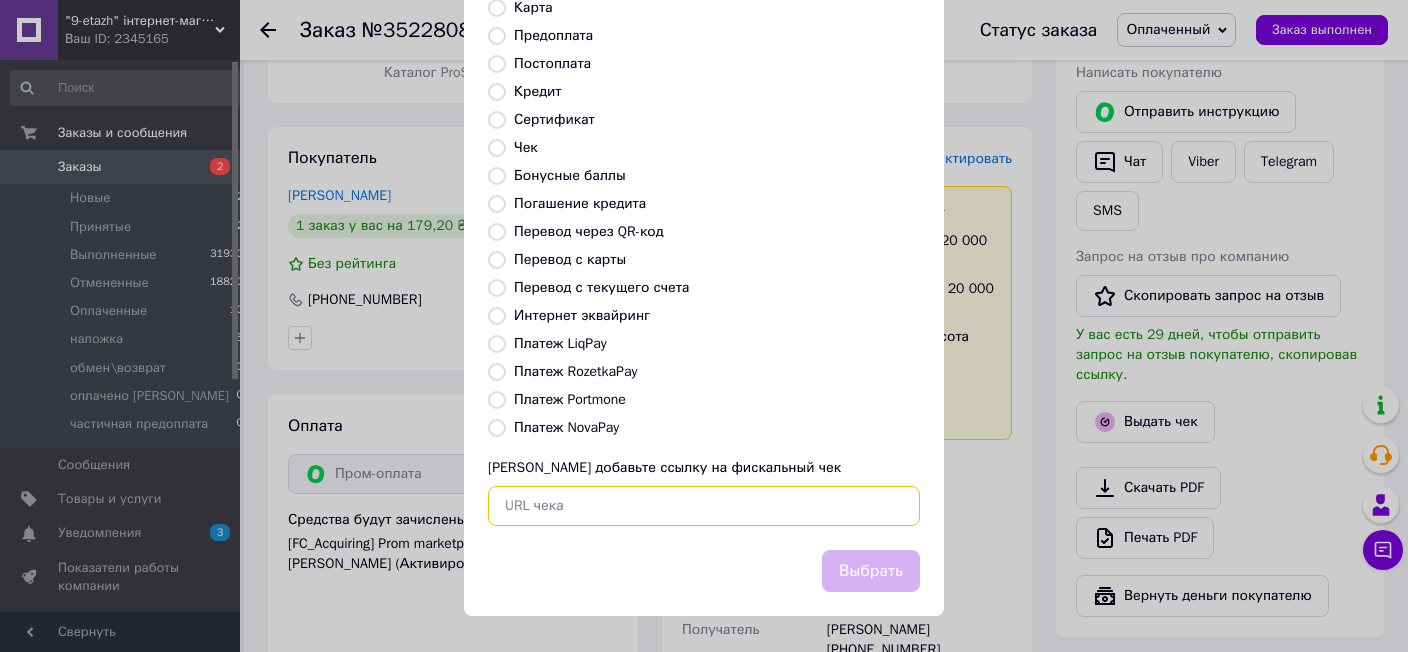 click at bounding box center (704, 506) 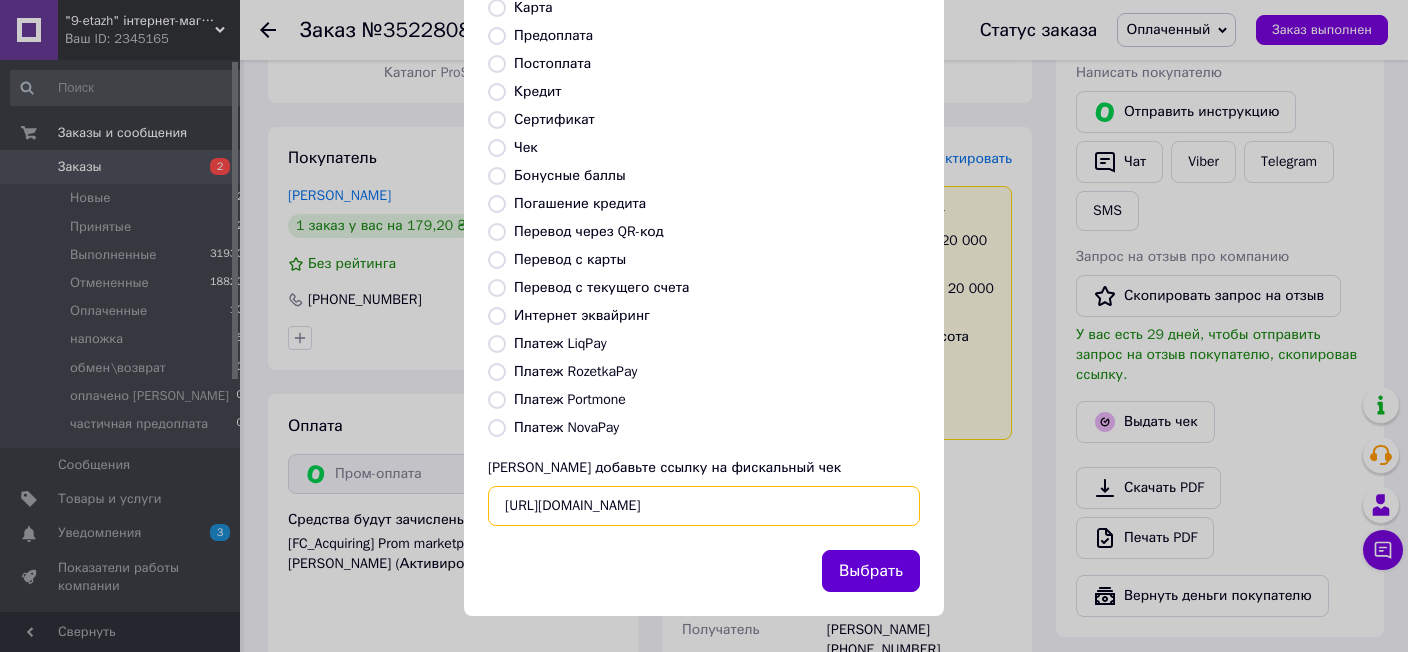 type on "[URL][DOMAIN_NAME]" 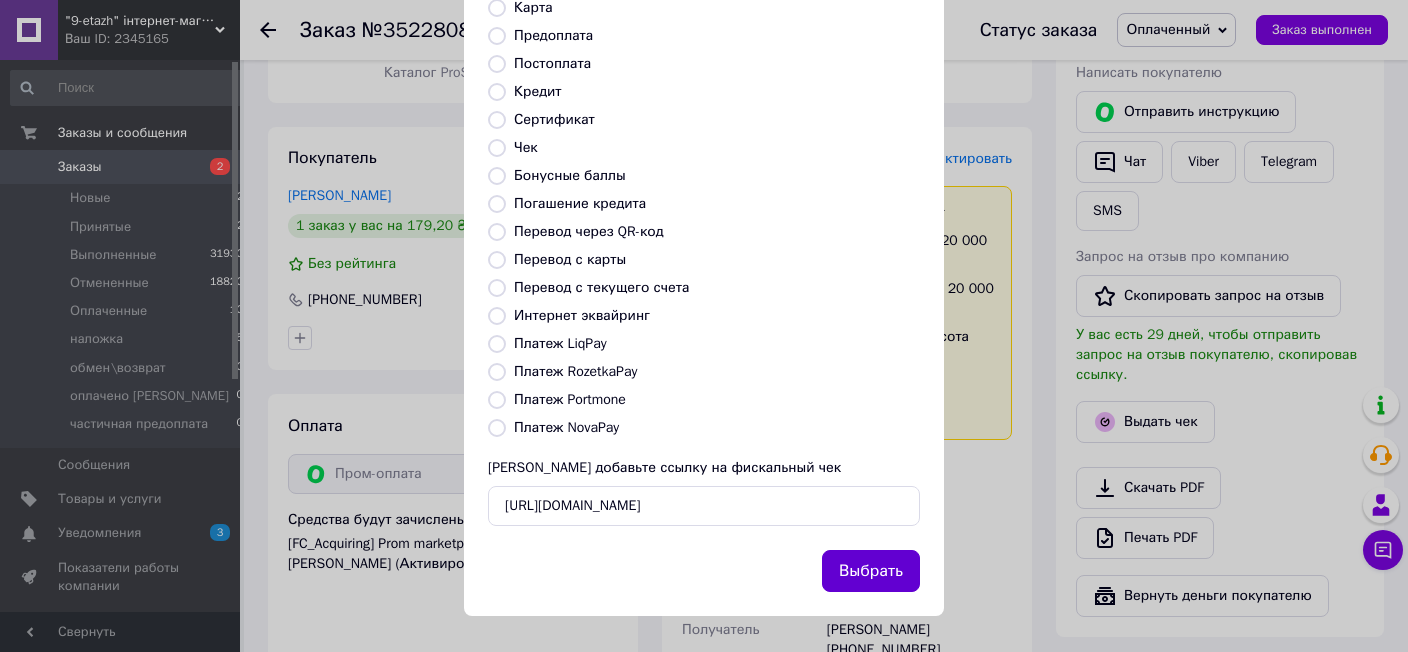 click on "Выбрать" at bounding box center [871, 571] 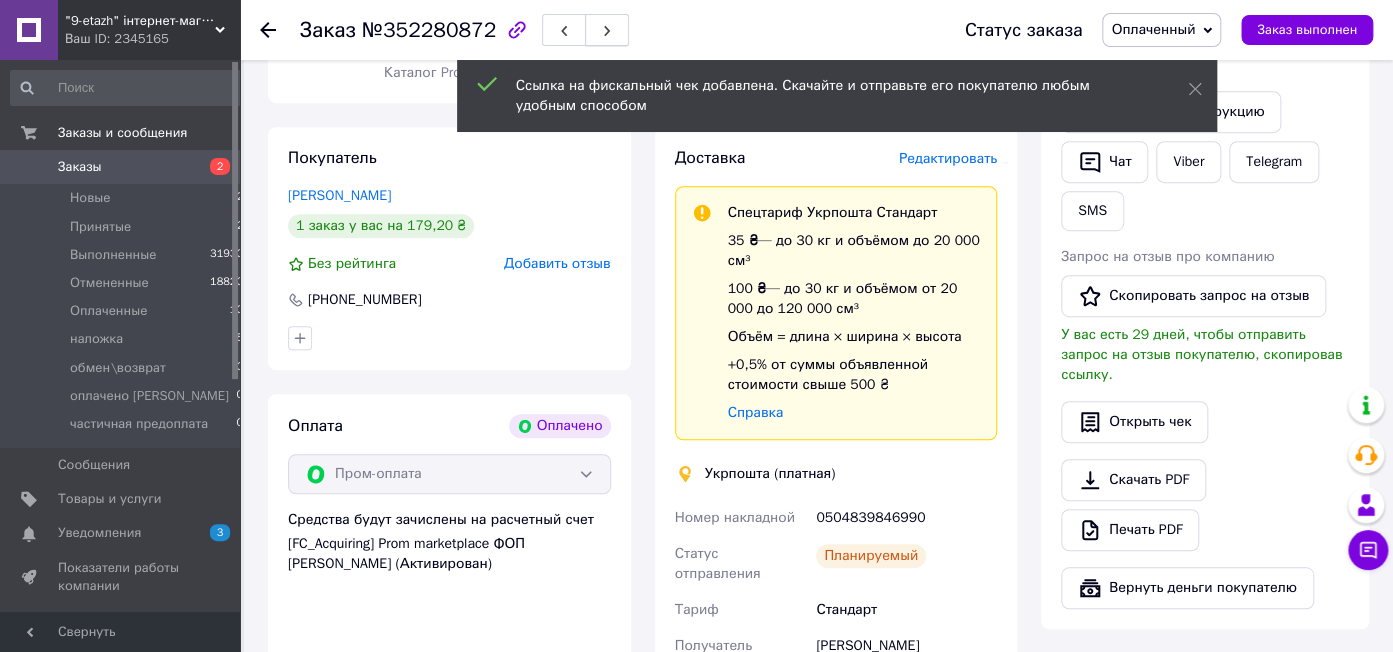 click at bounding box center [607, 30] 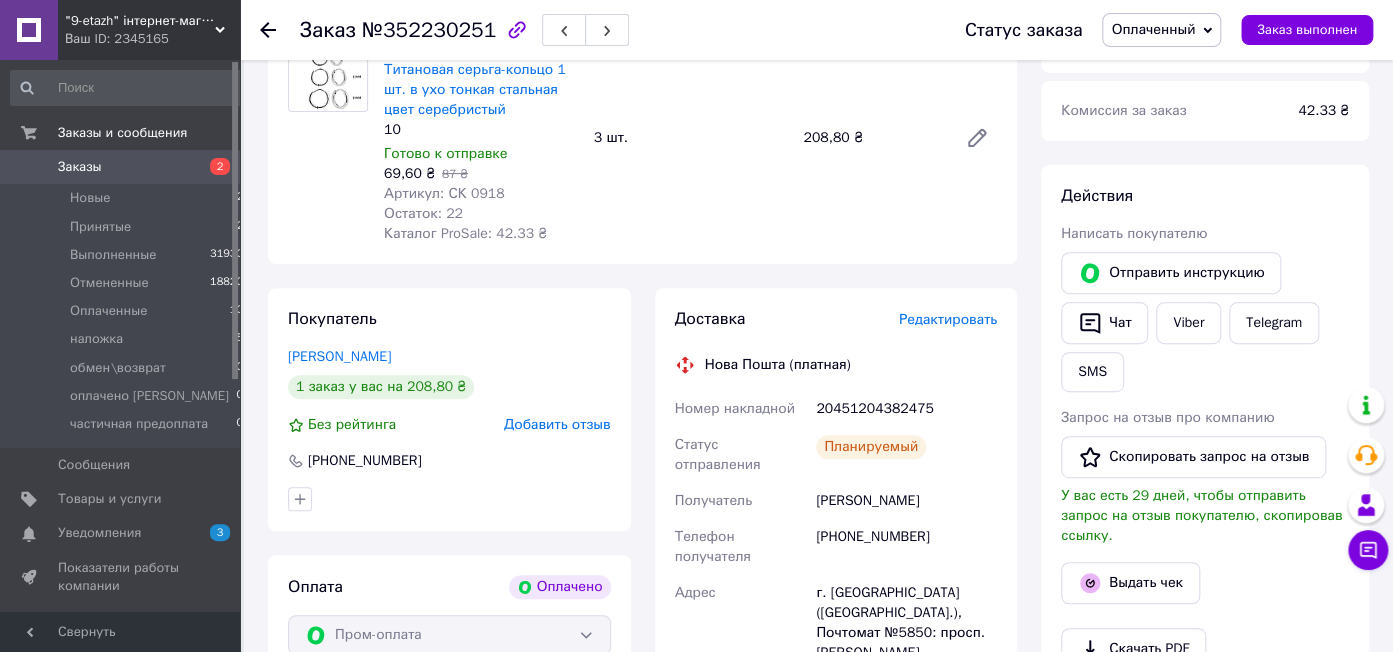 scroll, scrollTop: 0, scrollLeft: 0, axis: both 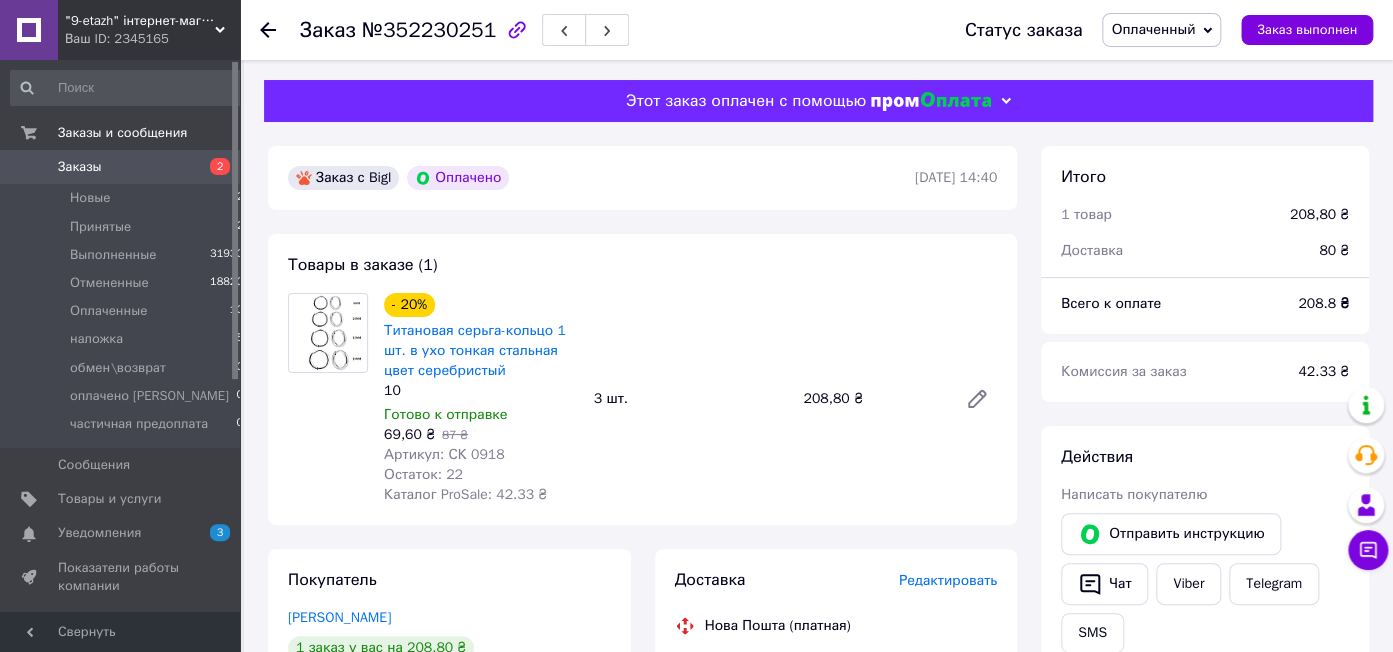 click on "№352230251" at bounding box center [429, 30] 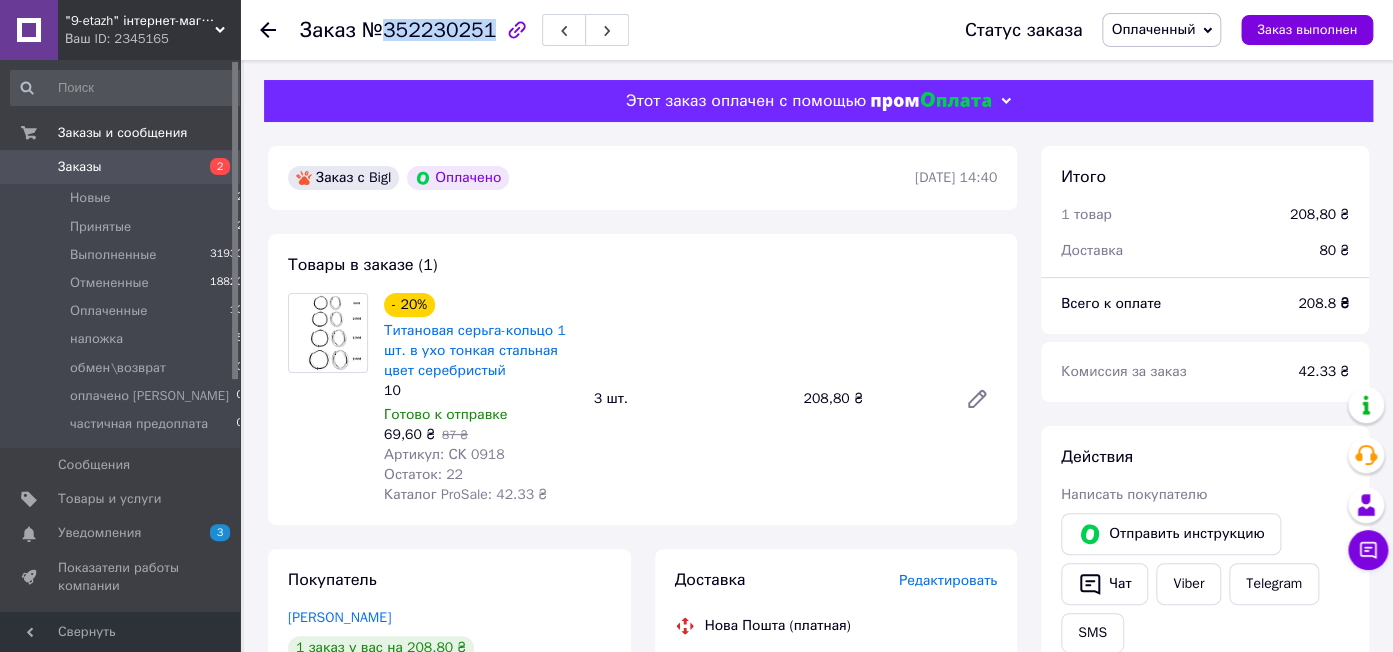 click on "№352230251" at bounding box center [429, 30] 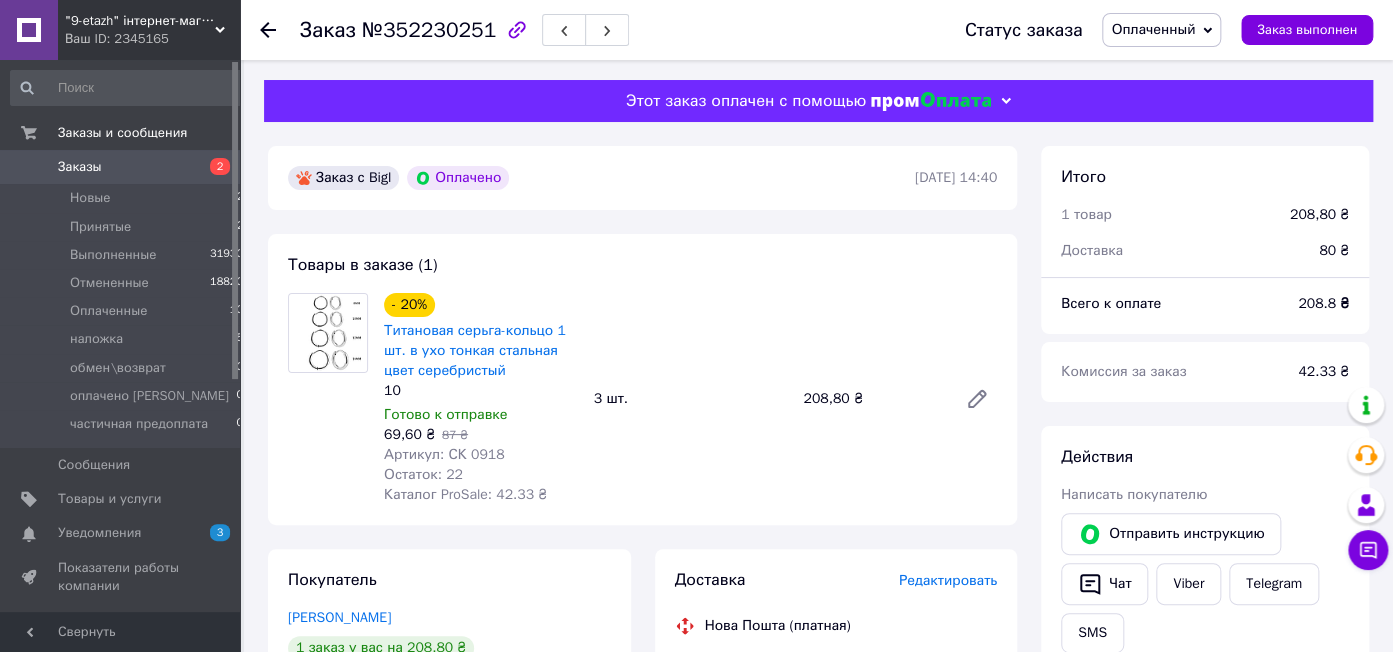 click on "Артикул: СК 0918" at bounding box center [444, 454] 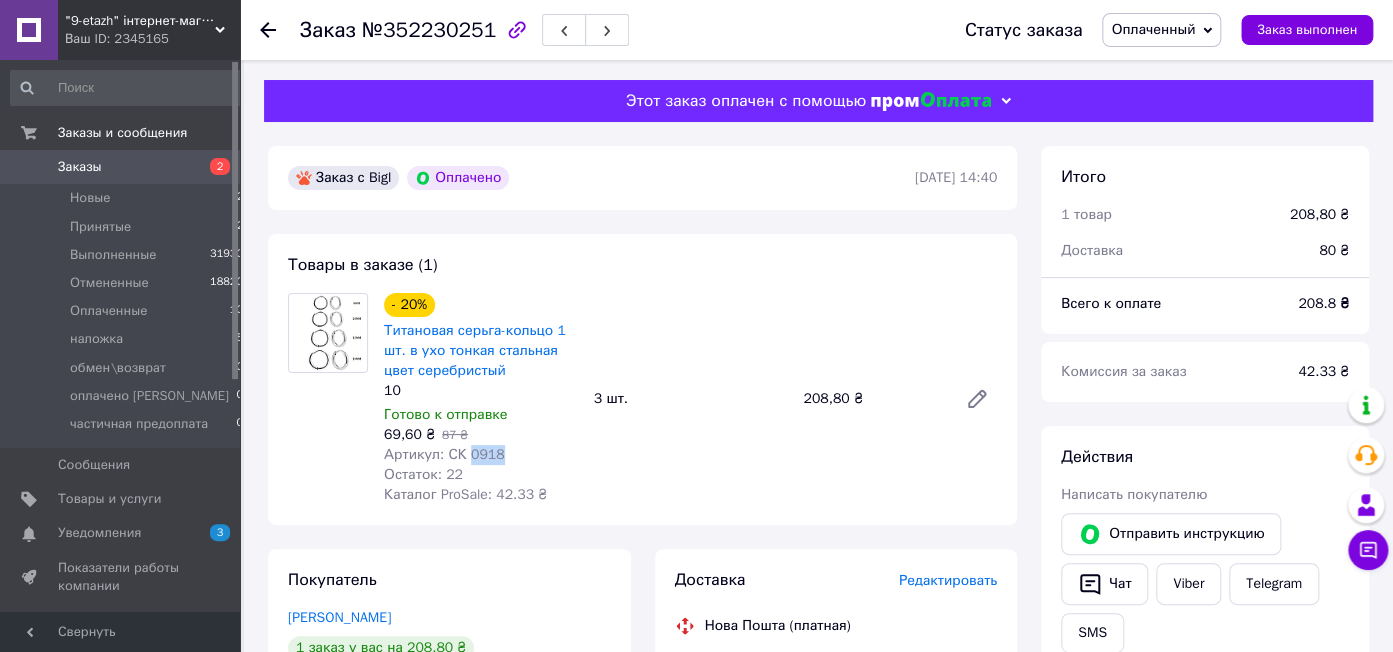 click on "Артикул: СК 0918" at bounding box center (444, 454) 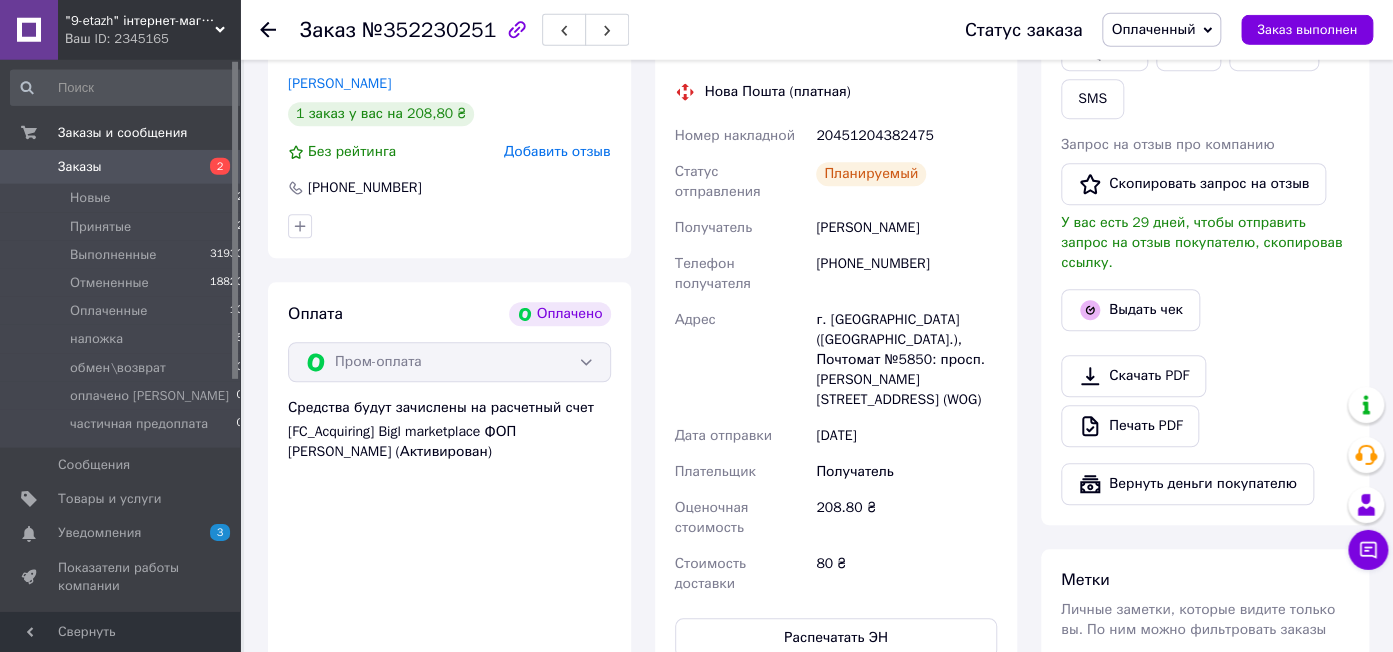 scroll, scrollTop: 422, scrollLeft: 0, axis: vertical 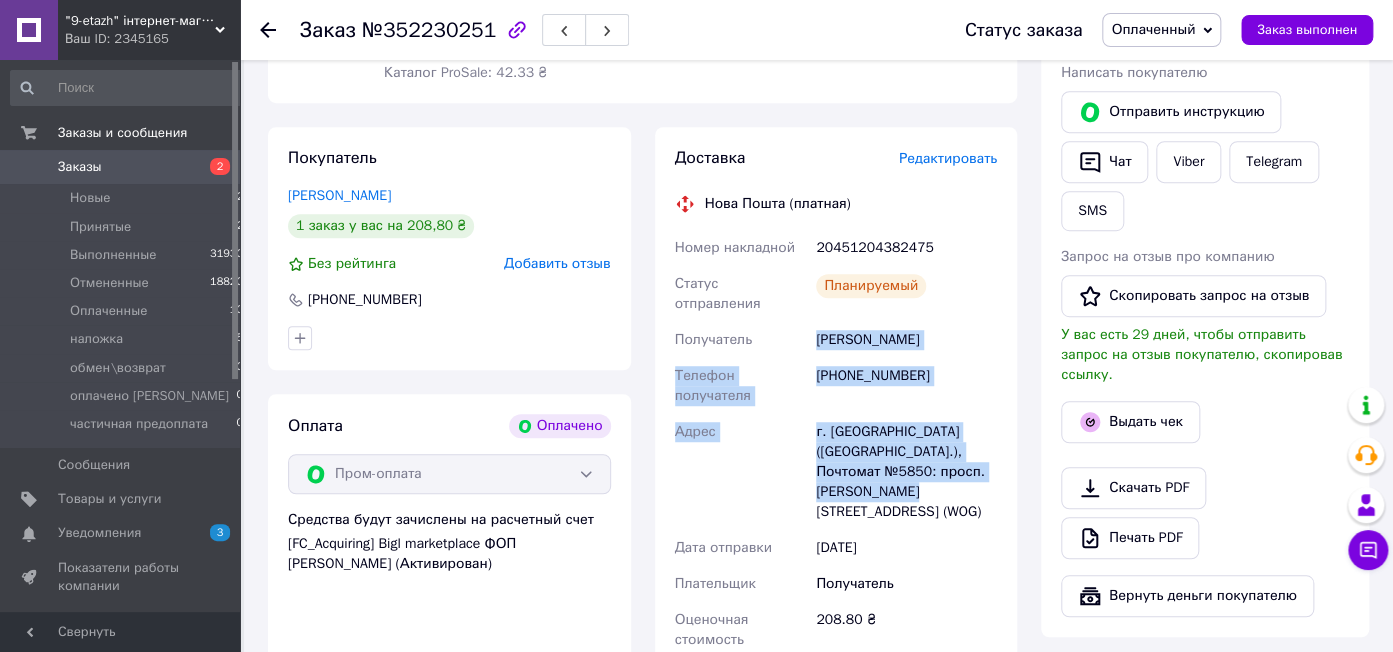 drag, startPoint x: 859, startPoint y: 463, endPoint x: 807, endPoint y: 339, distance: 134.46188 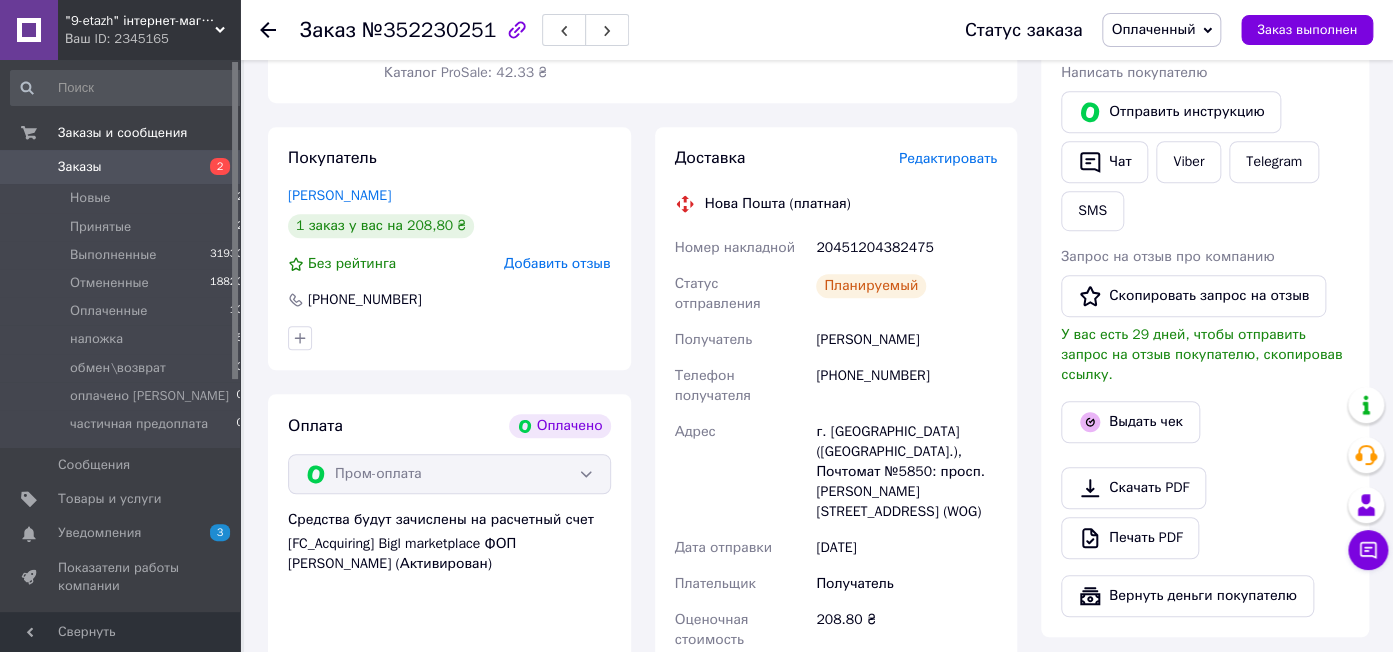 click on "20451204382475" at bounding box center (906, 248) 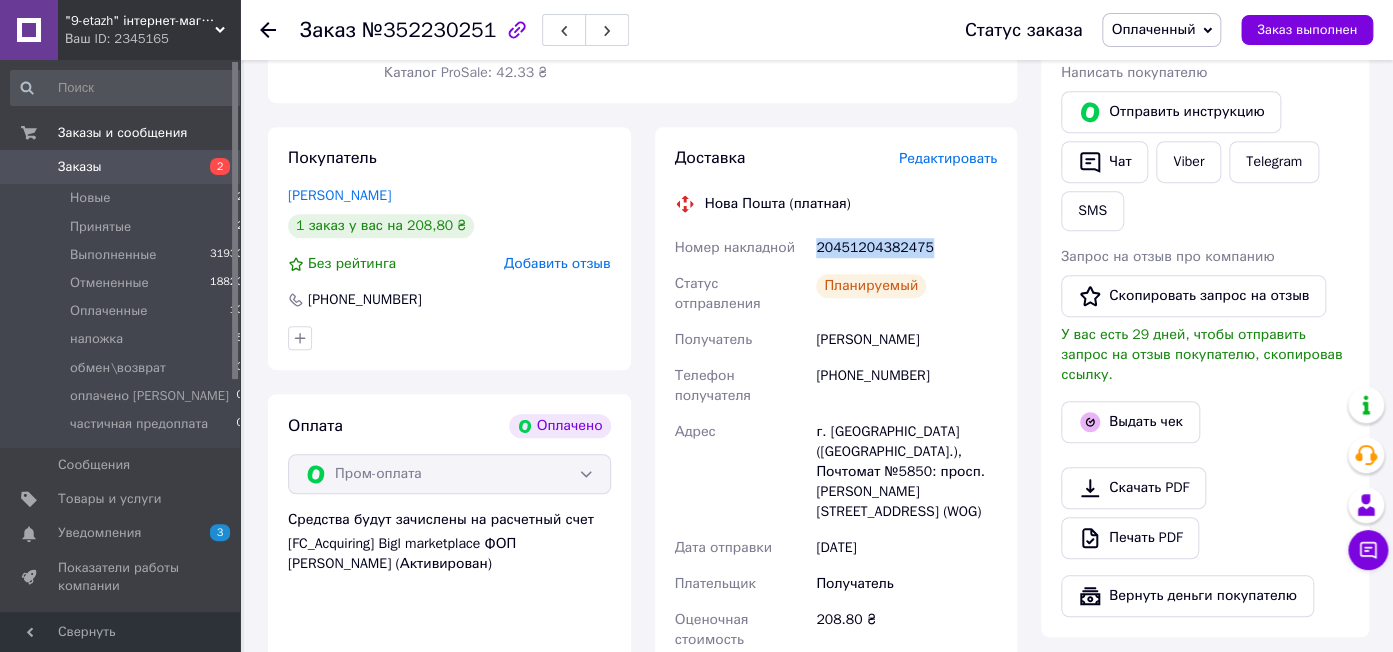 click on "20451204382475" at bounding box center [906, 248] 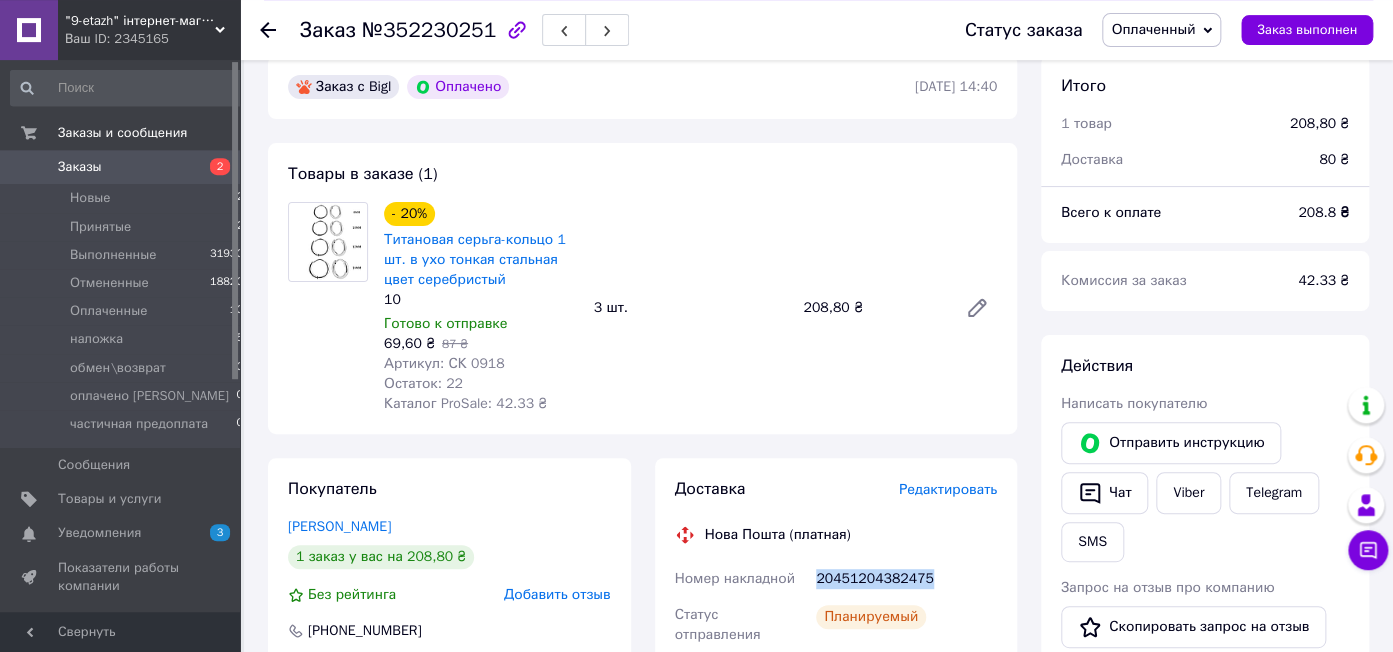 scroll, scrollTop: 0, scrollLeft: 0, axis: both 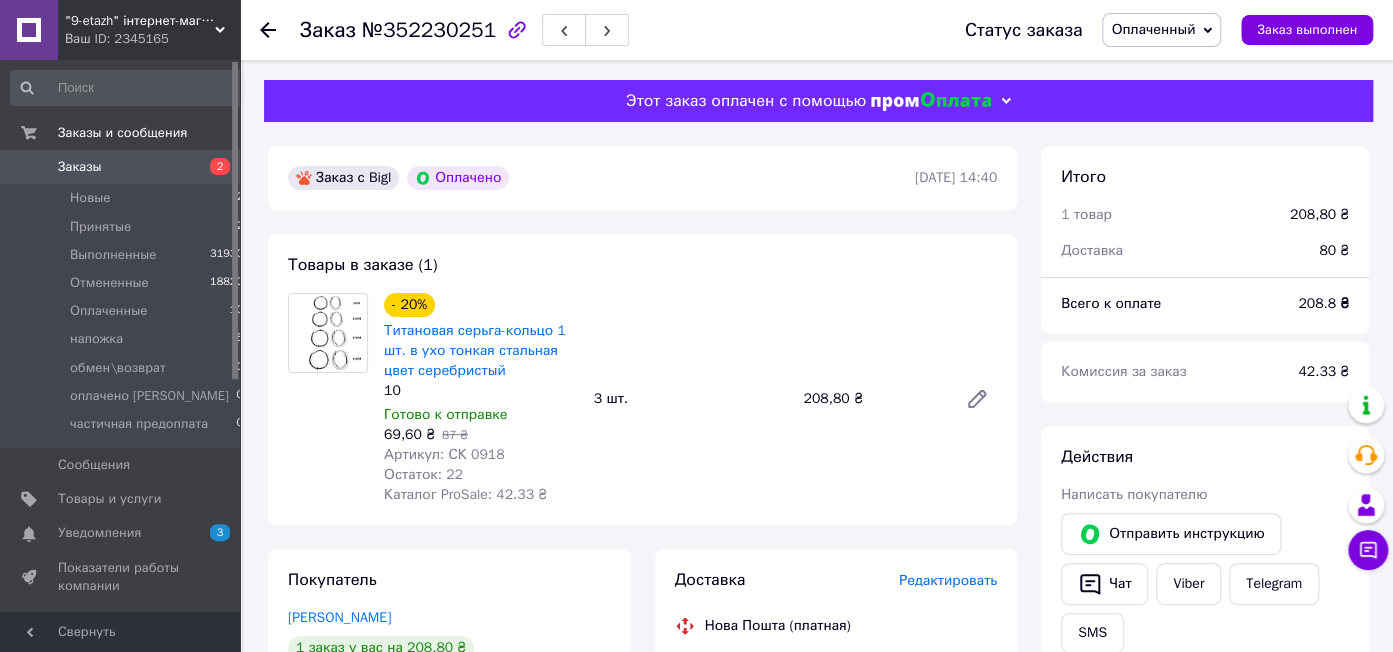 click on "Артикул: СК 0918" at bounding box center [444, 454] 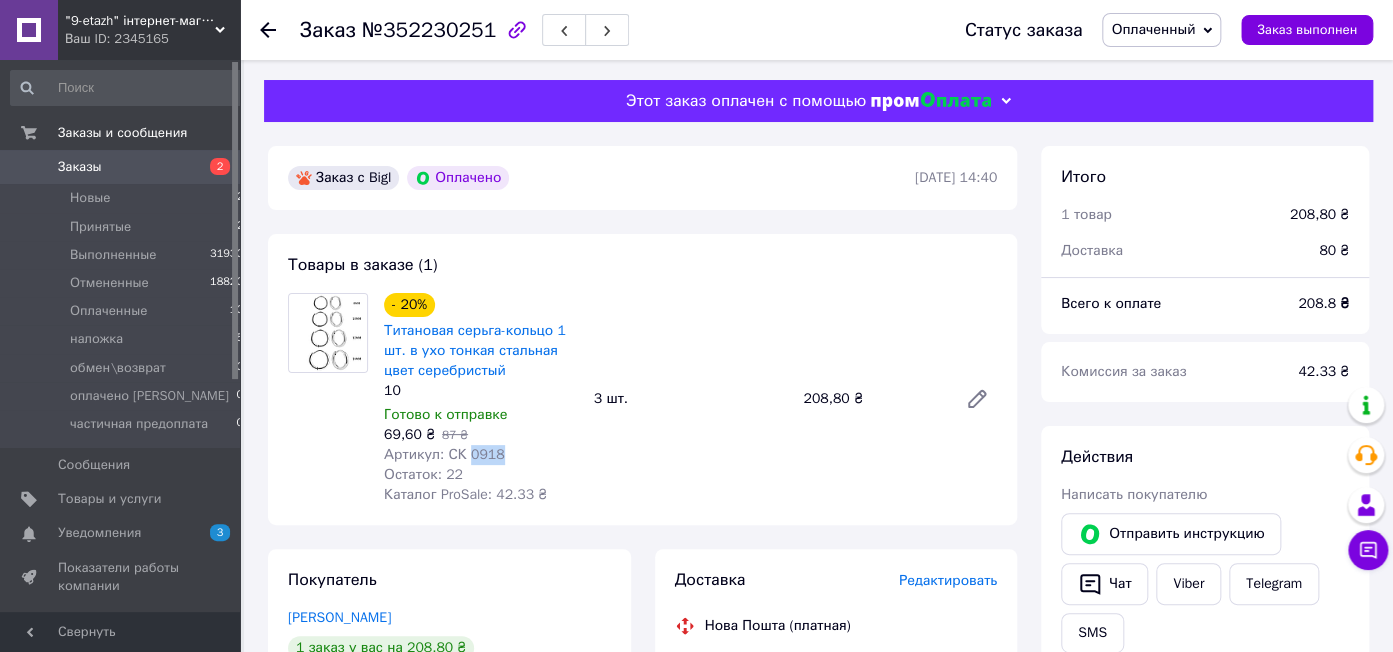 click on "Артикул: СК 0918" at bounding box center [444, 454] 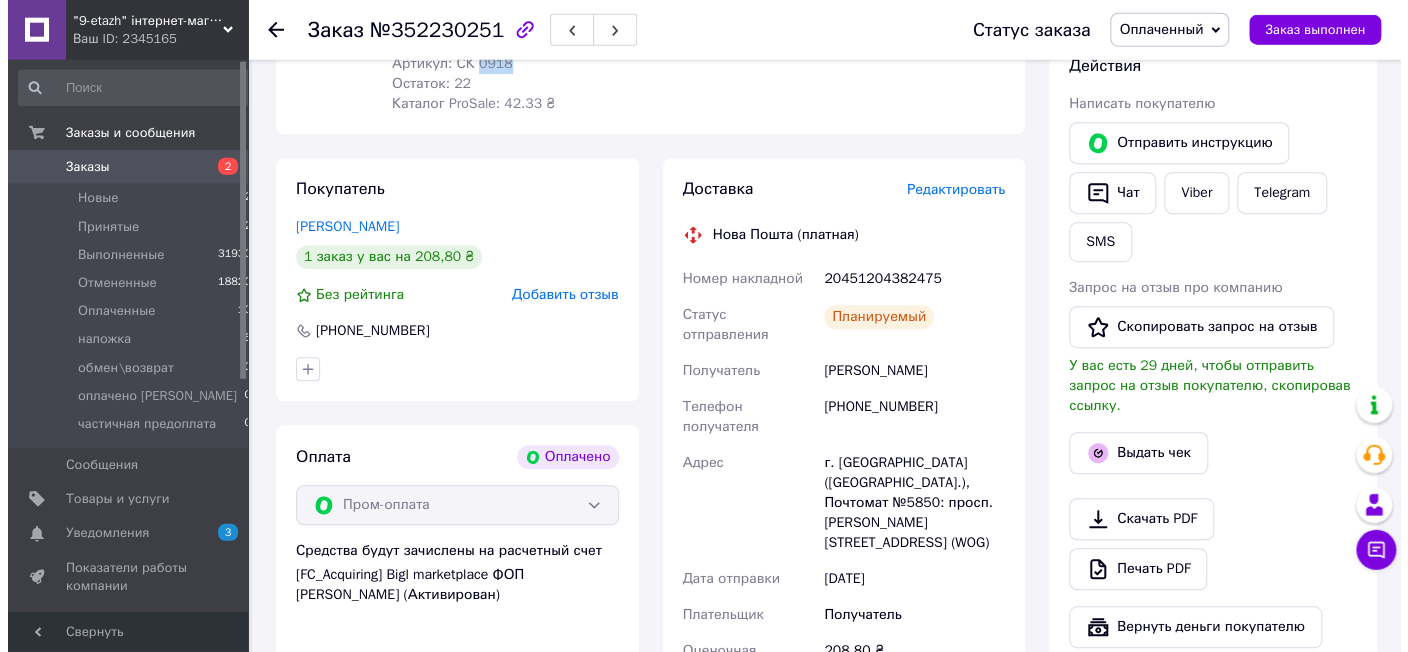 scroll, scrollTop: 422, scrollLeft: 0, axis: vertical 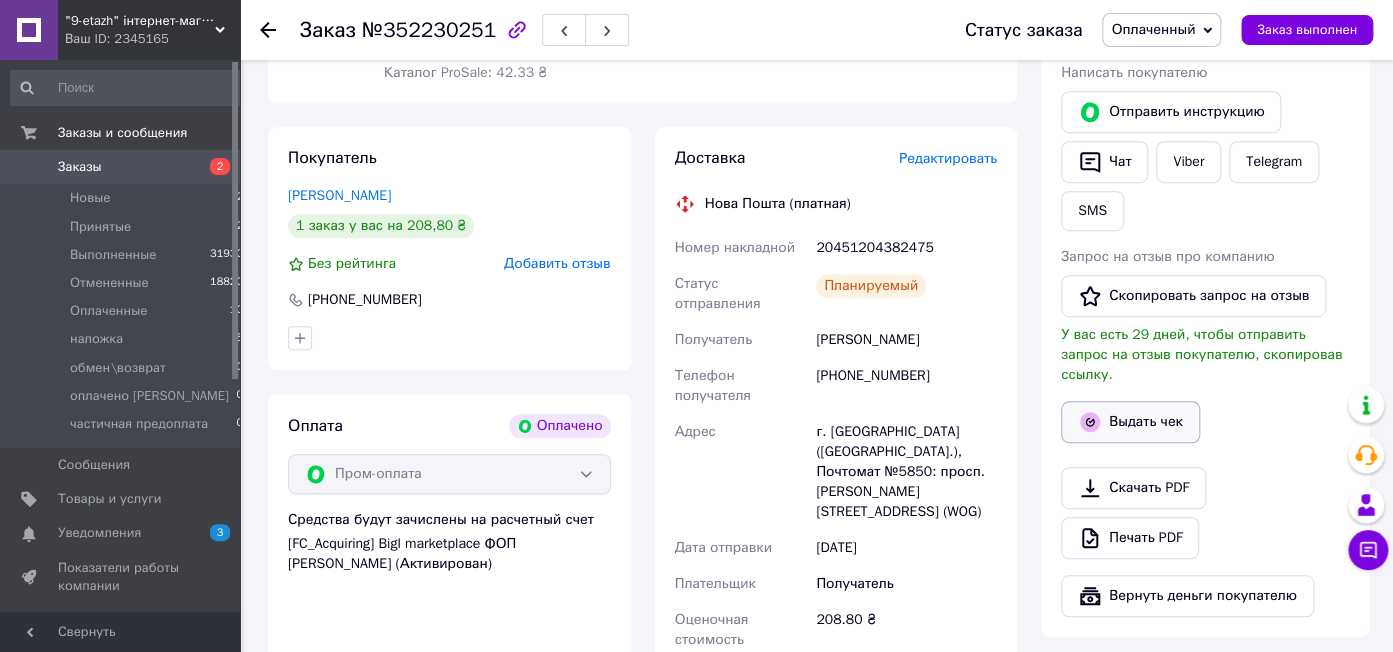 click on "Выдать чек" at bounding box center (1130, 422) 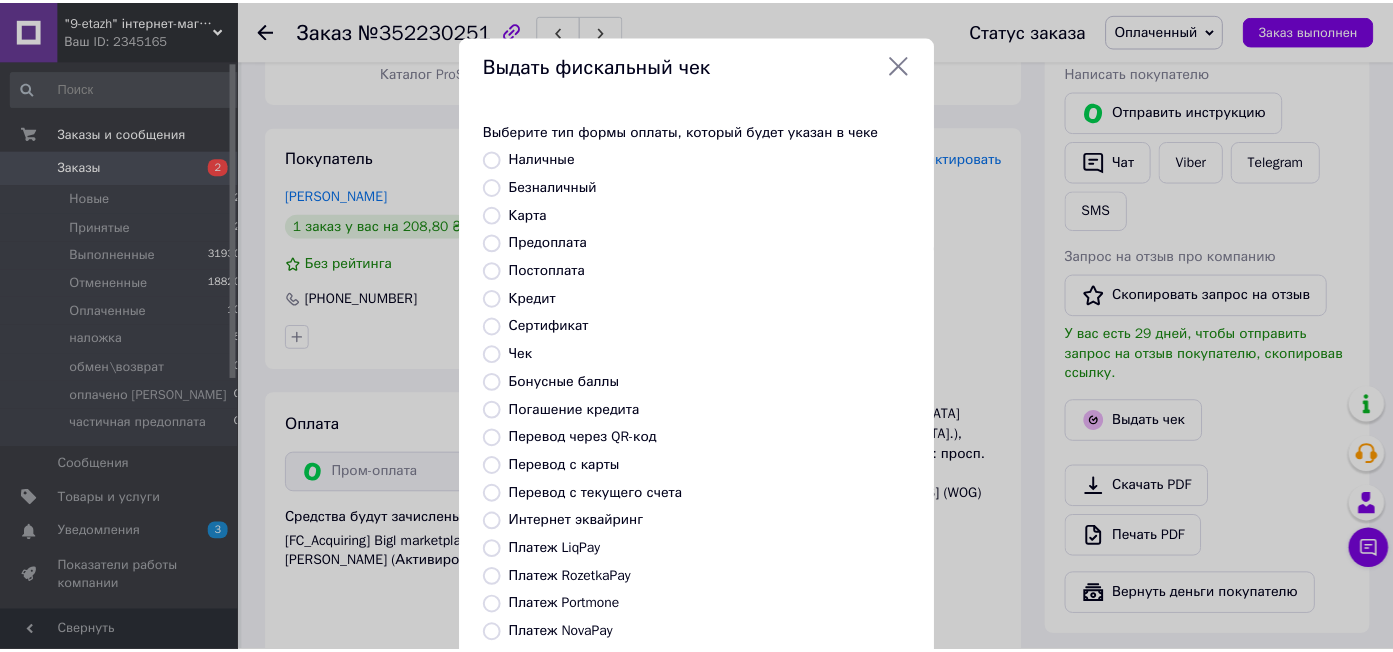 scroll, scrollTop: 207, scrollLeft: 0, axis: vertical 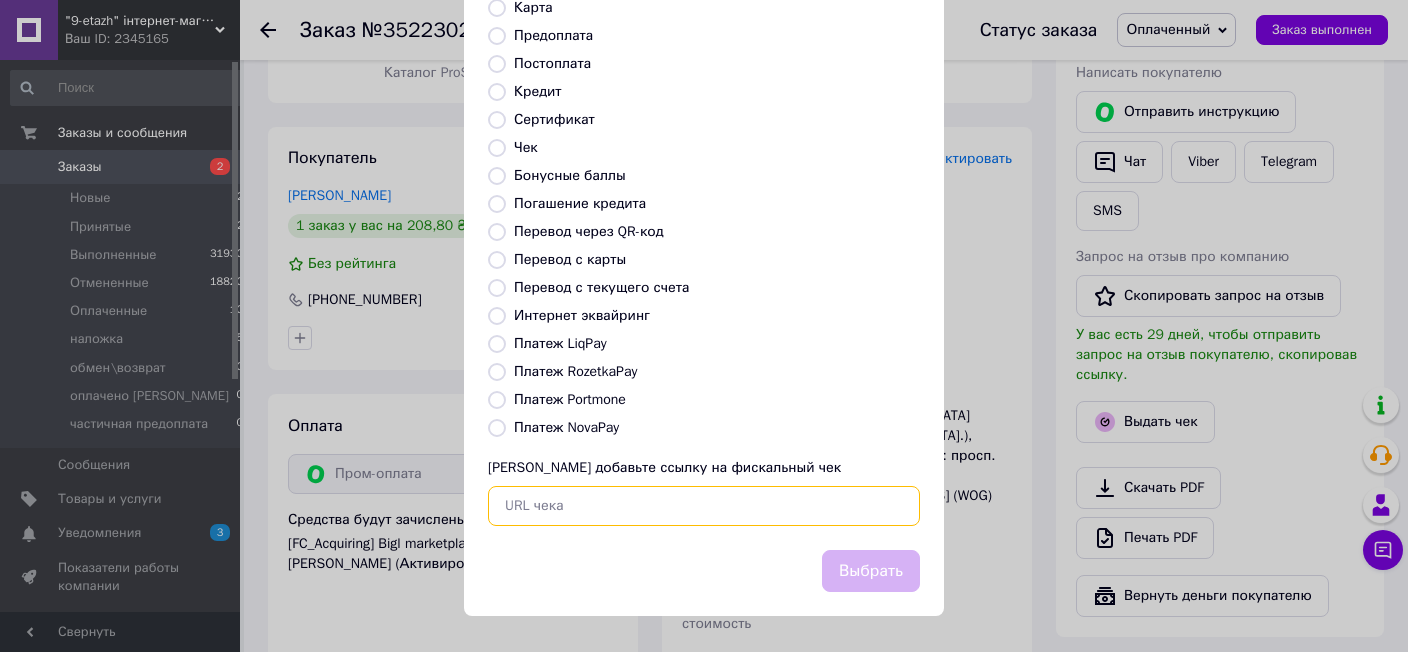 click at bounding box center (704, 506) 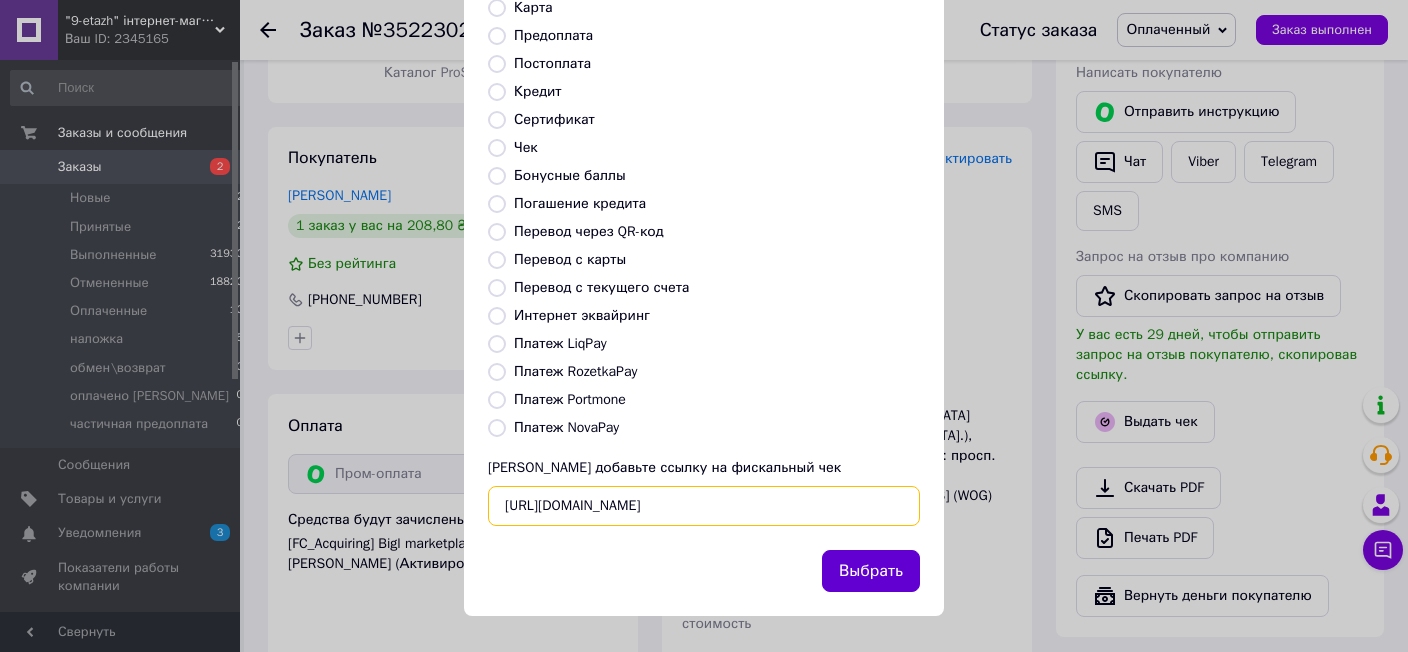 type on "[URL][DOMAIN_NAME]" 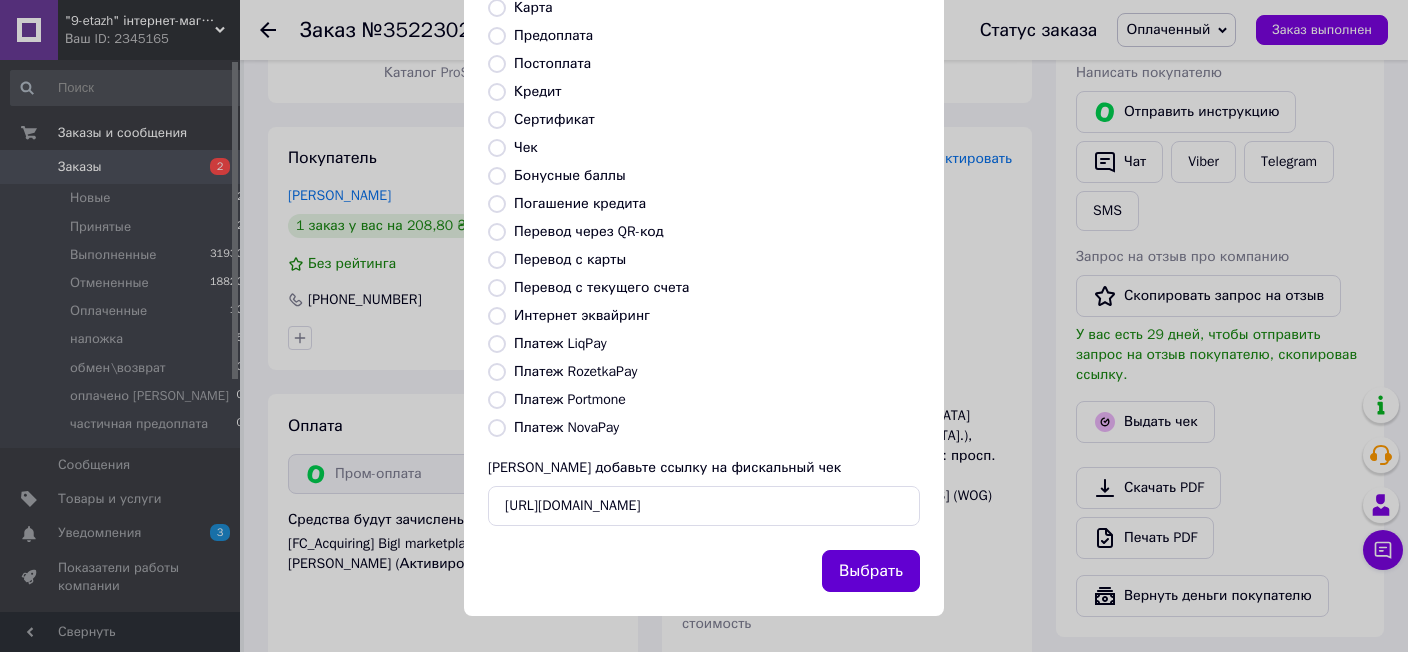 click on "Выбрать" at bounding box center [871, 571] 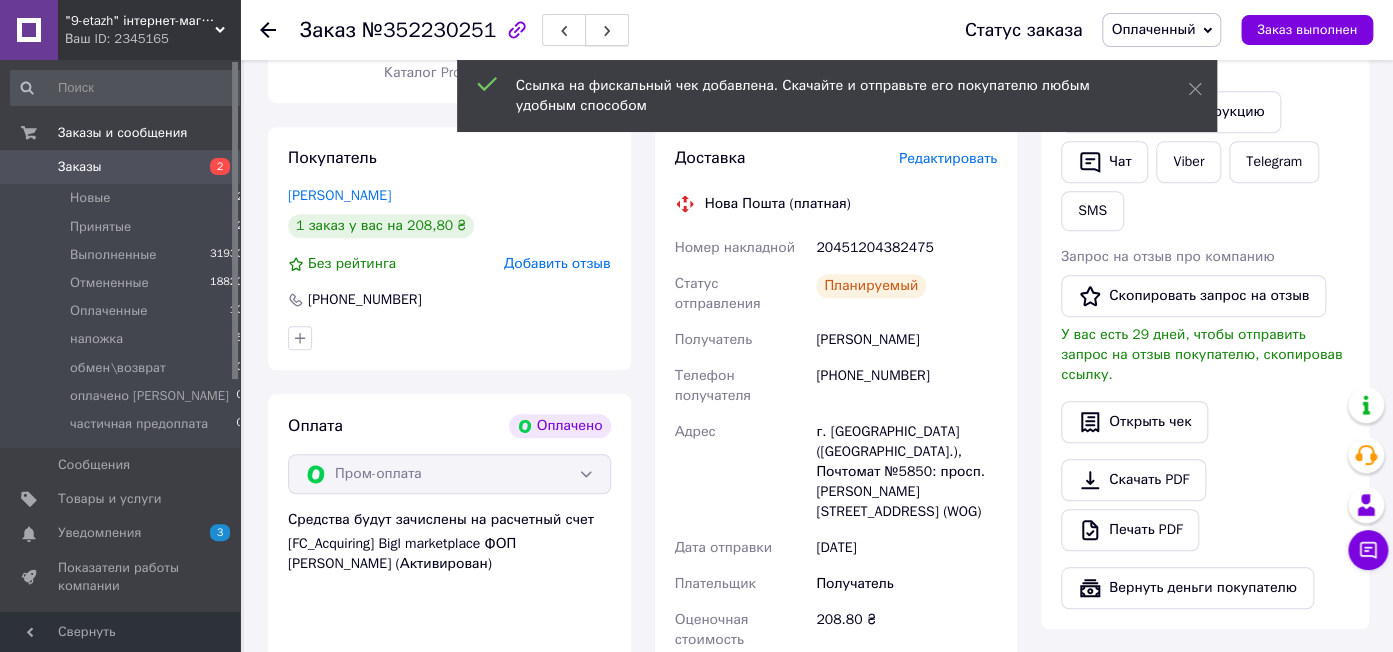 click 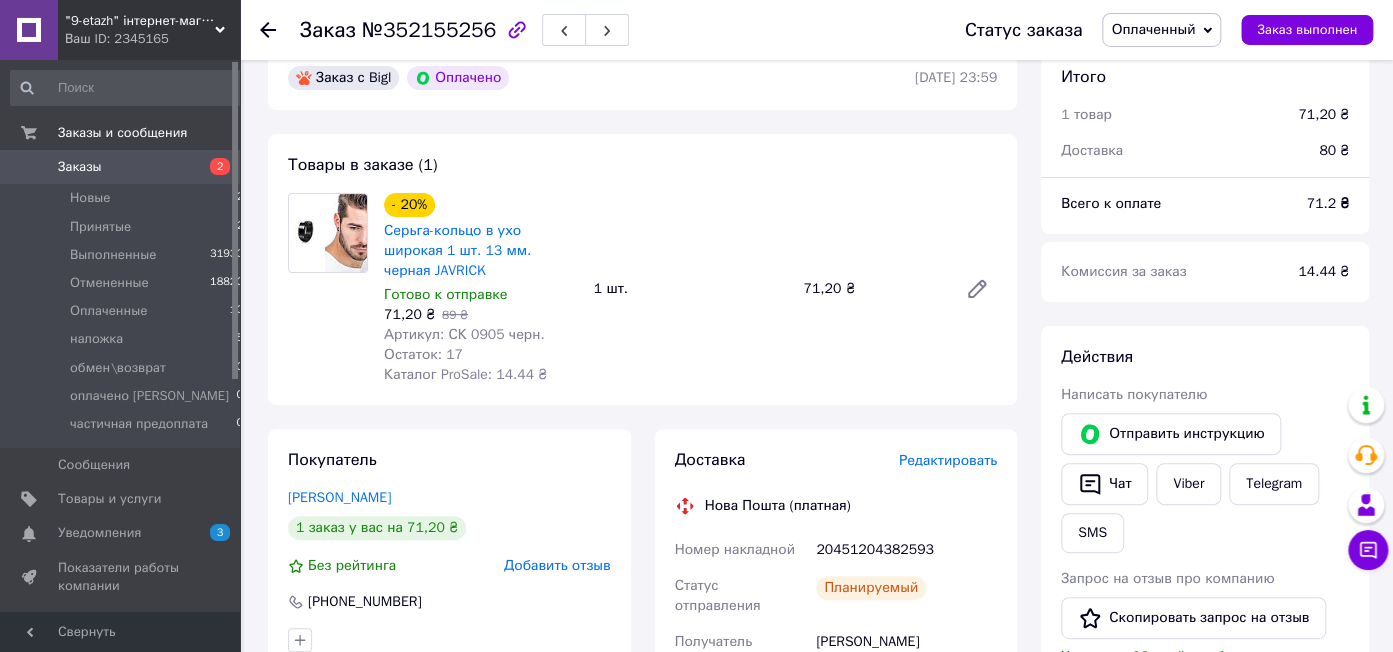 scroll, scrollTop: 0, scrollLeft: 0, axis: both 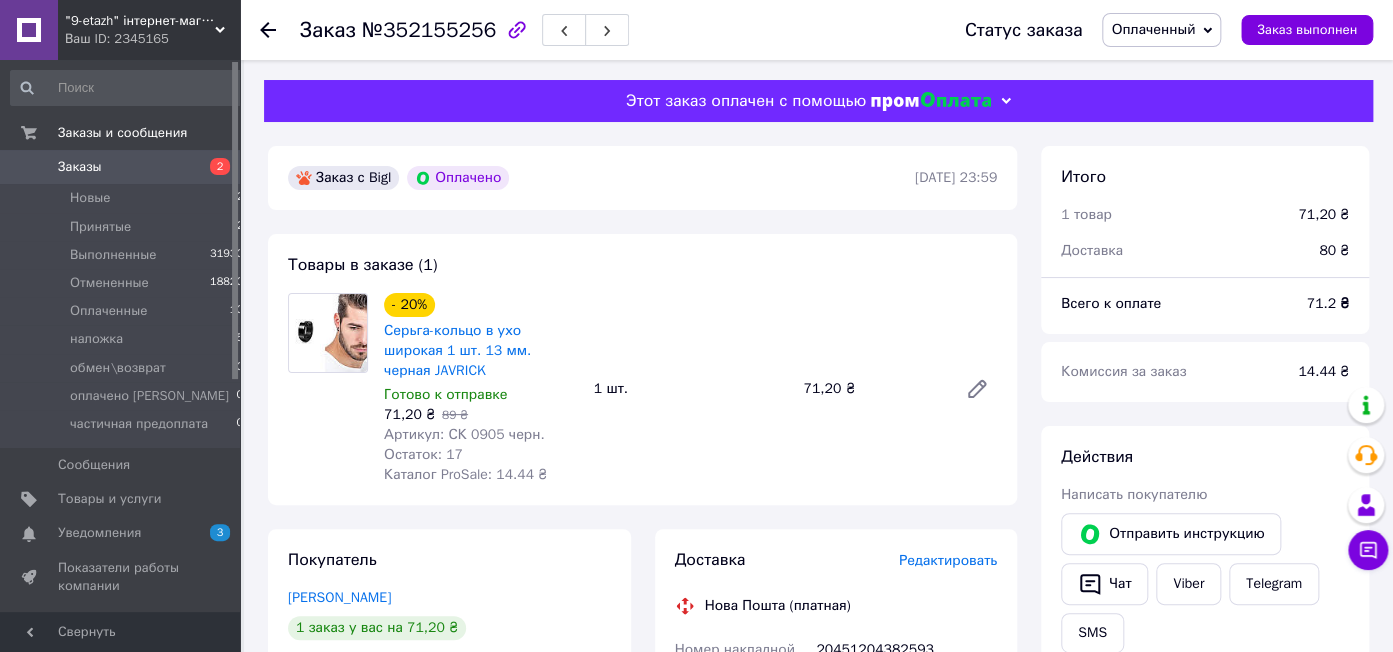 click on "№352155256" at bounding box center [429, 30] 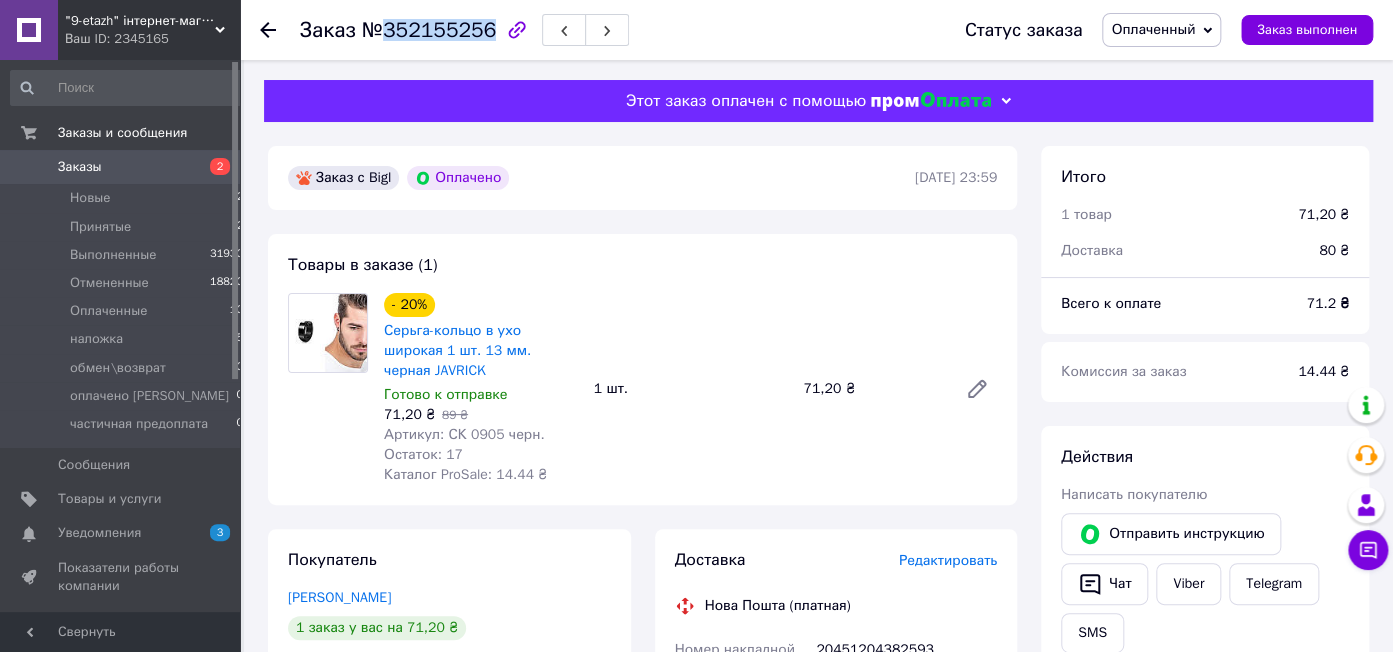 click on "№352155256" at bounding box center (429, 30) 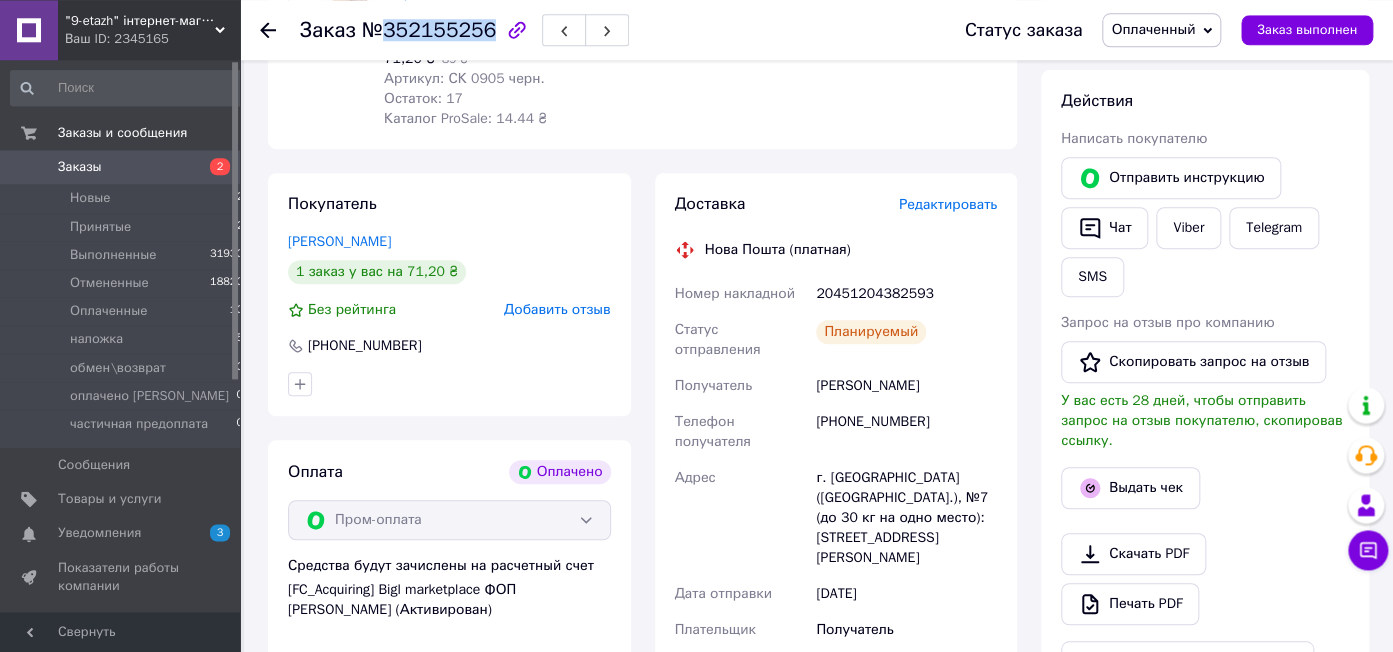 scroll, scrollTop: 316, scrollLeft: 0, axis: vertical 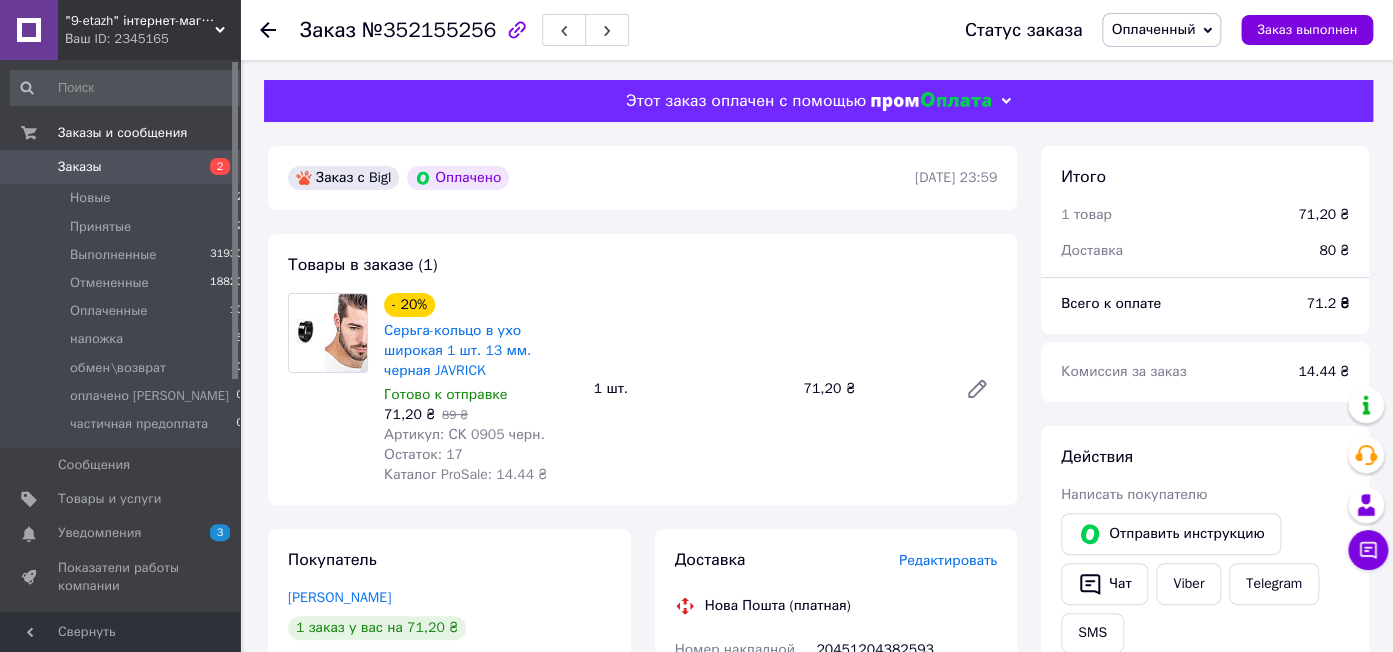 click on "Артикул: СК 0905 черн." at bounding box center [464, 434] 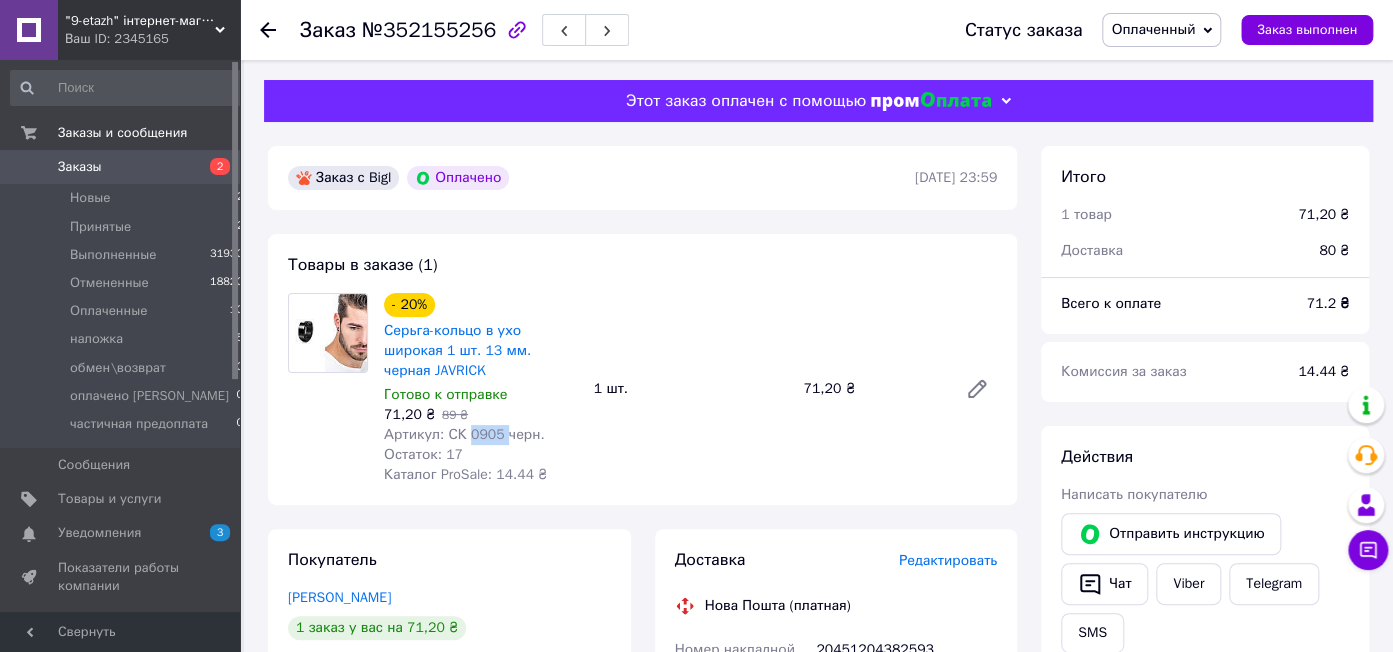click on "Артикул: СК 0905 черн." at bounding box center (464, 434) 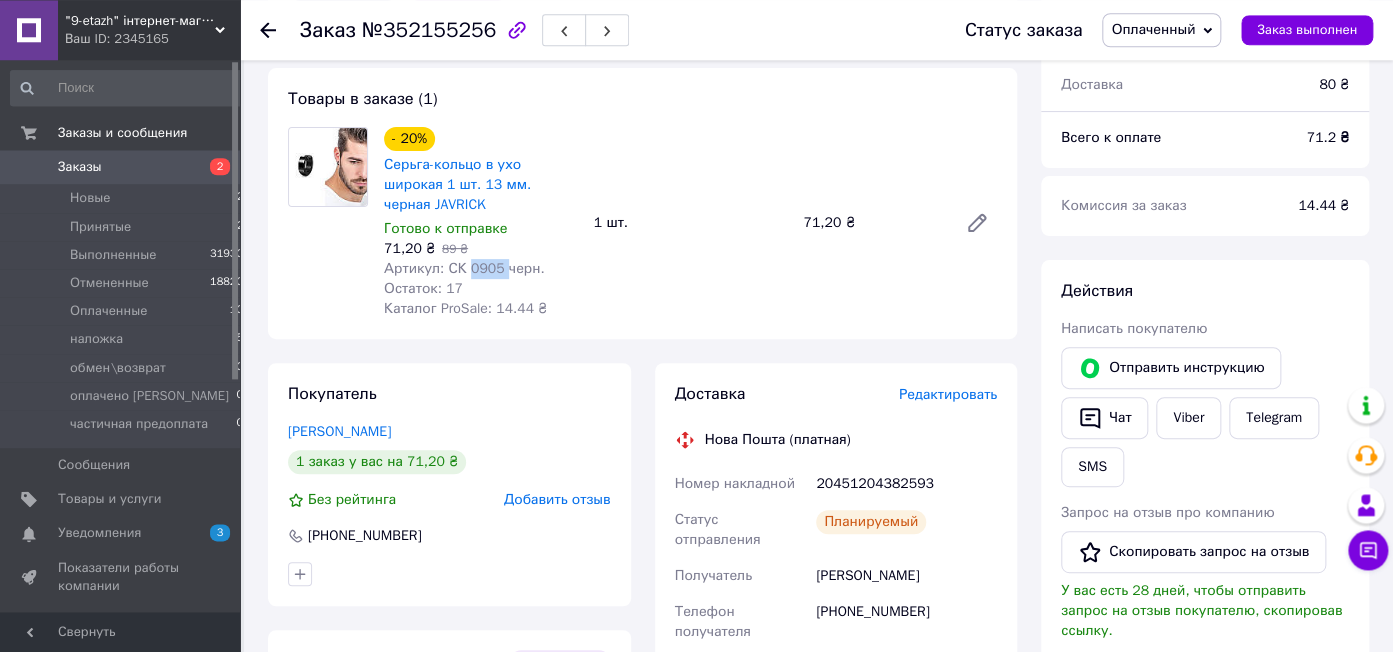 scroll, scrollTop: 316, scrollLeft: 0, axis: vertical 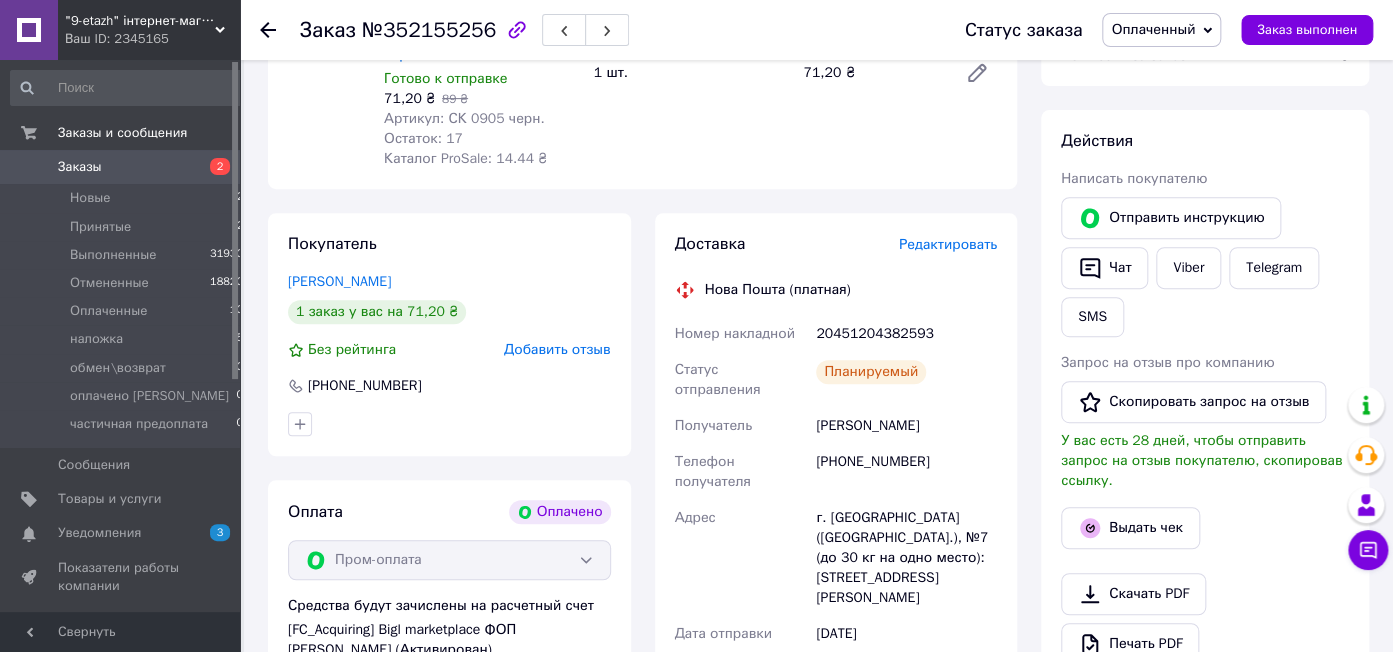 click on "20451204382593" at bounding box center [906, 334] 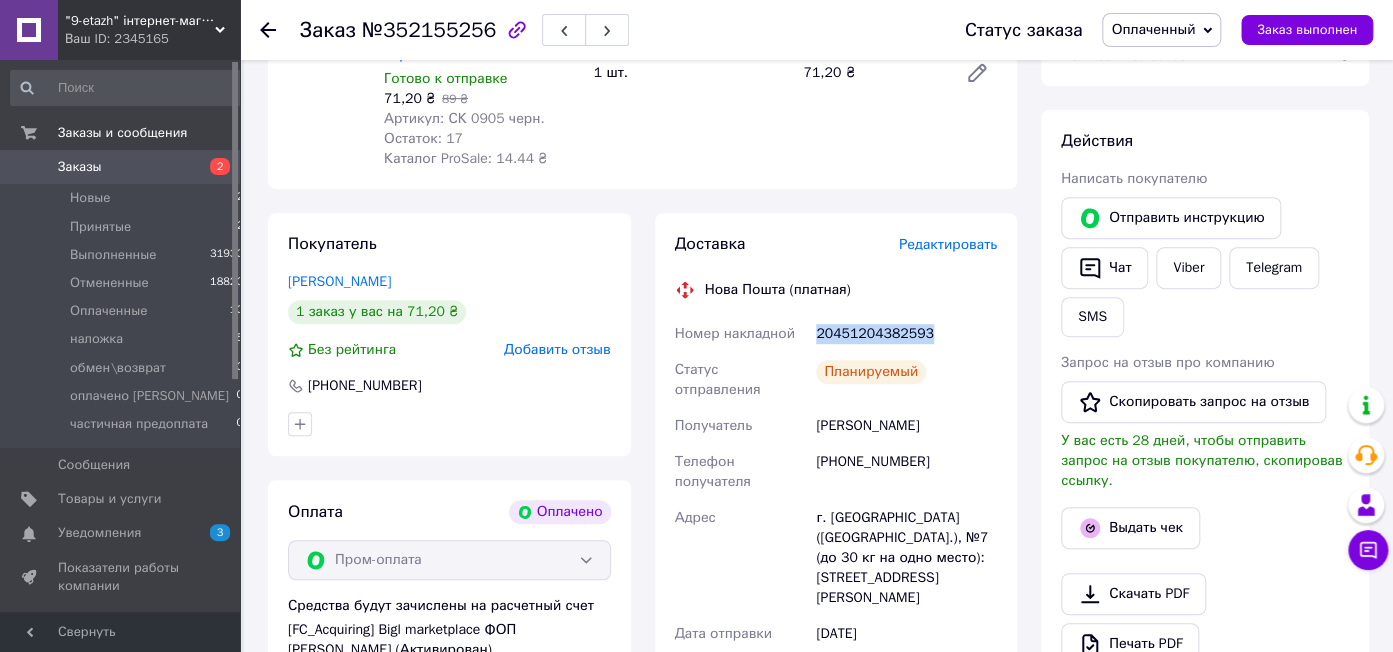 click on "20451204382593" at bounding box center [906, 334] 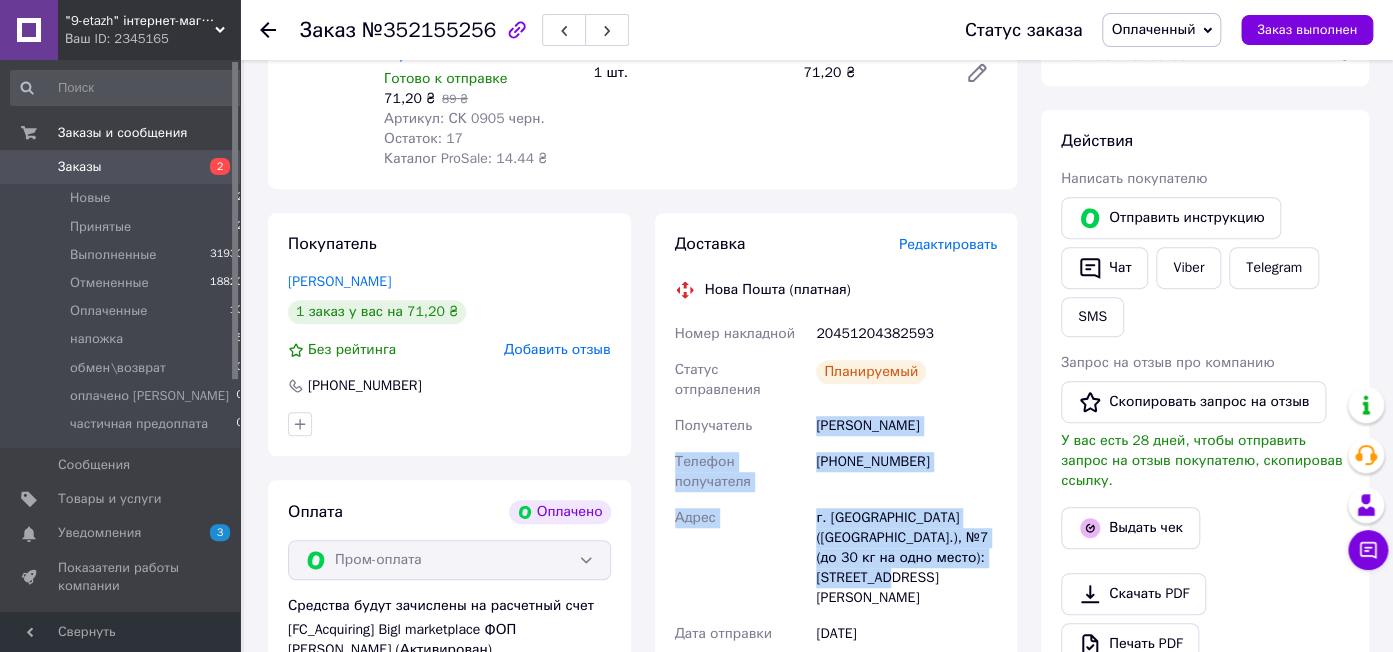 drag, startPoint x: 846, startPoint y: 523, endPoint x: 800, endPoint y: 397, distance: 134.13426 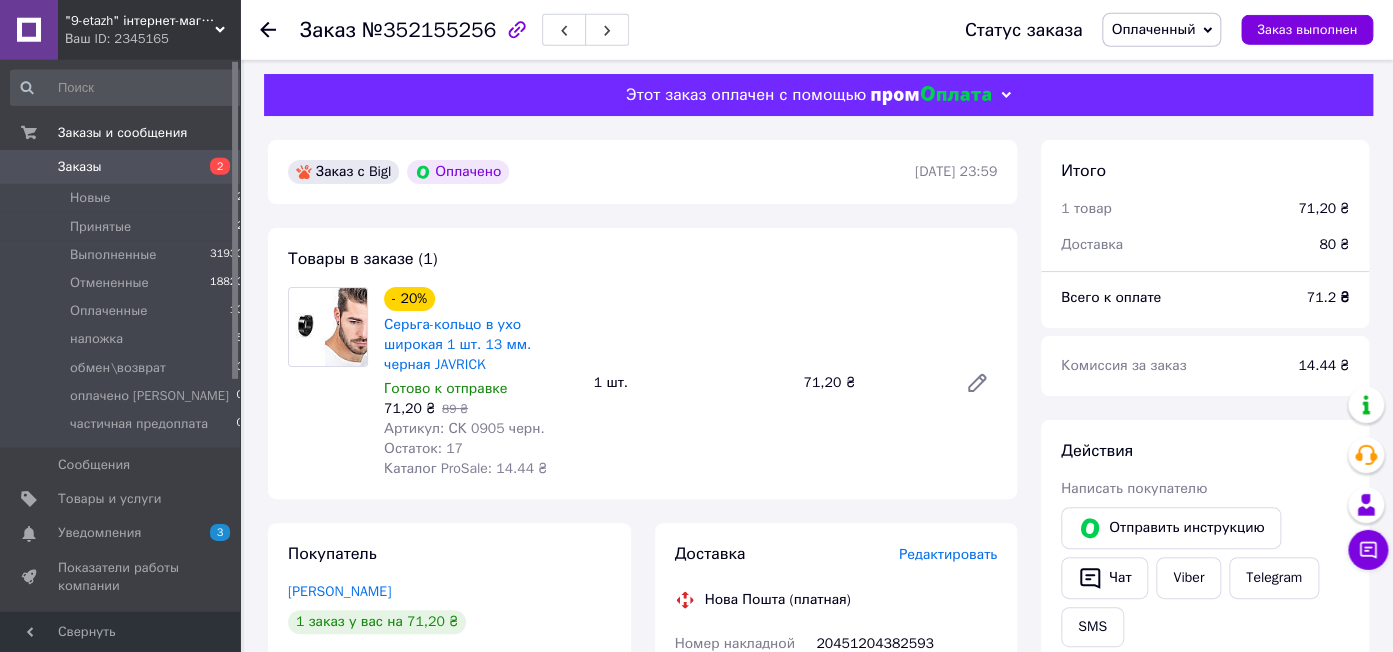 scroll, scrollTop: 0, scrollLeft: 0, axis: both 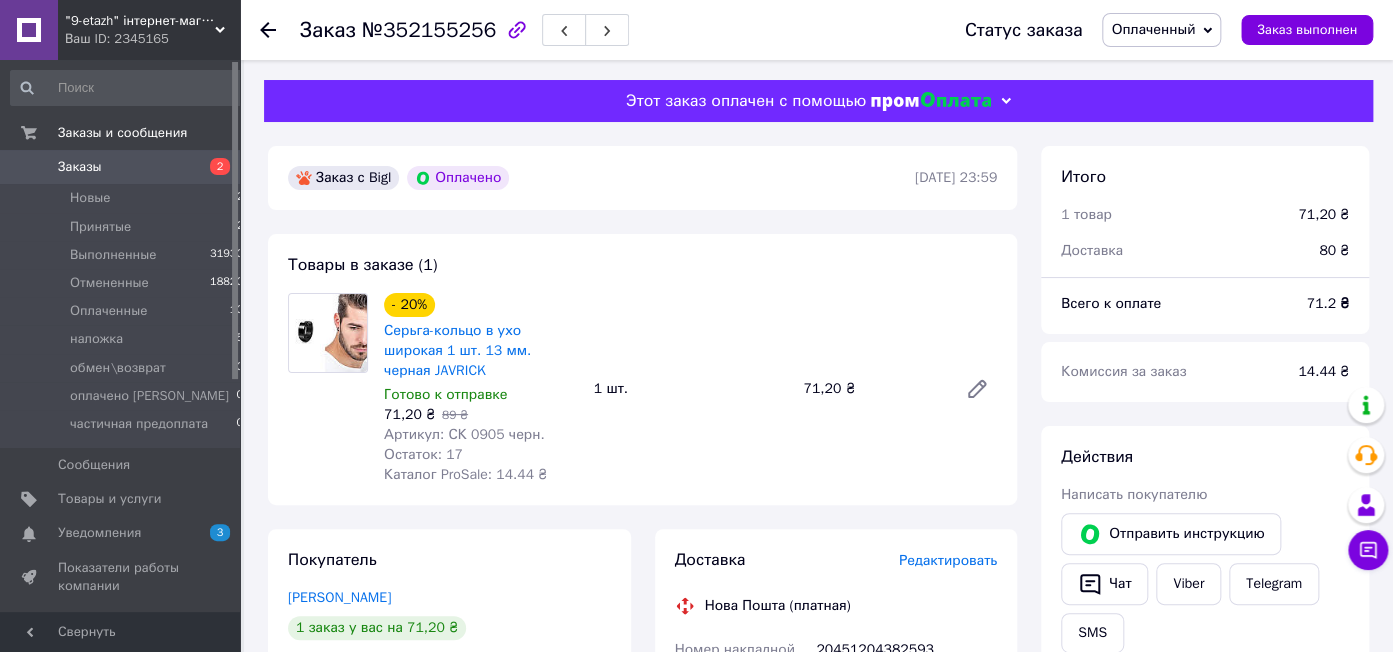click on "Артикул: СК 0905 черн." at bounding box center (464, 434) 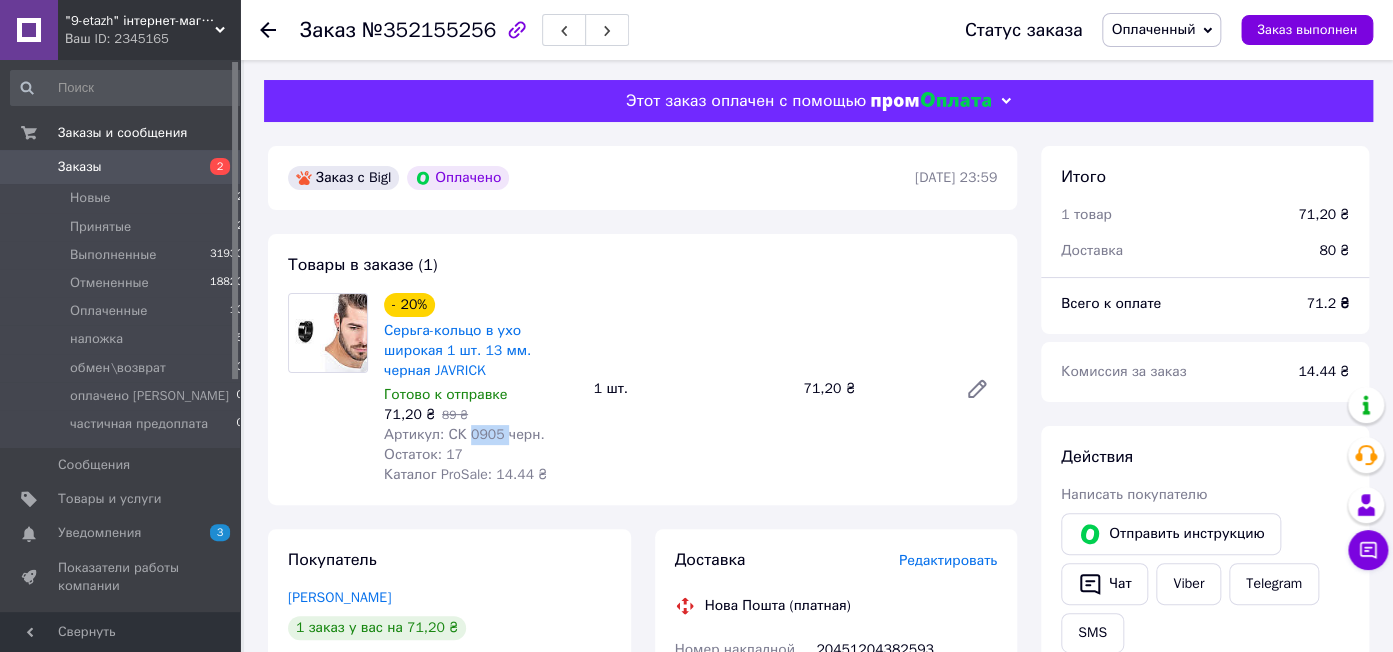 click on "Артикул: СК 0905 черн." at bounding box center [464, 434] 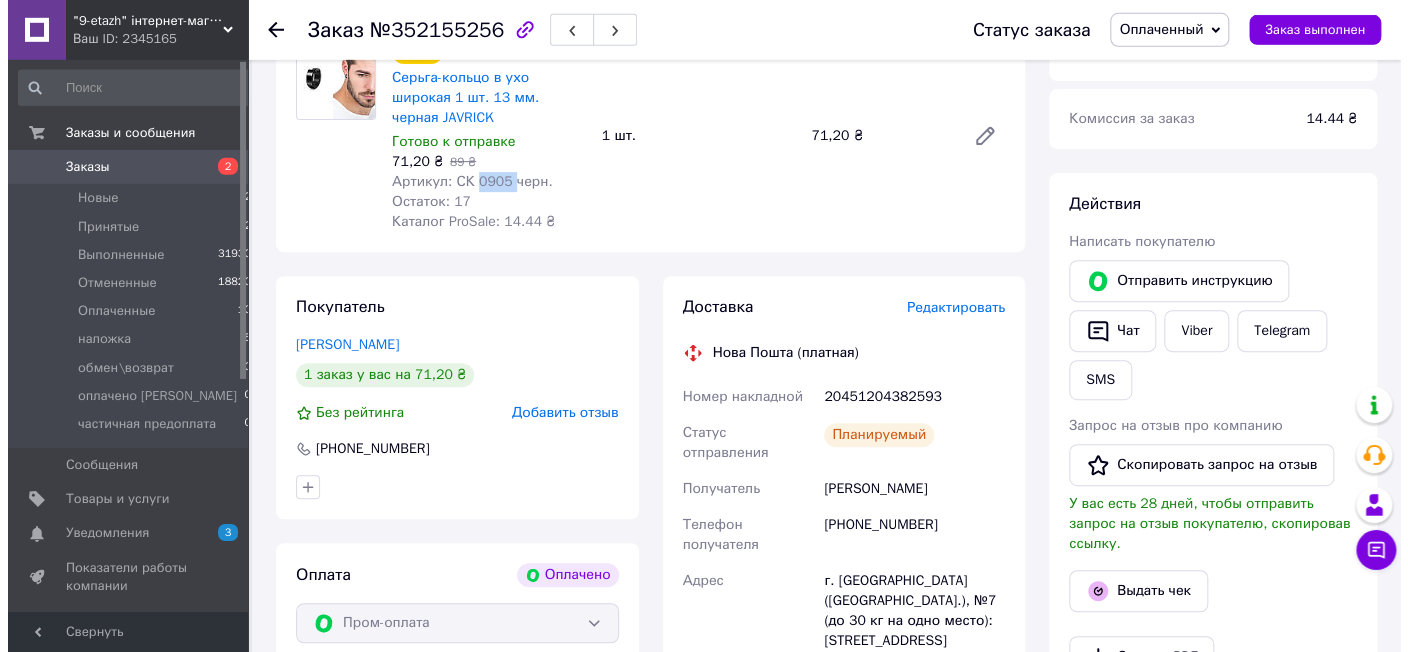 scroll, scrollTop: 422, scrollLeft: 0, axis: vertical 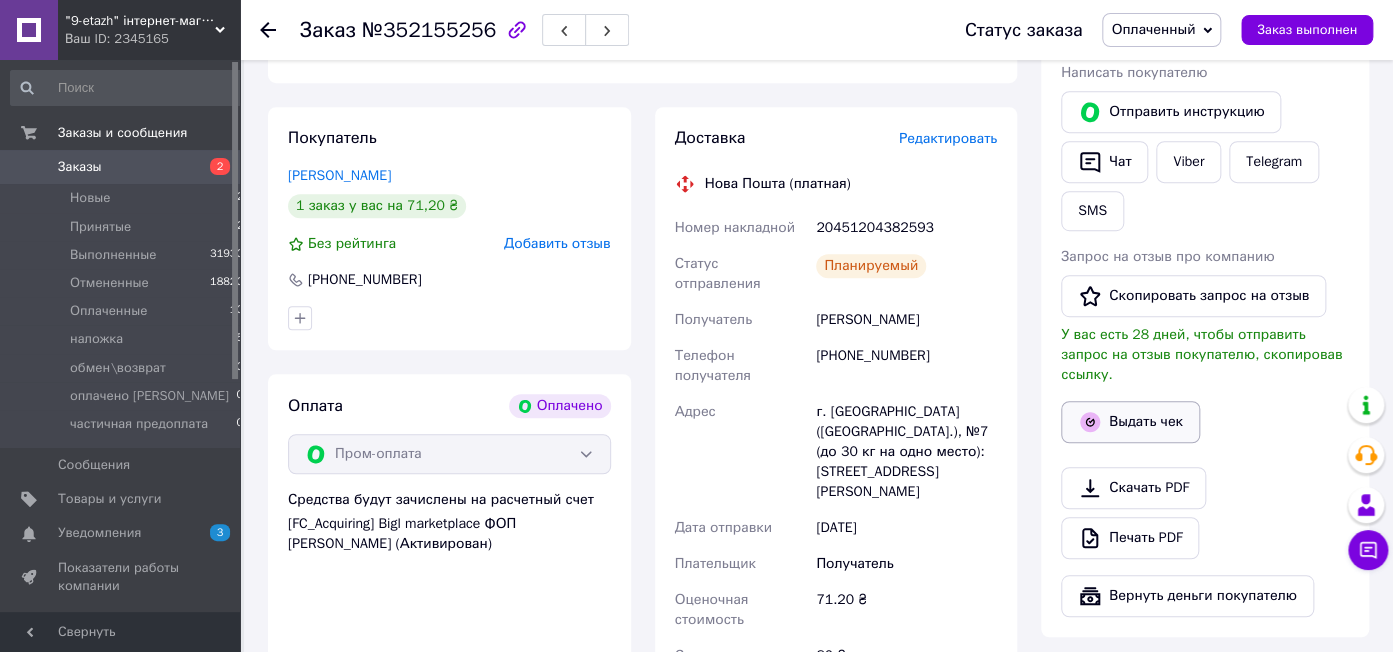 click on "Выдать чек" at bounding box center [1130, 422] 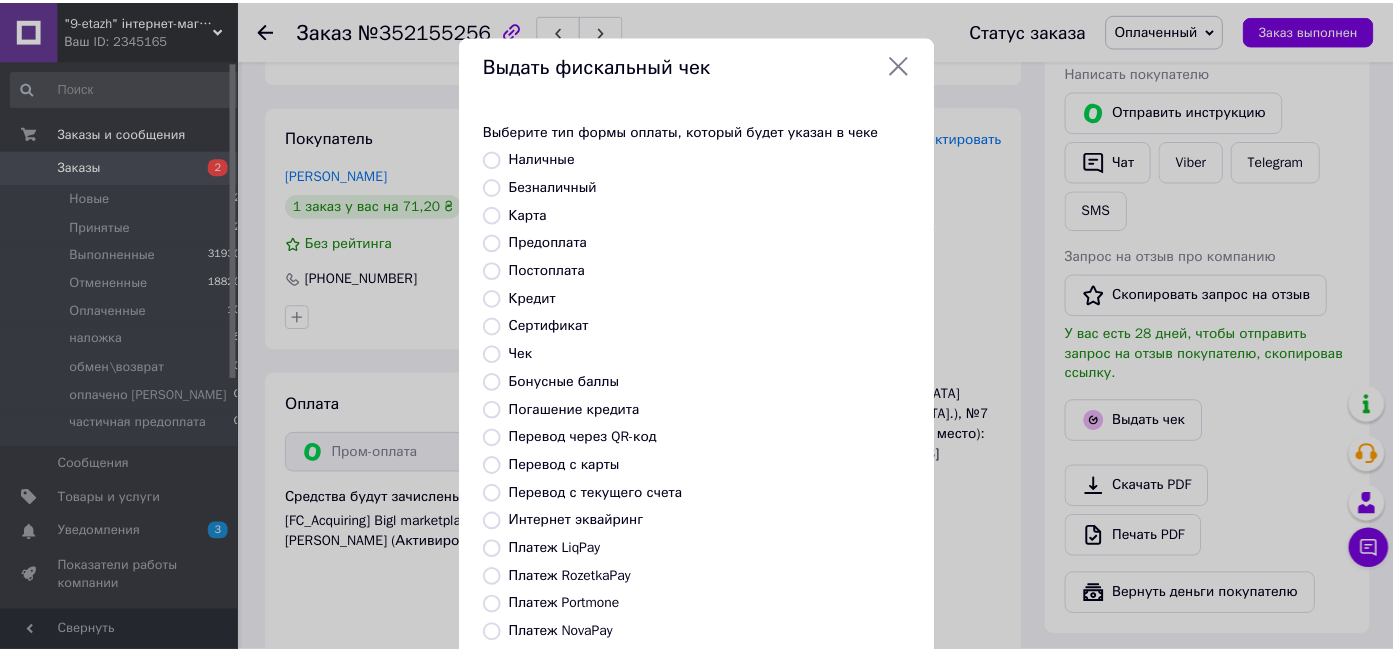 scroll, scrollTop: 207, scrollLeft: 0, axis: vertical 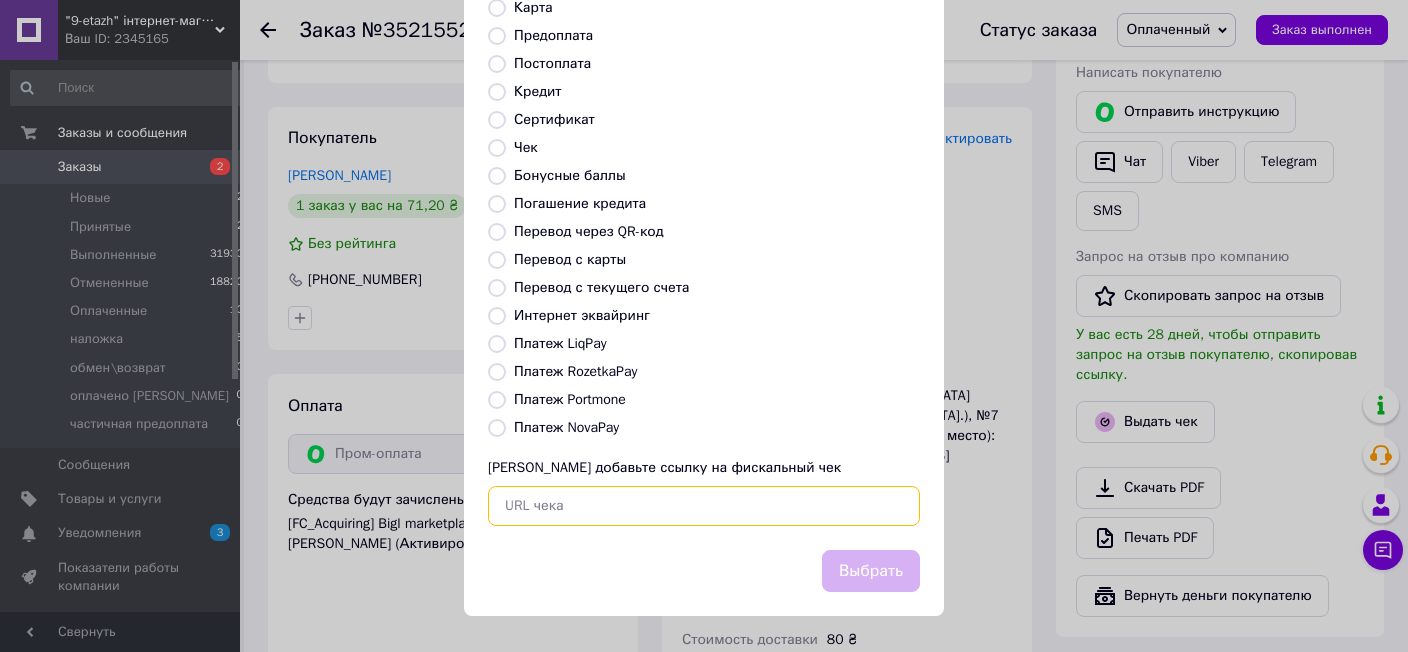 click at bounding box center (704, 506) 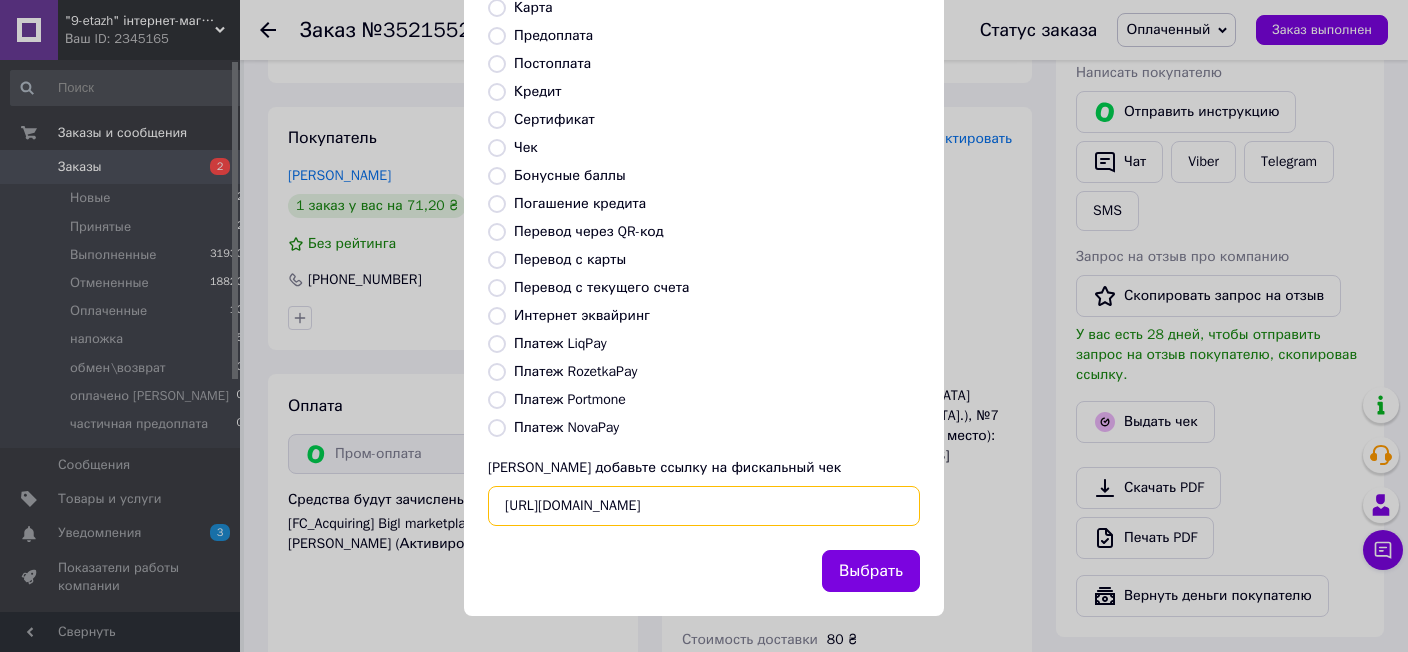 type on "[URL][DOMAIN_NAME]" 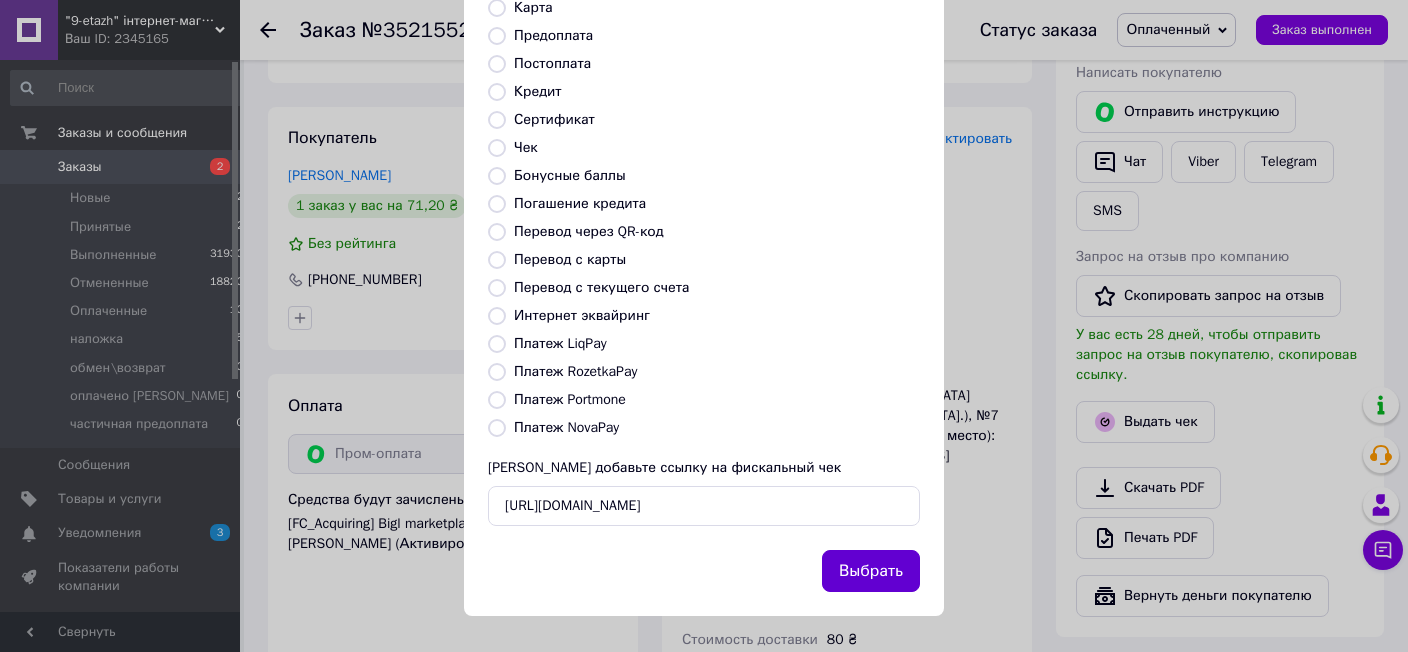 click on "Выбрать" at bounding box center [871, 571] 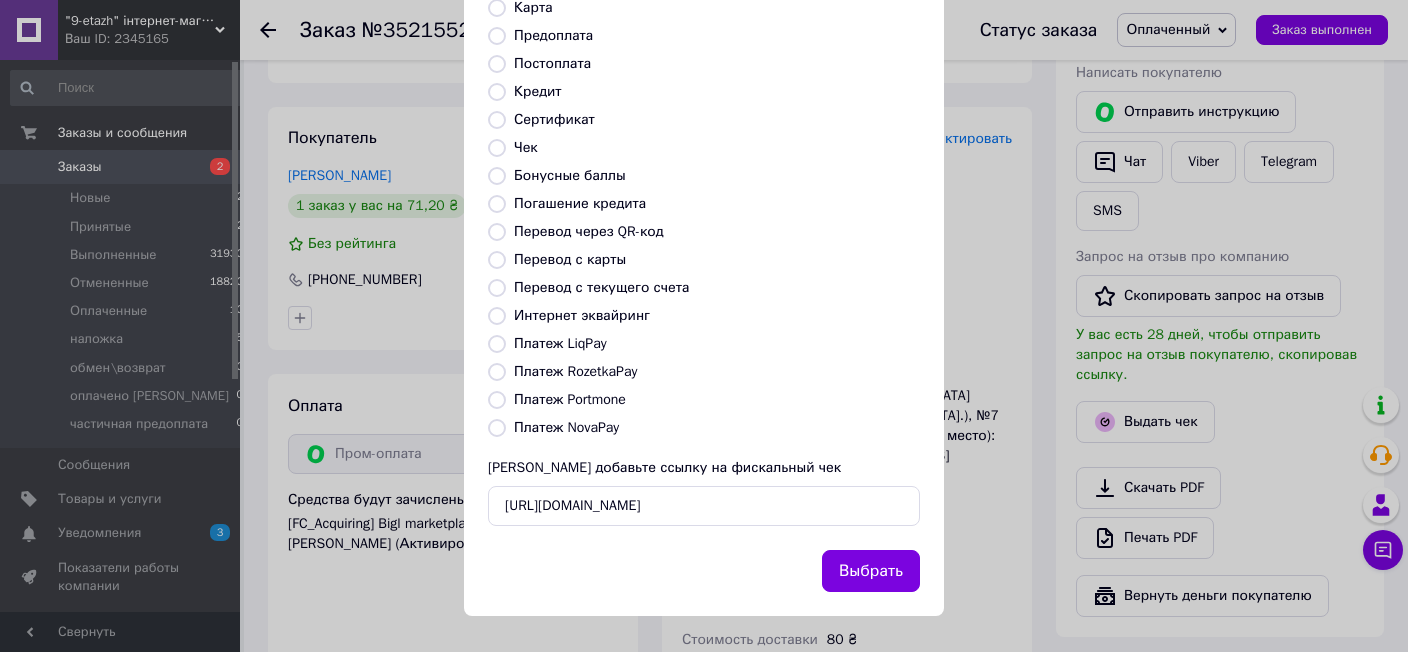 click on "Выбрать" at bounding box center [871, 571] 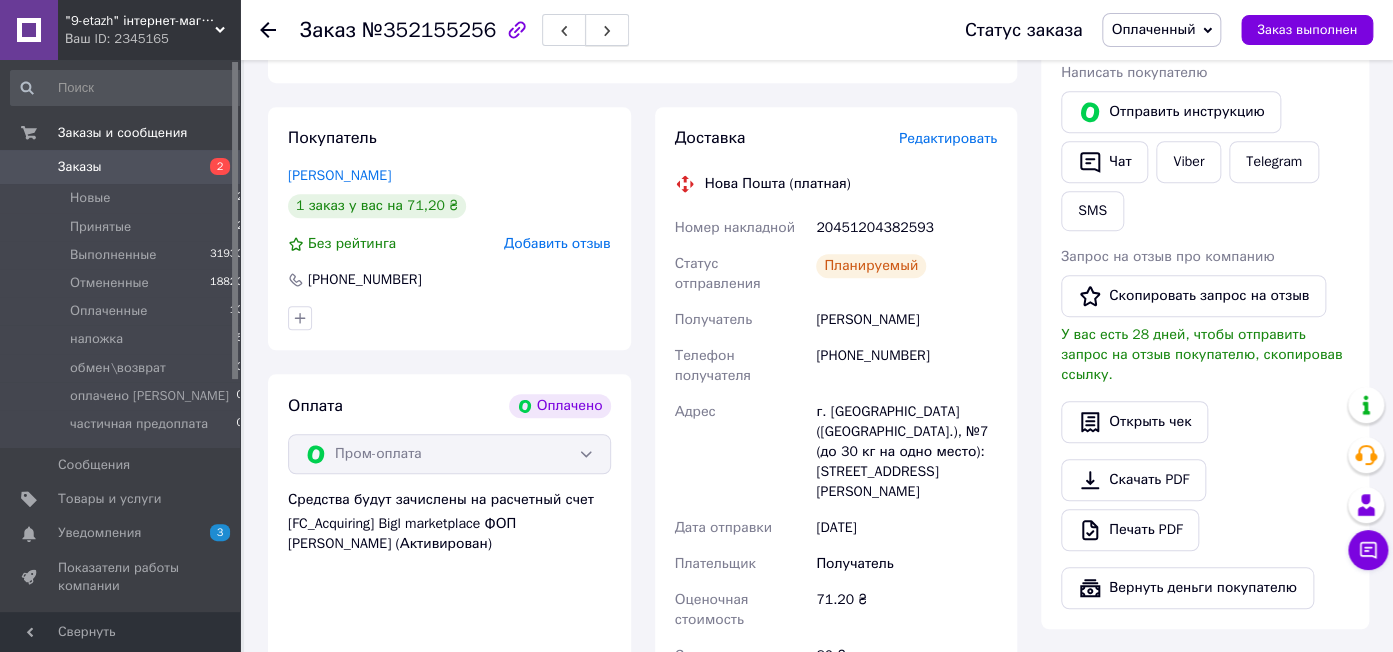 click at bounding box center [607, 30] 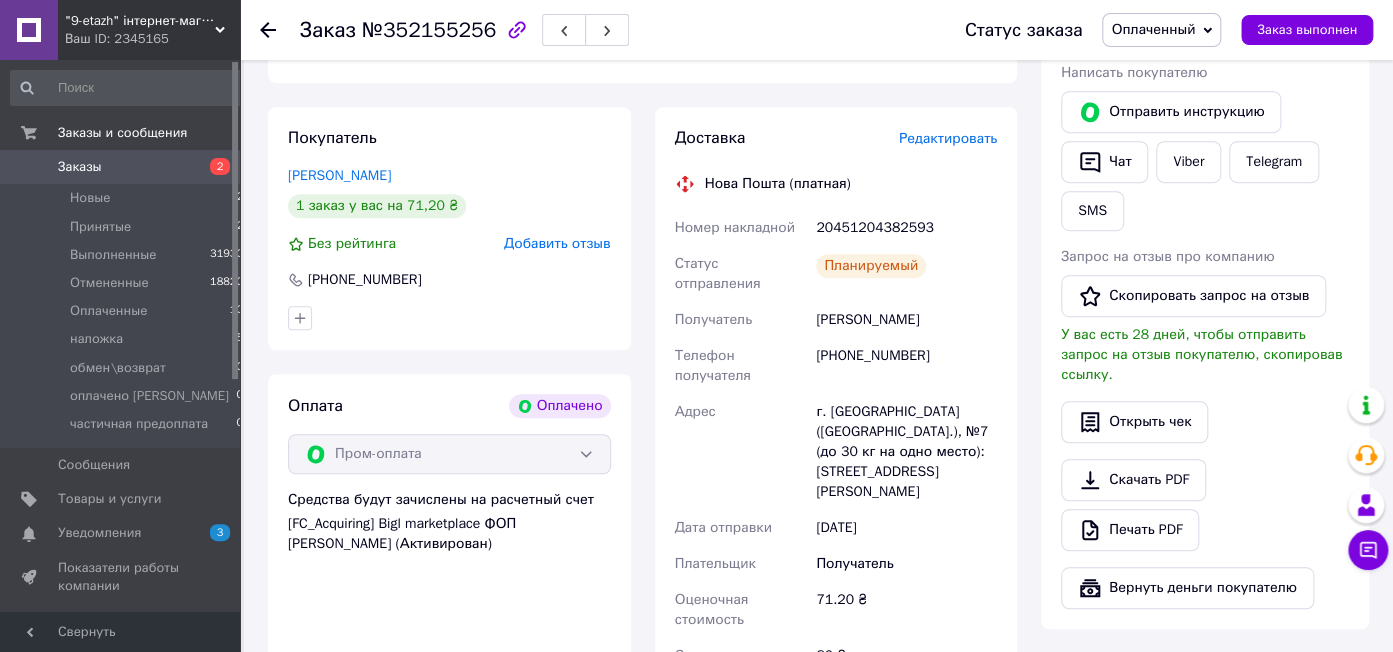 scroll, scrollTop: 261, scrollLeft: 0, axis: vertical 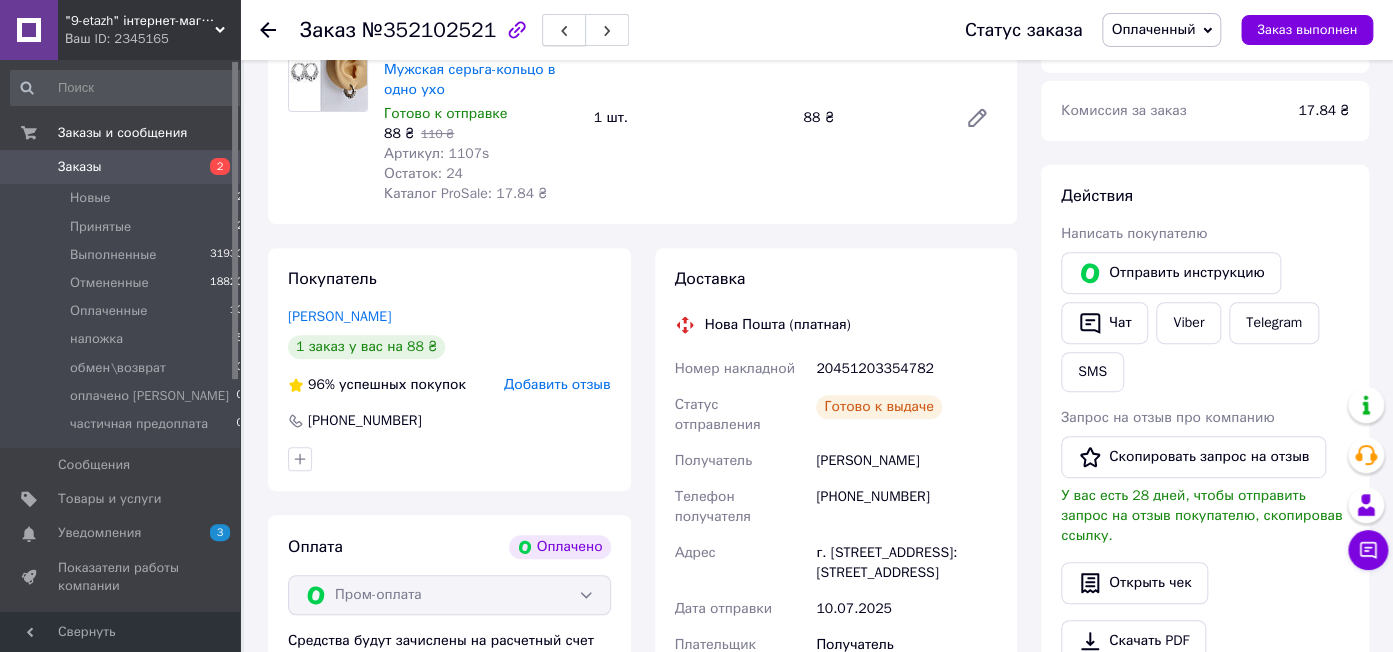 click 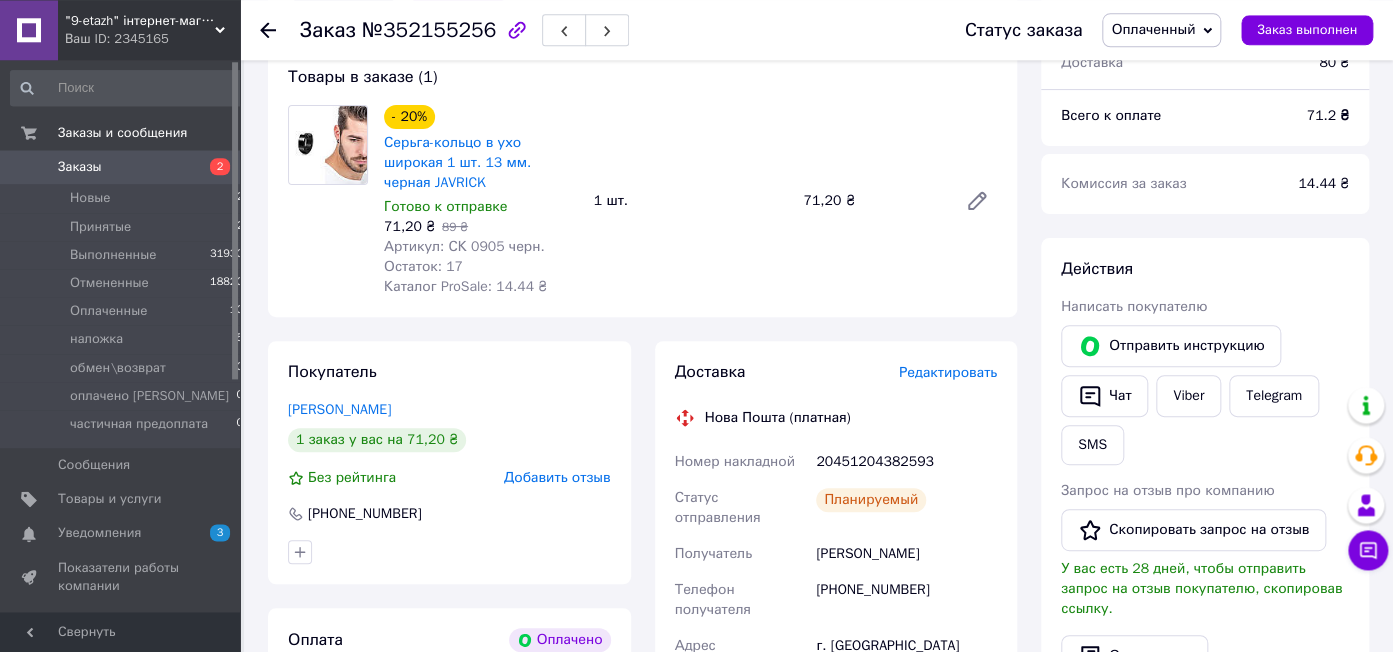 scroll, scrollTop: 156, scrollLeft: 0, axis: vertical 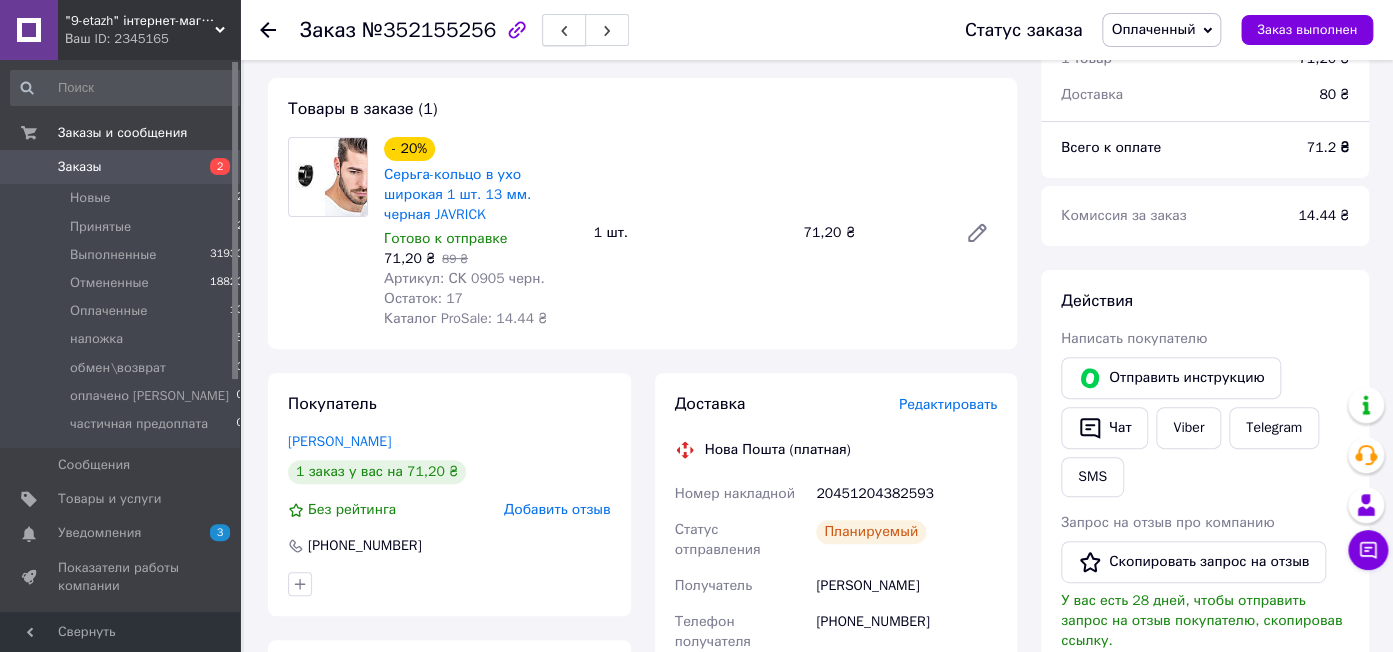 click 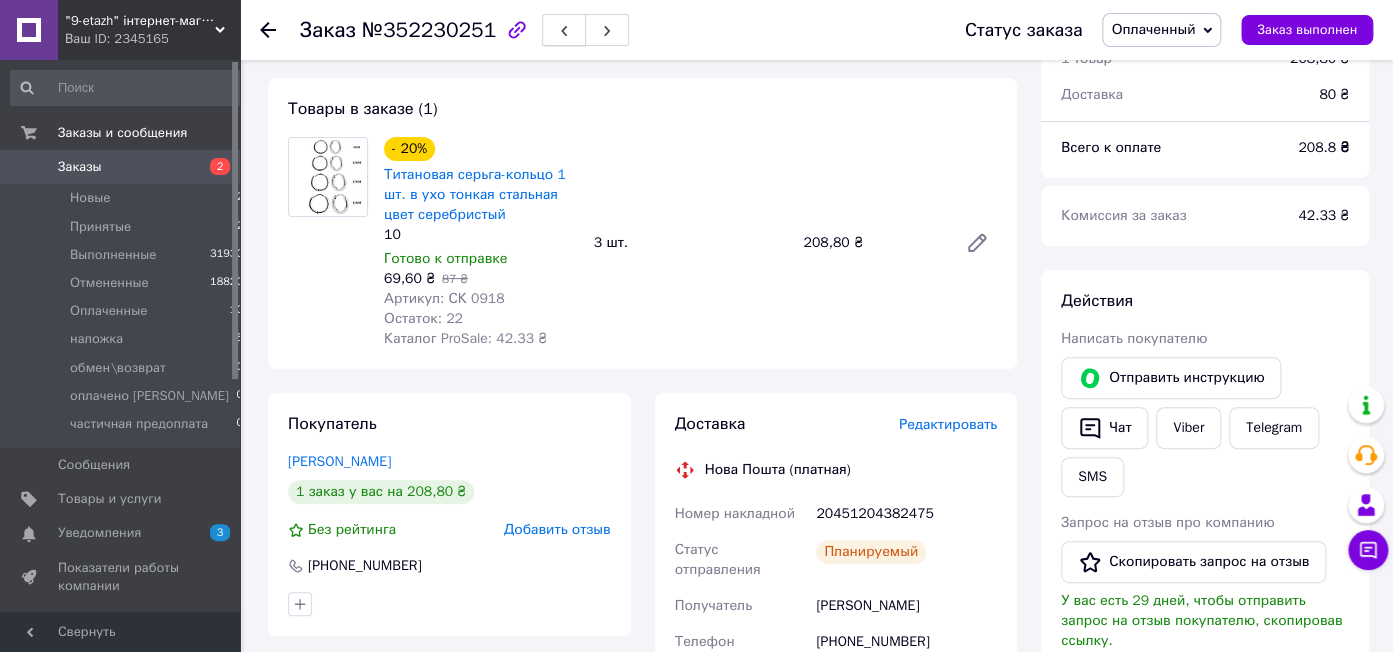 click 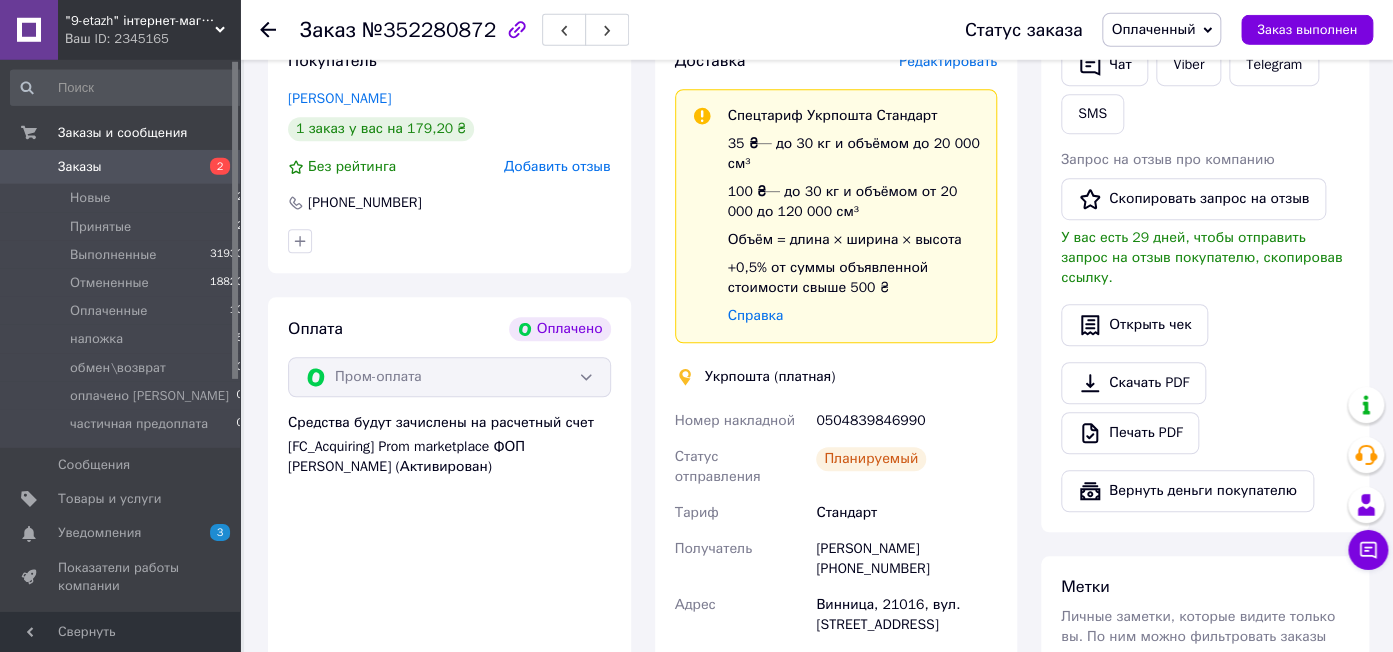 scroll, scrollTop: 684, scrollLeft: 0, axis: vertical 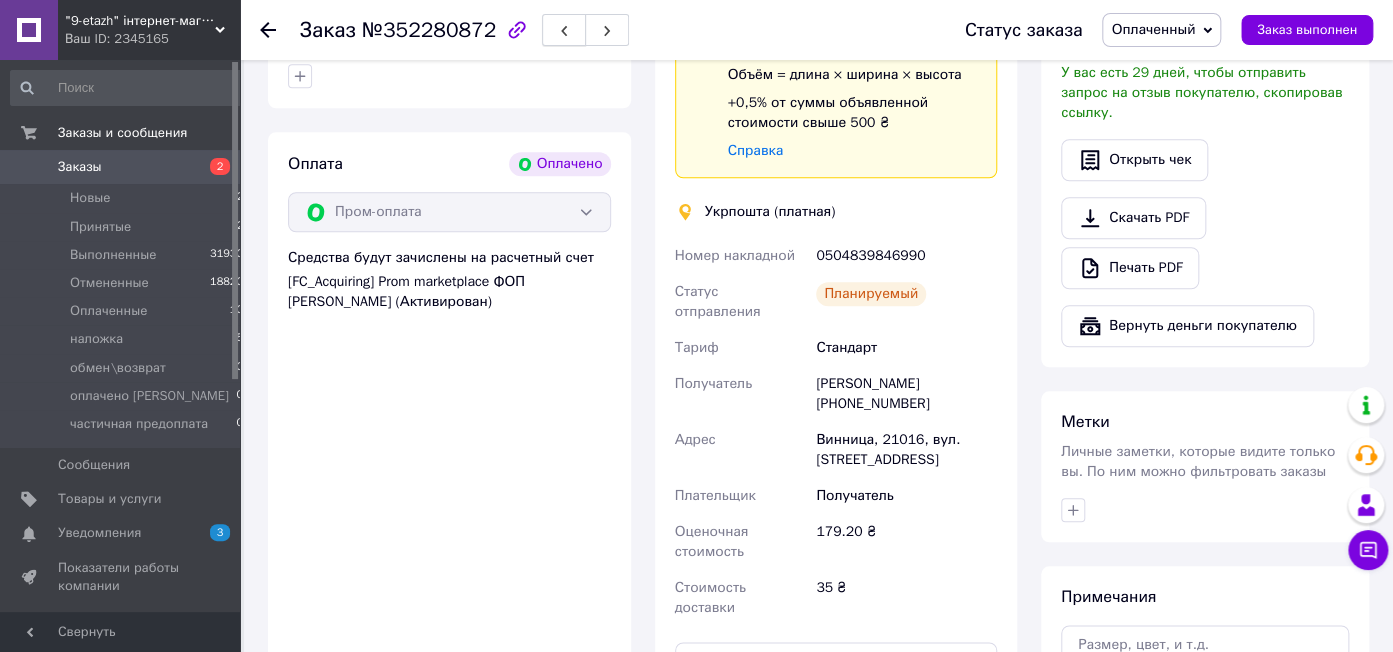 click 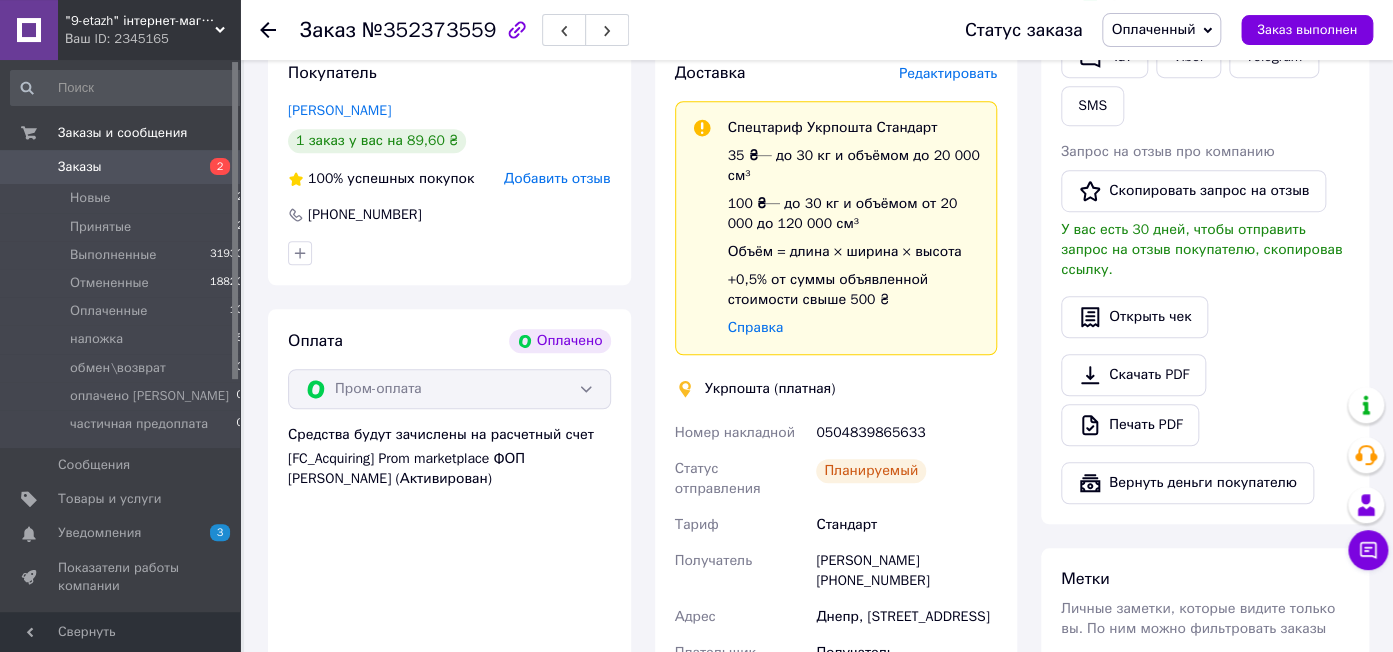 scroll, scrollTop: 578, scrollLeft: 0, axis: vertical 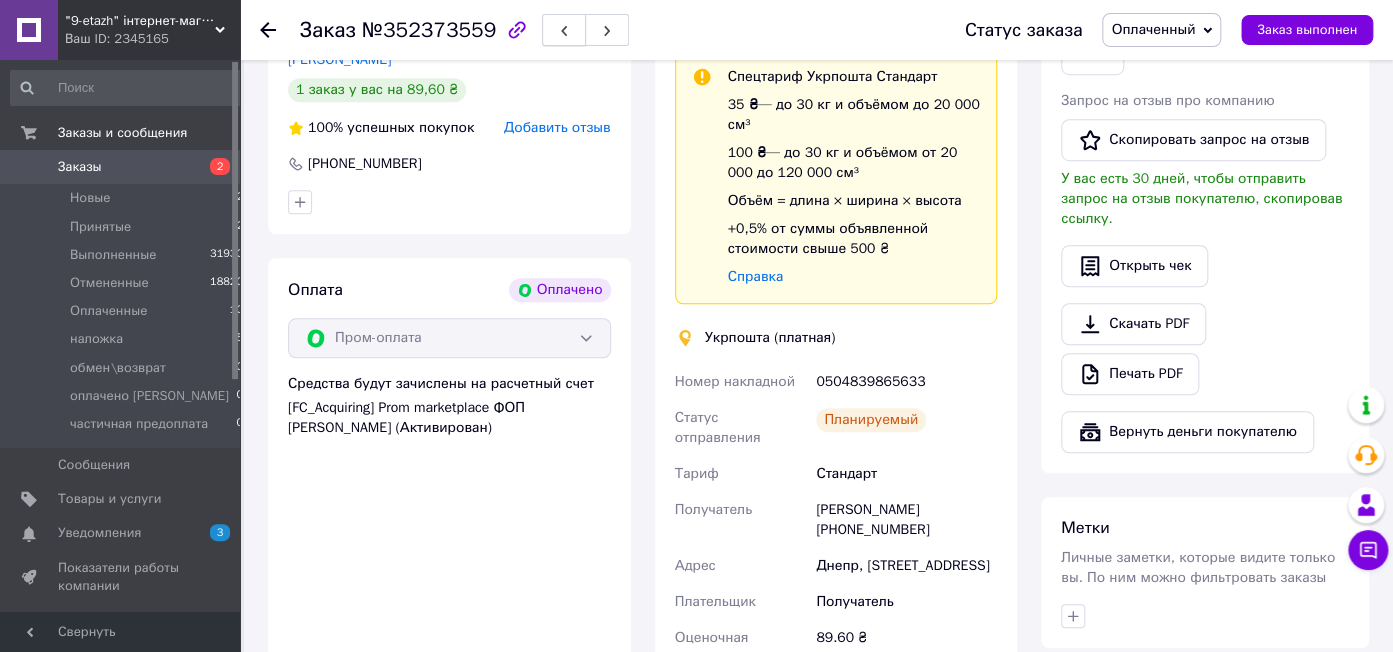 click at bounding box center [564, 30] 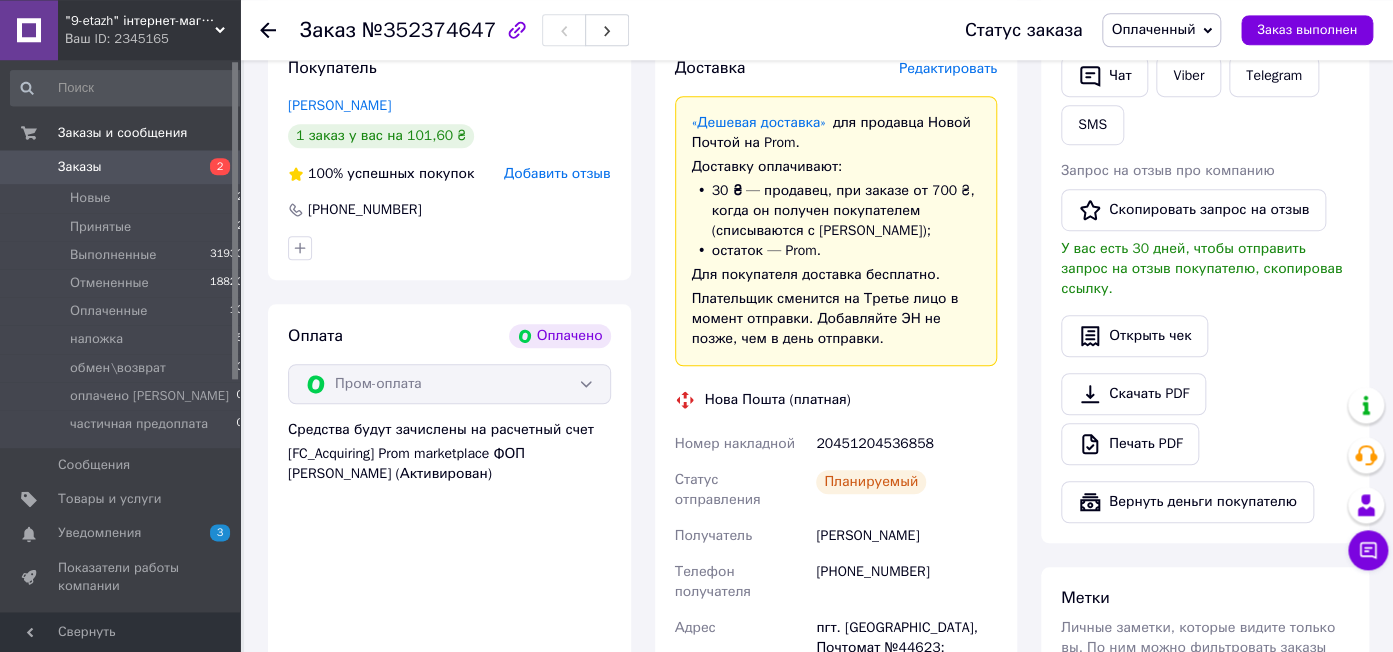scroll, scrollTop: 473, scrollLeft: 0, axis: vertical 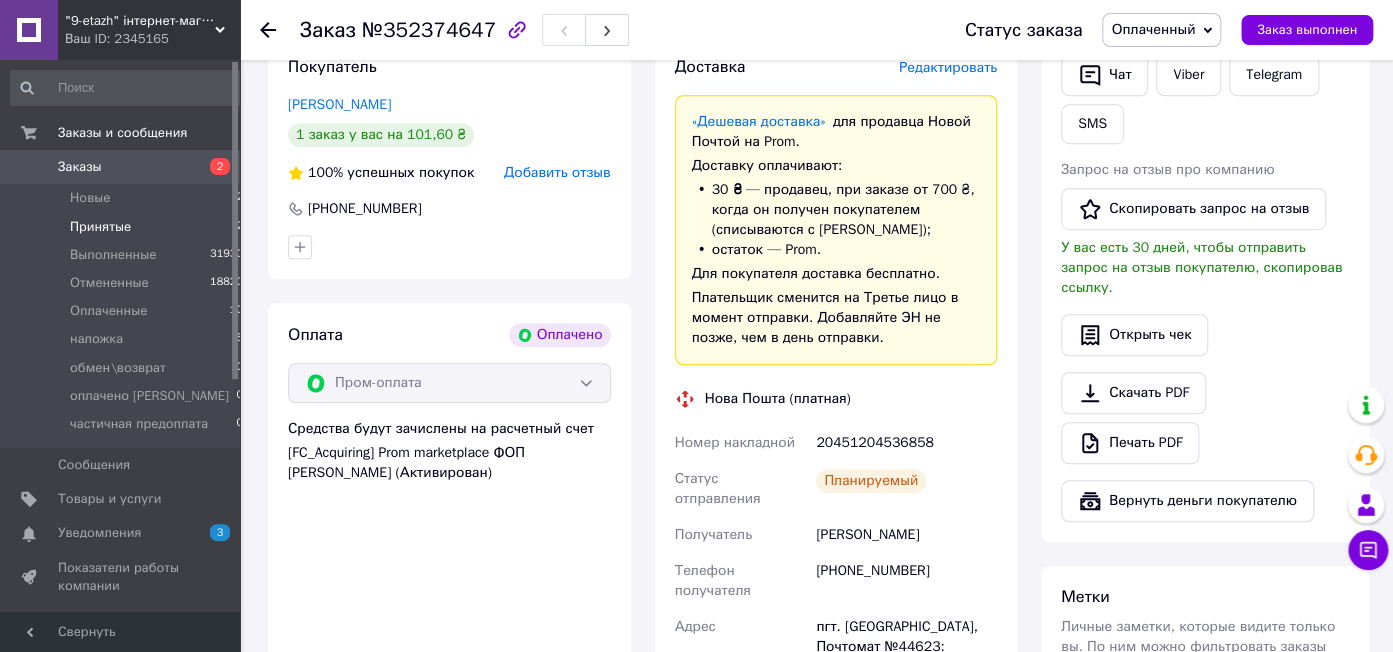 click on "Принятые" at bounding box center (100, 227) 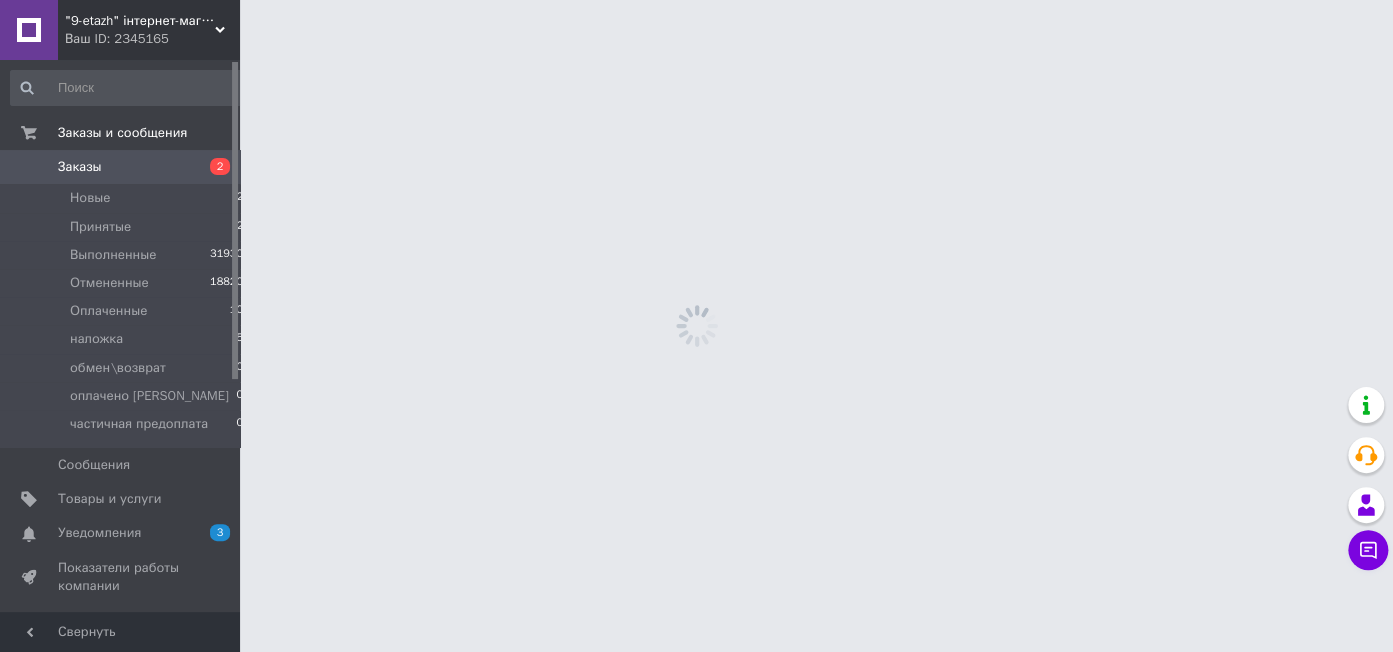 scroll, scrollTop: 0, scrollLeft: 0, axis: both 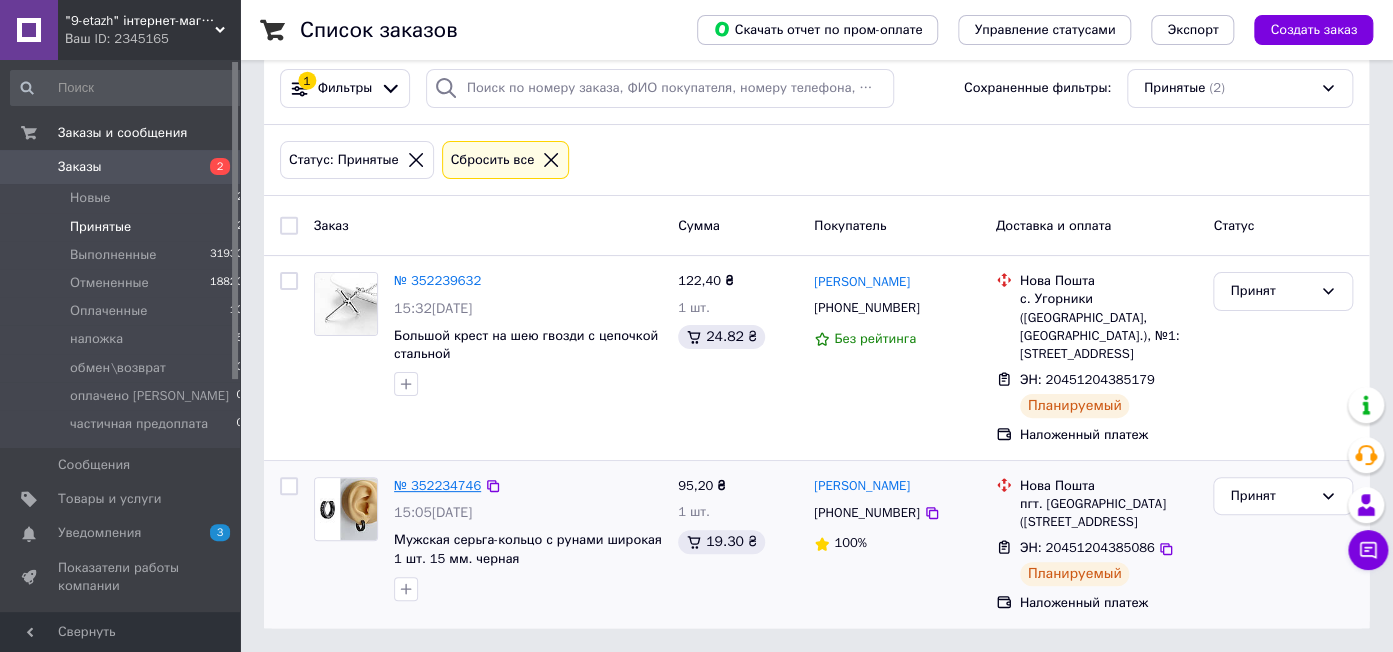 click on "№ 352234746" at bounding box center (437, 485) 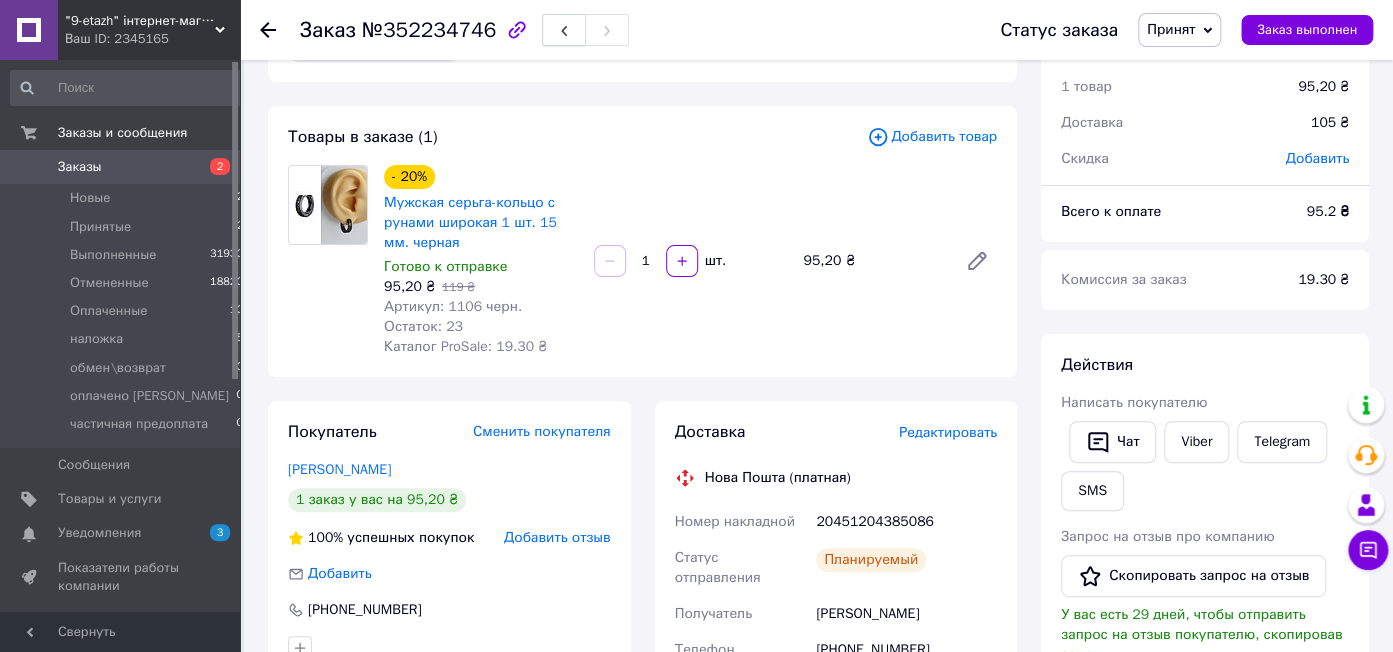 click 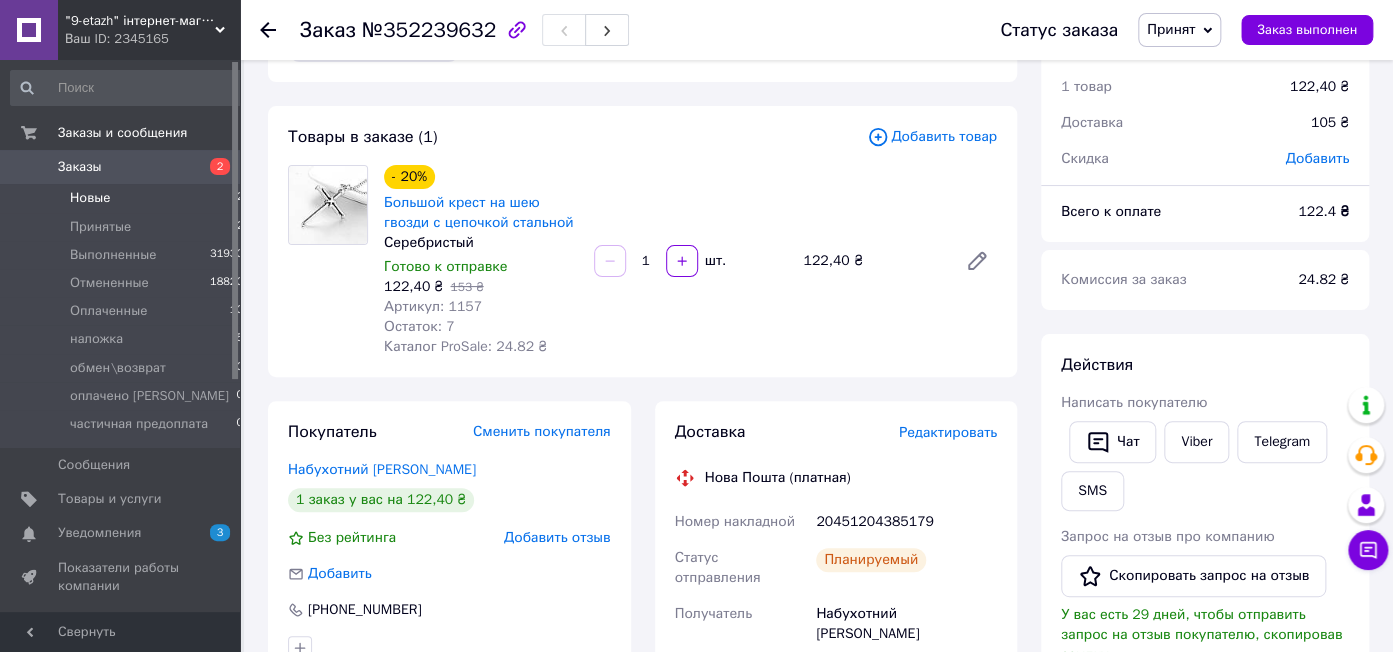 click on "Новые 2" at bounding box center (127, 198) 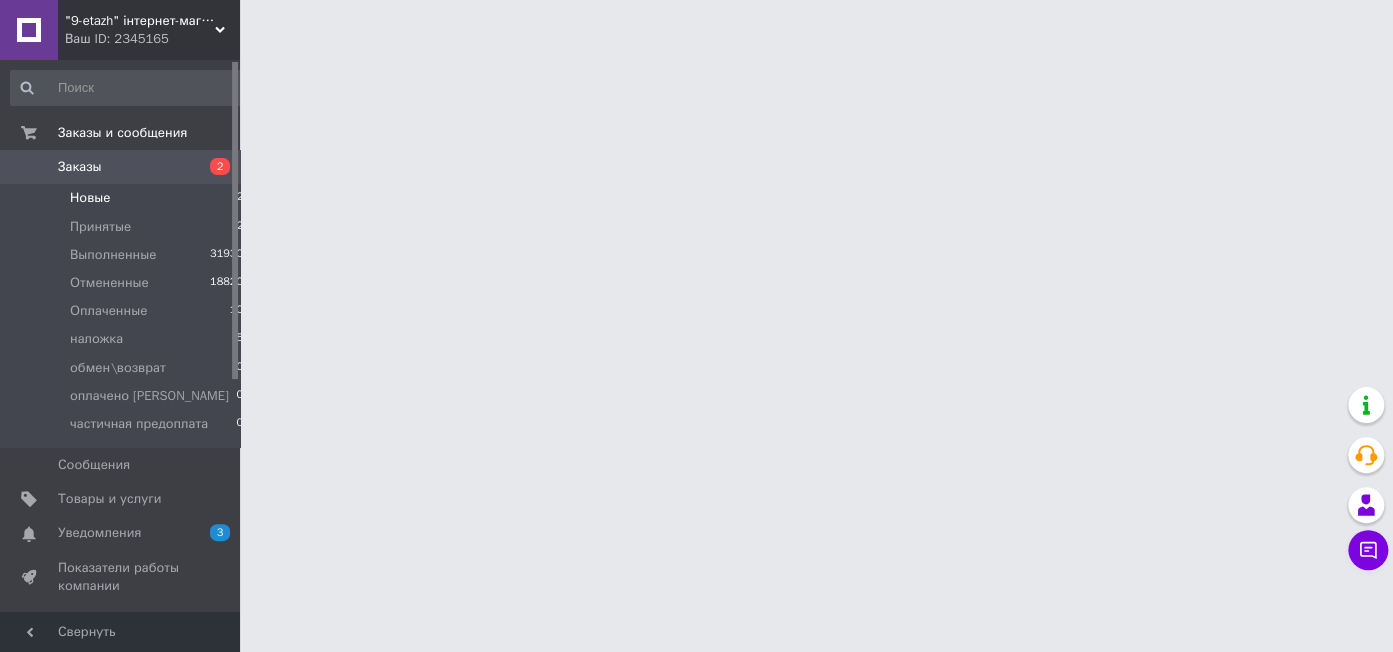 scroll, scrollTop: 0, scrollLeft: 0, axis: both 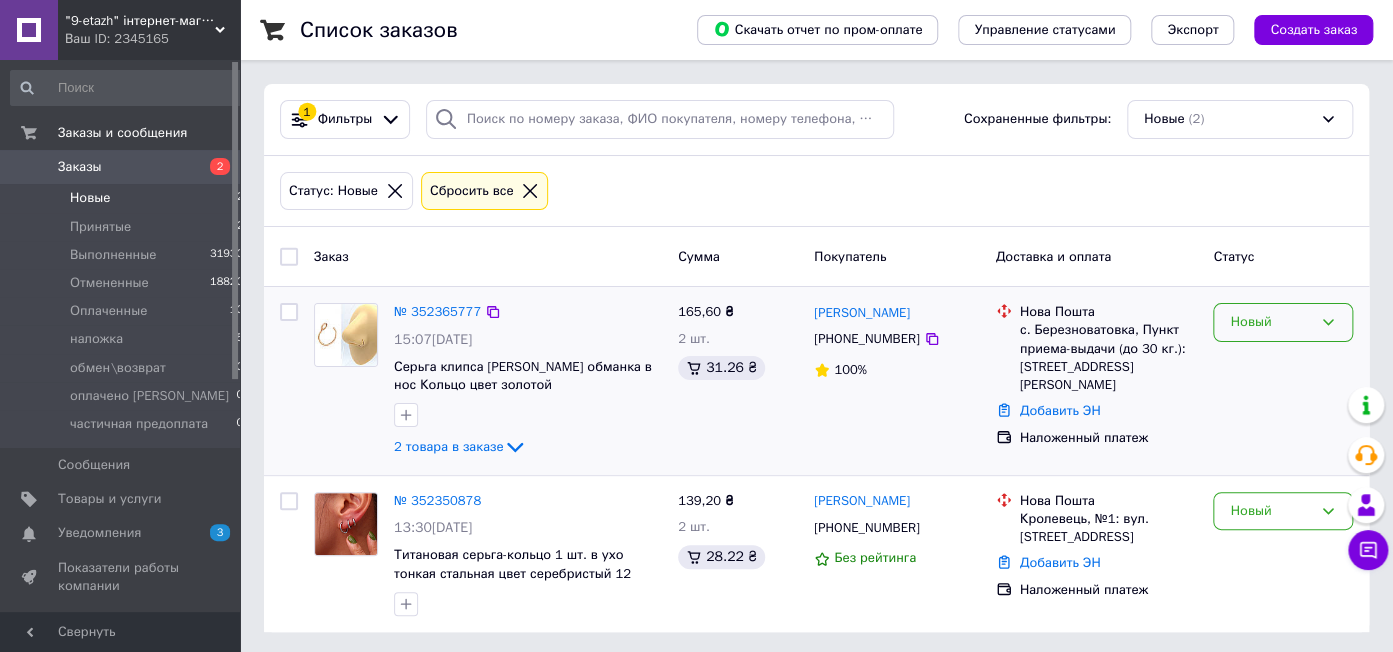 click on "Новый" at bounding box center [1271, 322] 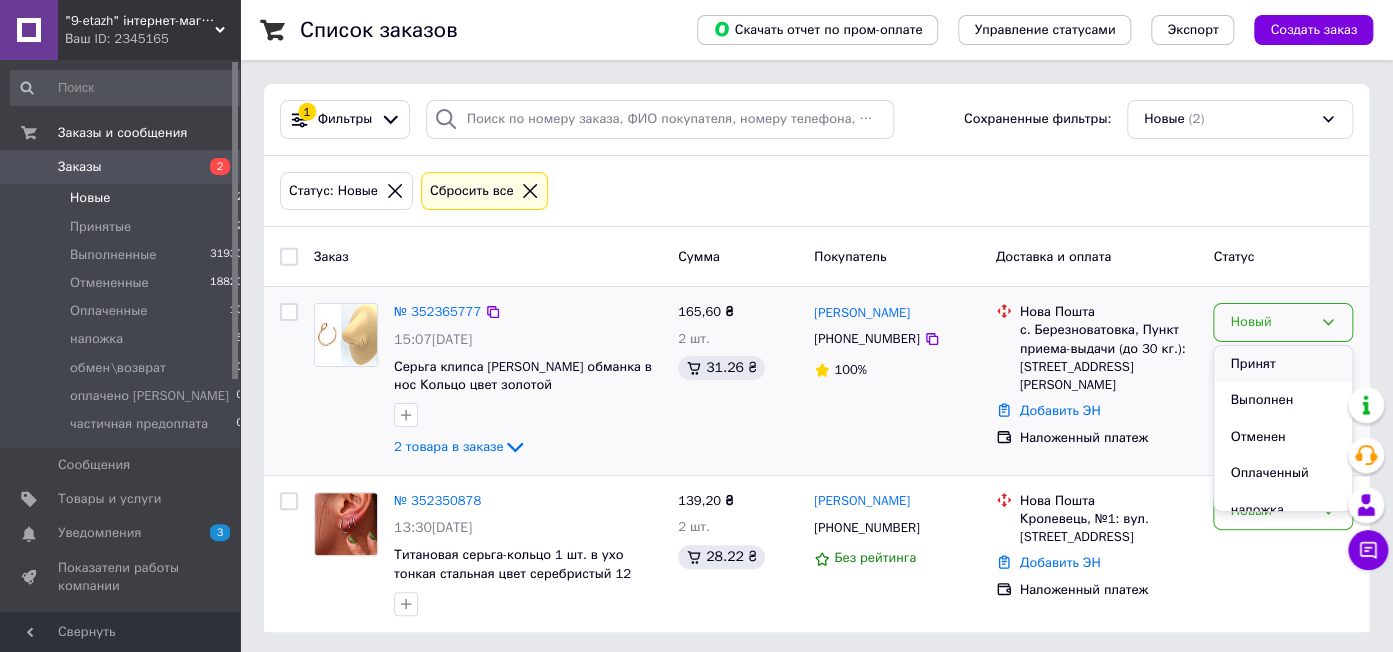 click on "Принят" at bounding box center (1283, 364) 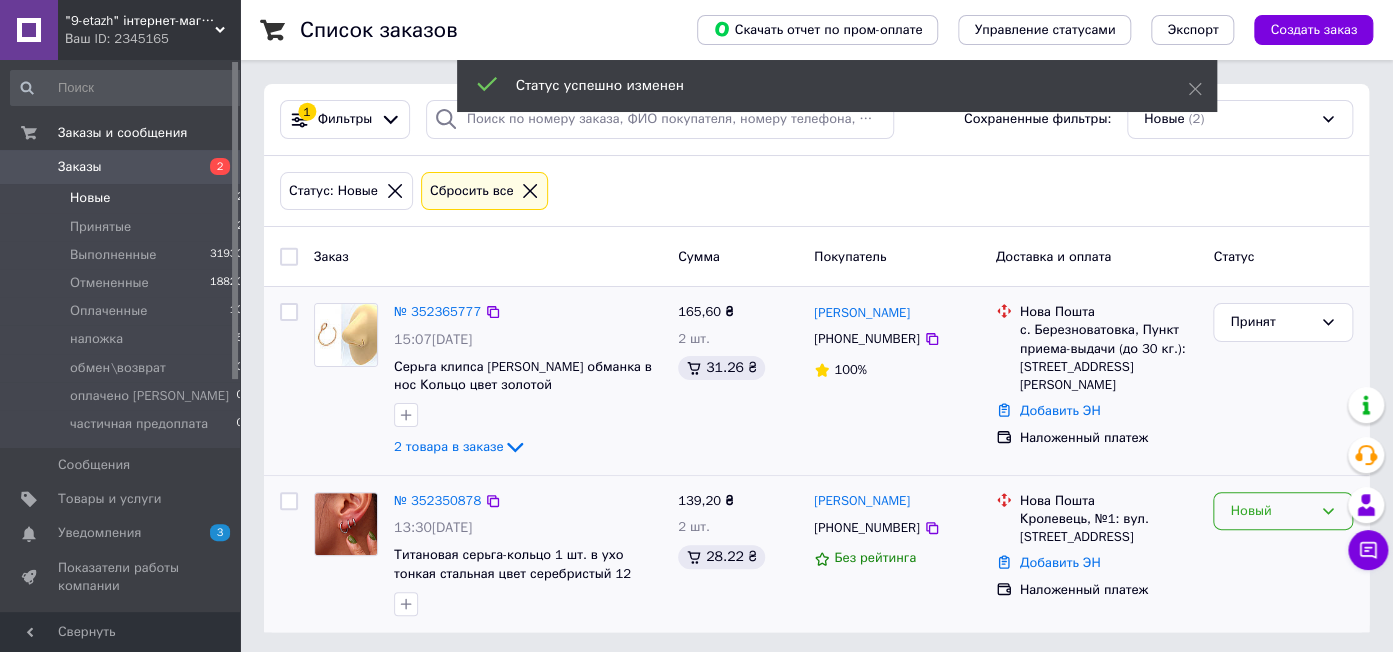 click on "Новый" at bounding box center [1271, 511] 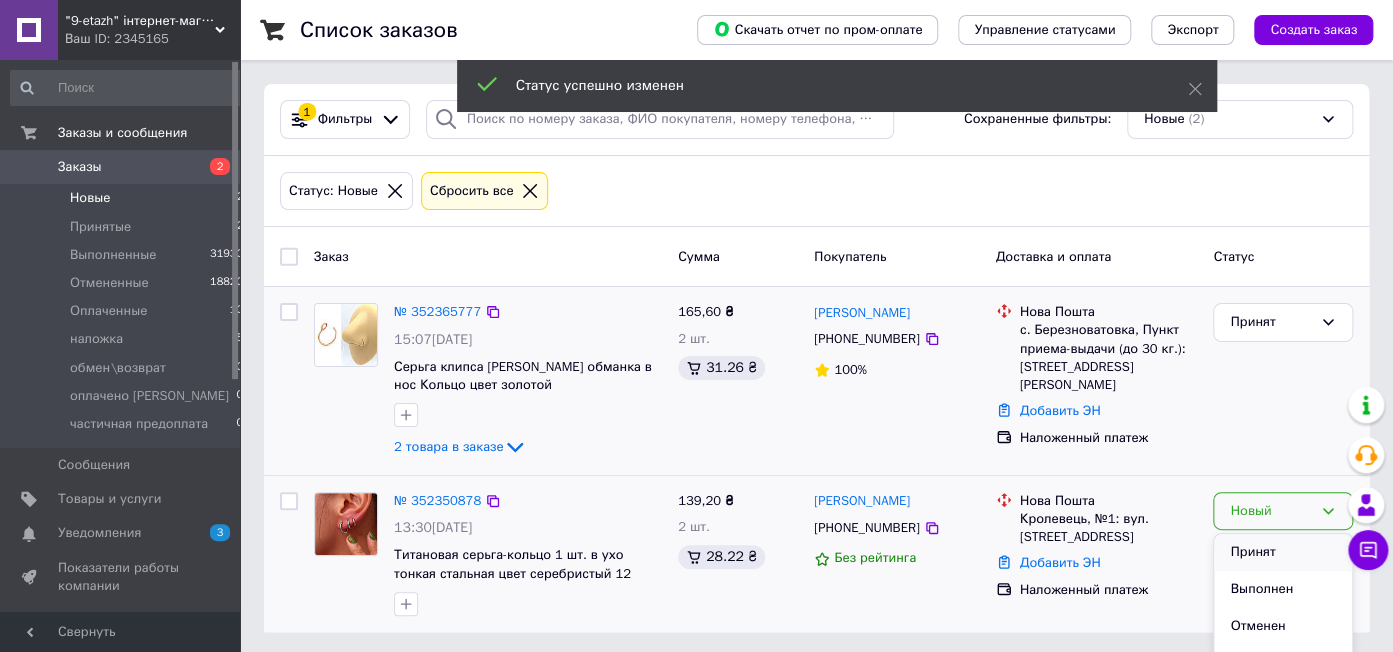 click on "Принят" at bounding box center (1283, 552) 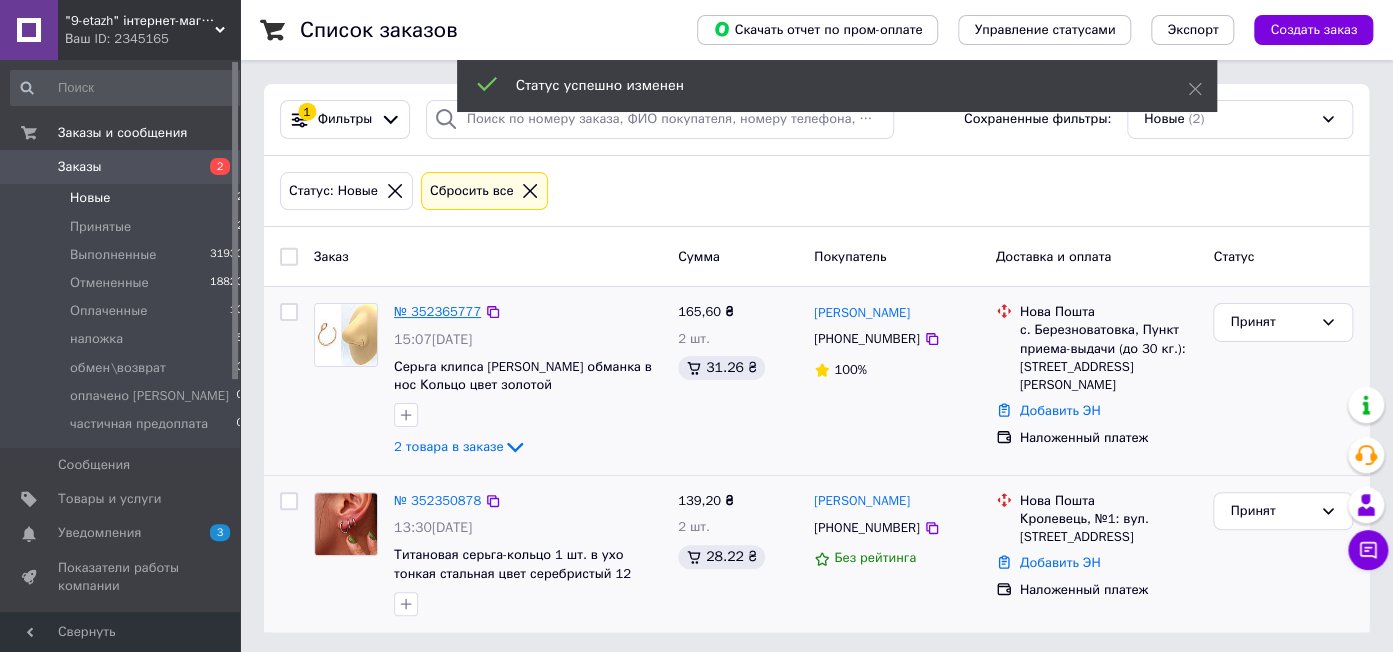 click on "№ 352365777" at bounding box center [437, 311] 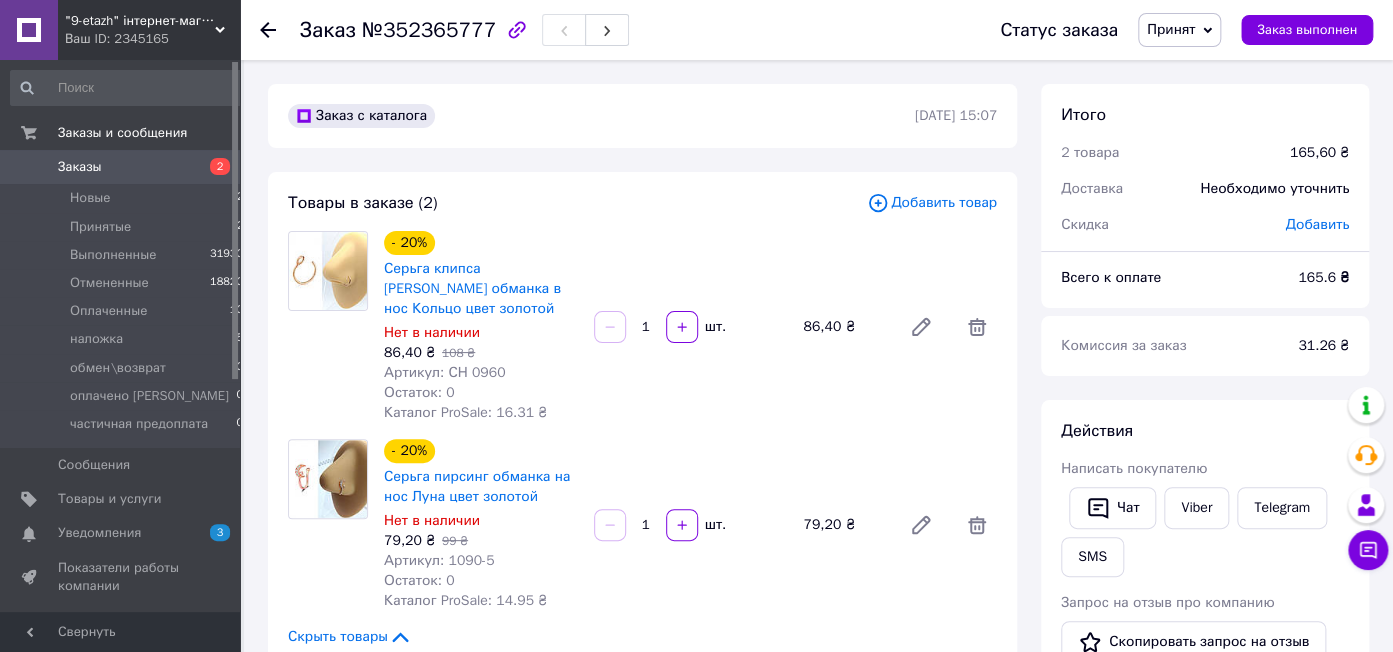 click on "Артикул: СН 0960" at bounding box center [444, 372] 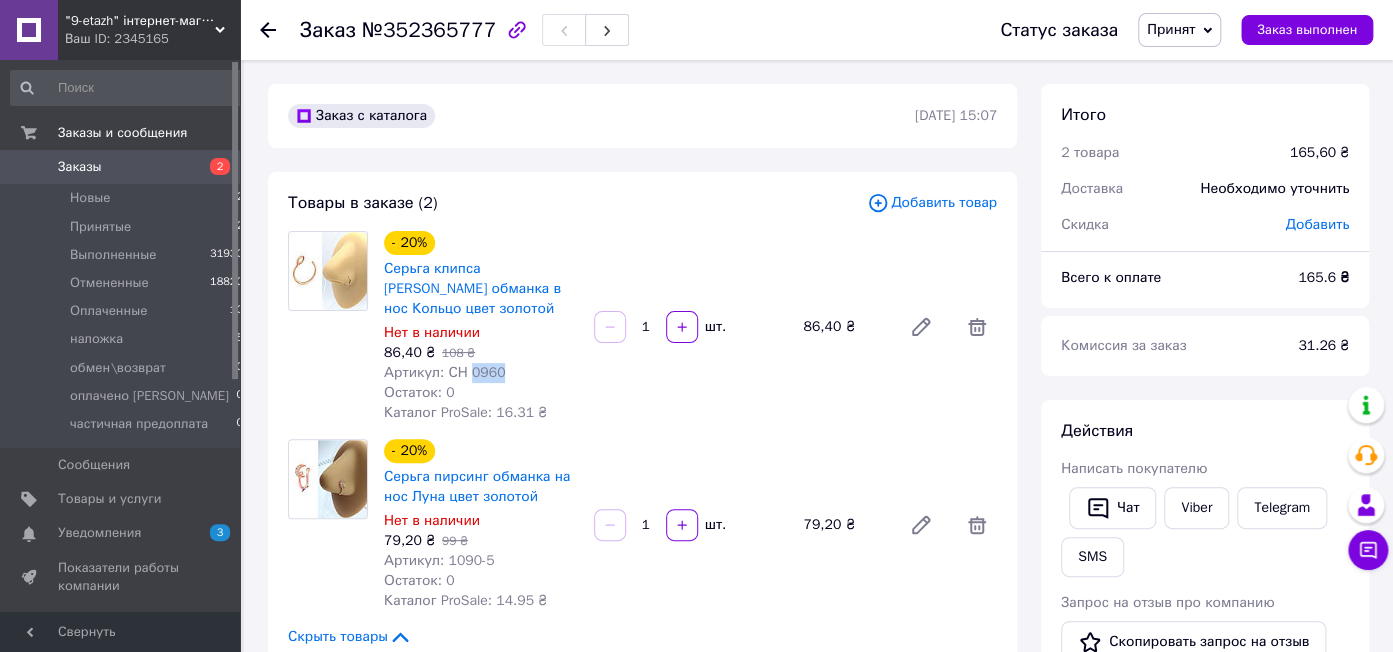 click on "Артикул: СН 0960" at bounding box center (444, 372) 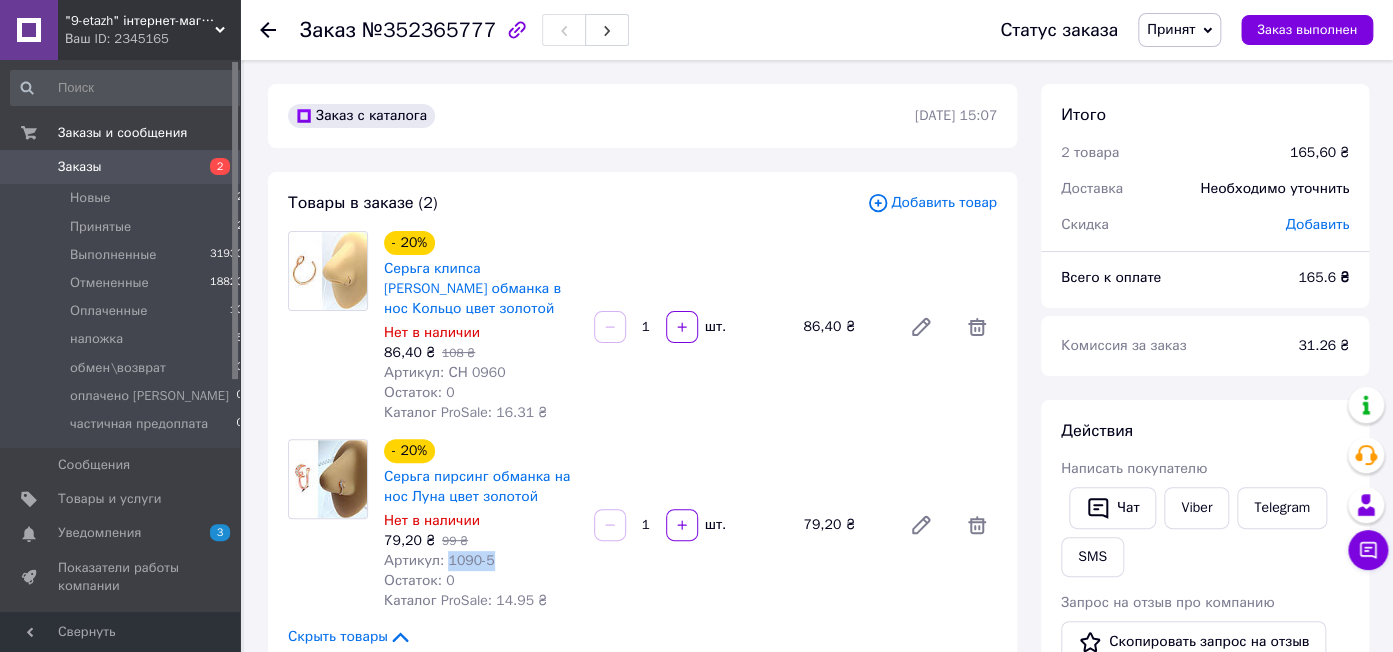 drag, startPoint x: 474, startPoint y: 565, endPoint x: 444, endPoint y: 560, distance: 30.413813 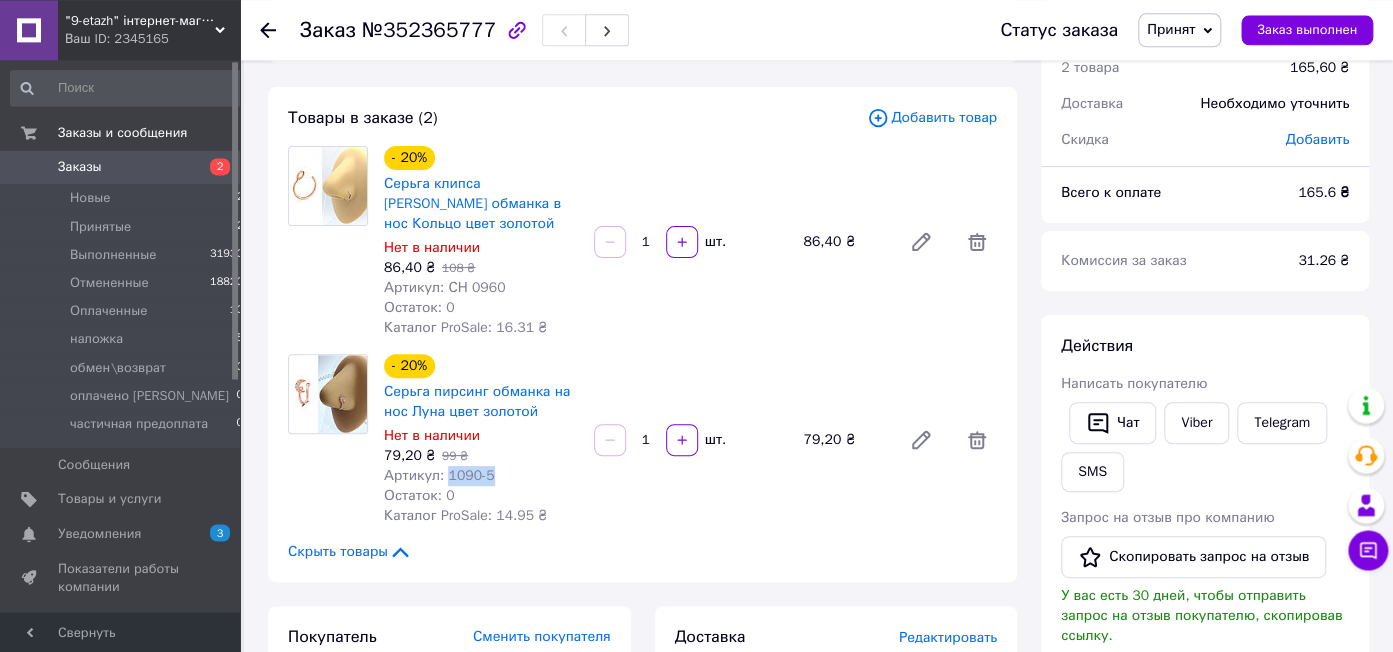 scroll, scrollTop: 105, scrollLeft: 0, axis: vertical 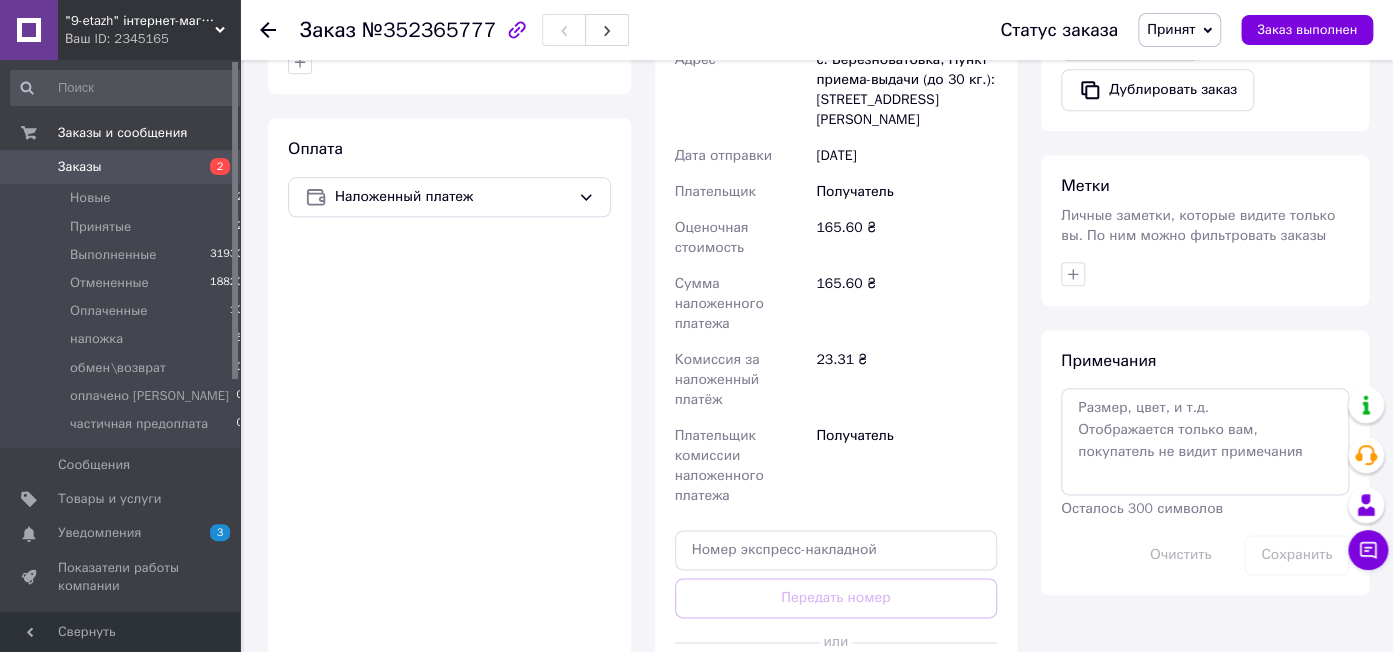 click on "Сгенерировать ЭН" at bounding box center [836, 687] 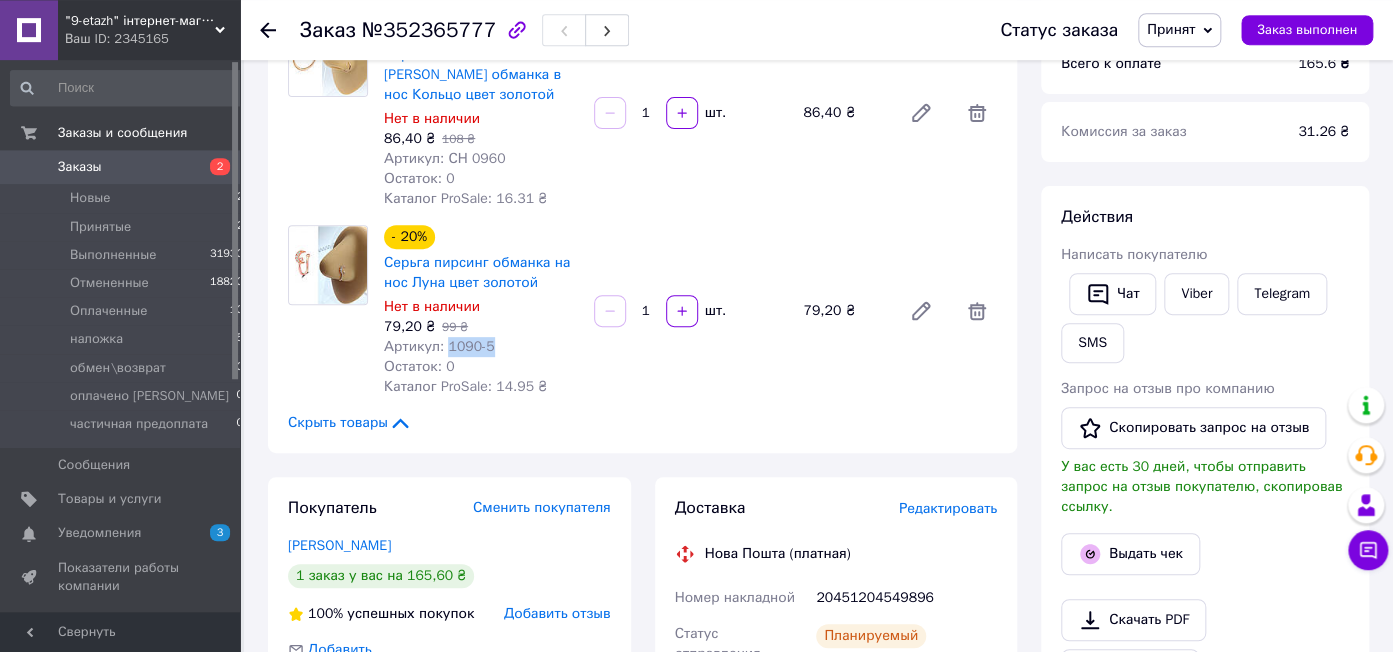 scroll, scrollTop: 137, scrollLeft: 0, axis: vertical 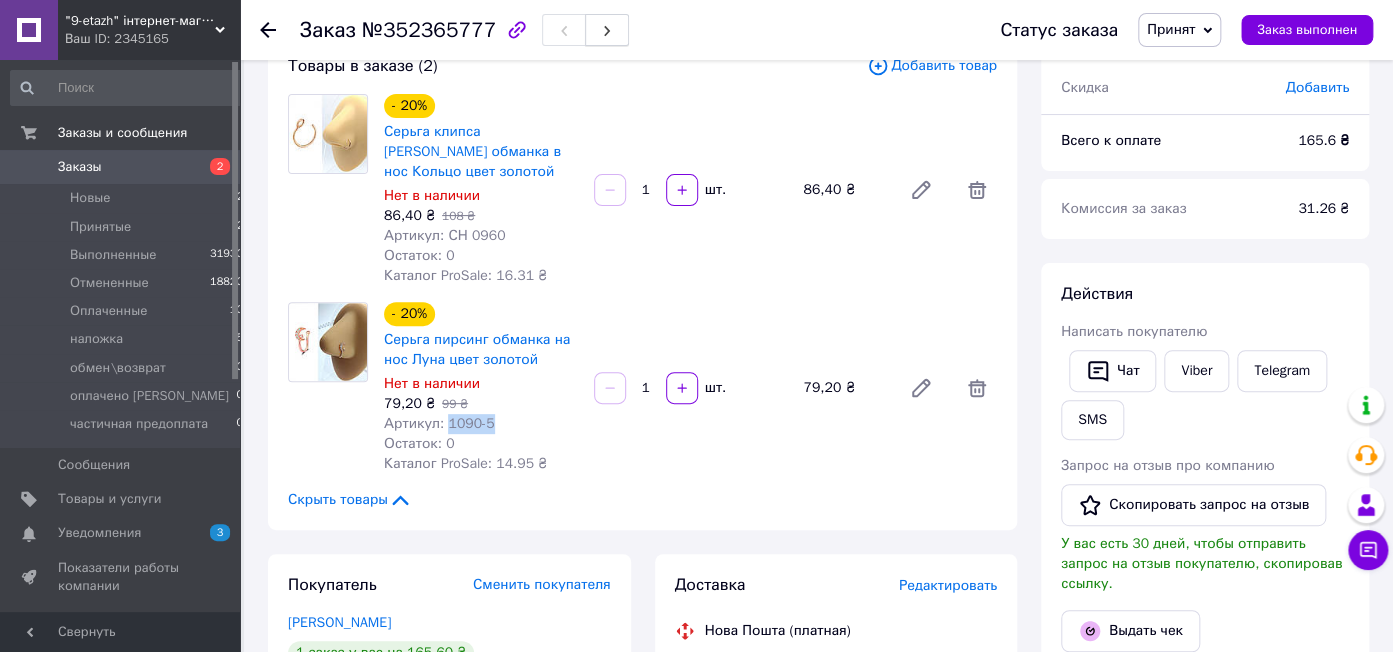 click 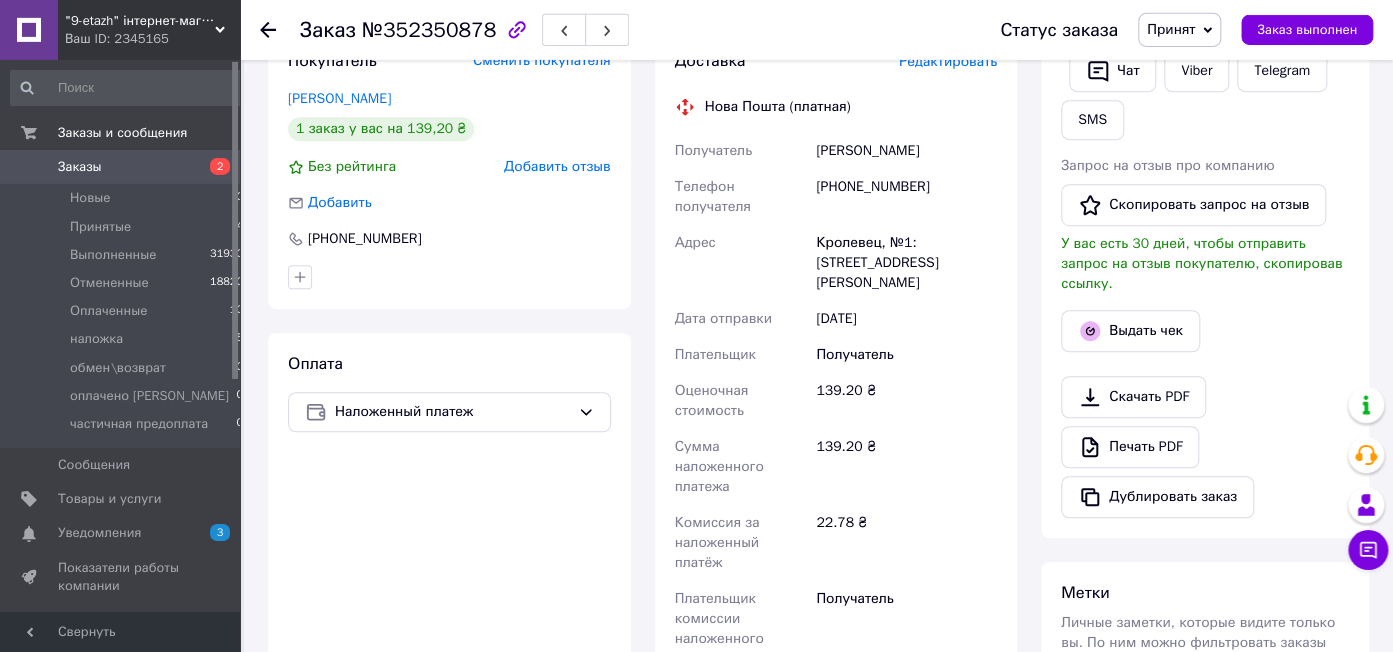 scroll, scrollTop: 665, scrollLeft: 0, axis: vertical 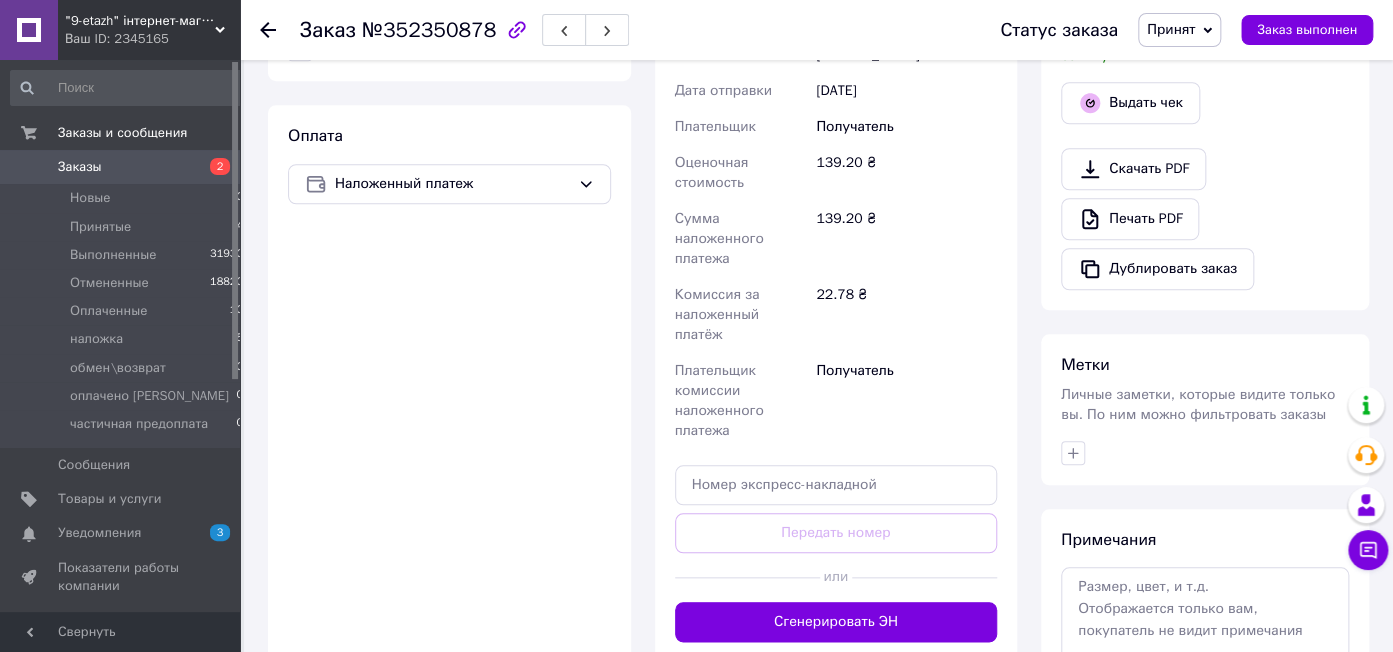 click on "Сгенерировать ЭН" at bounding box center (836, 622) 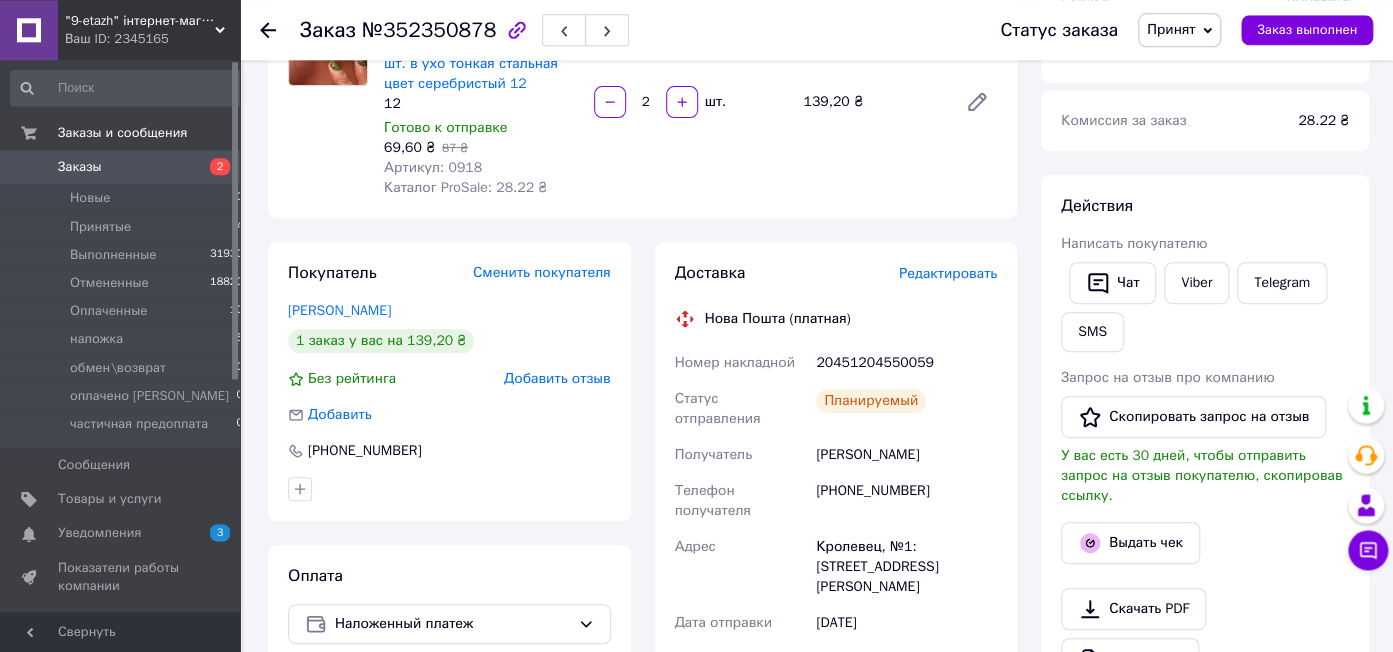 scroll, scrollTop: 32, scrollLeft: 0, axis: vertical 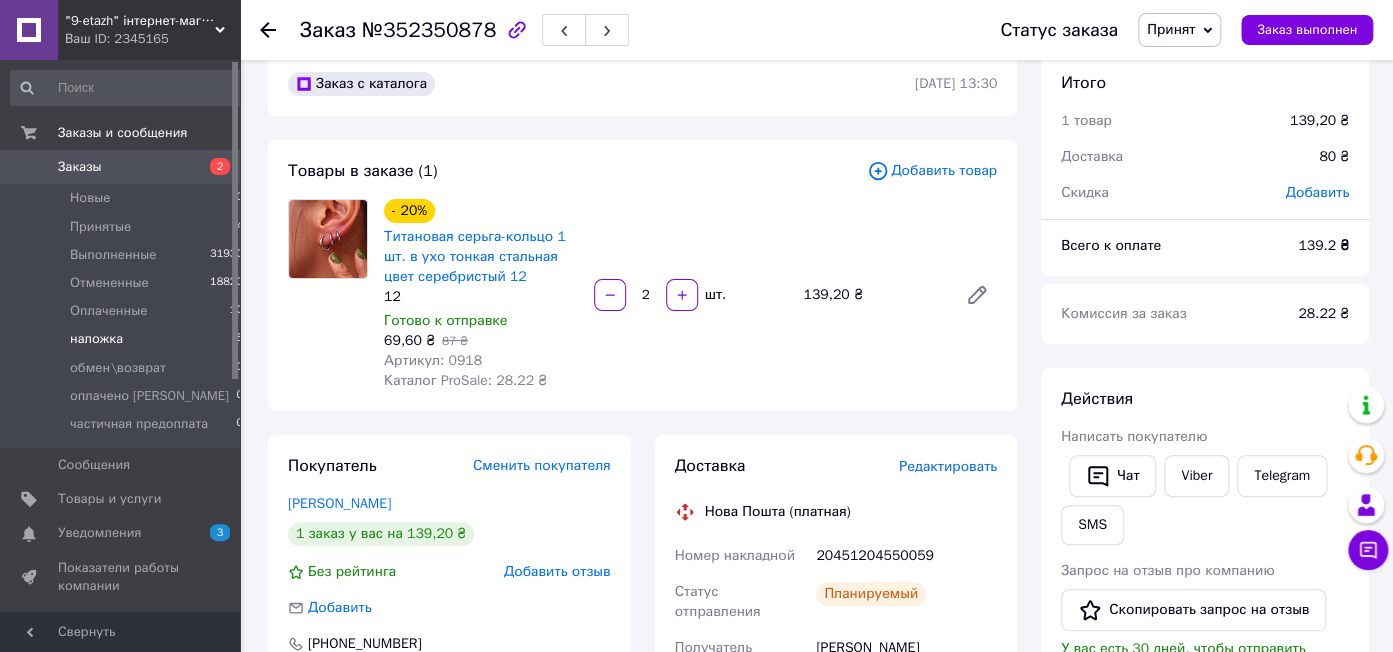 click on "наложка 5" at bounding box center [127, 339] 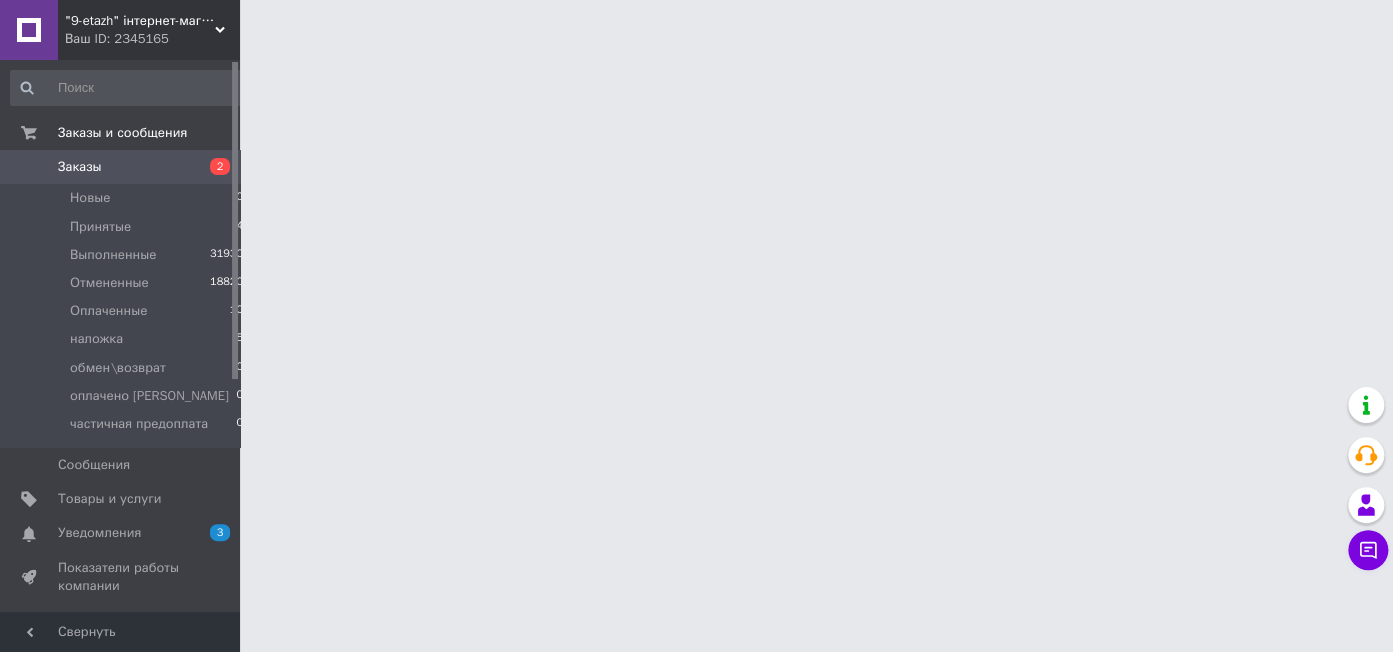 scroll, scrollTop: 0, scrollLeft: 0, axis: both 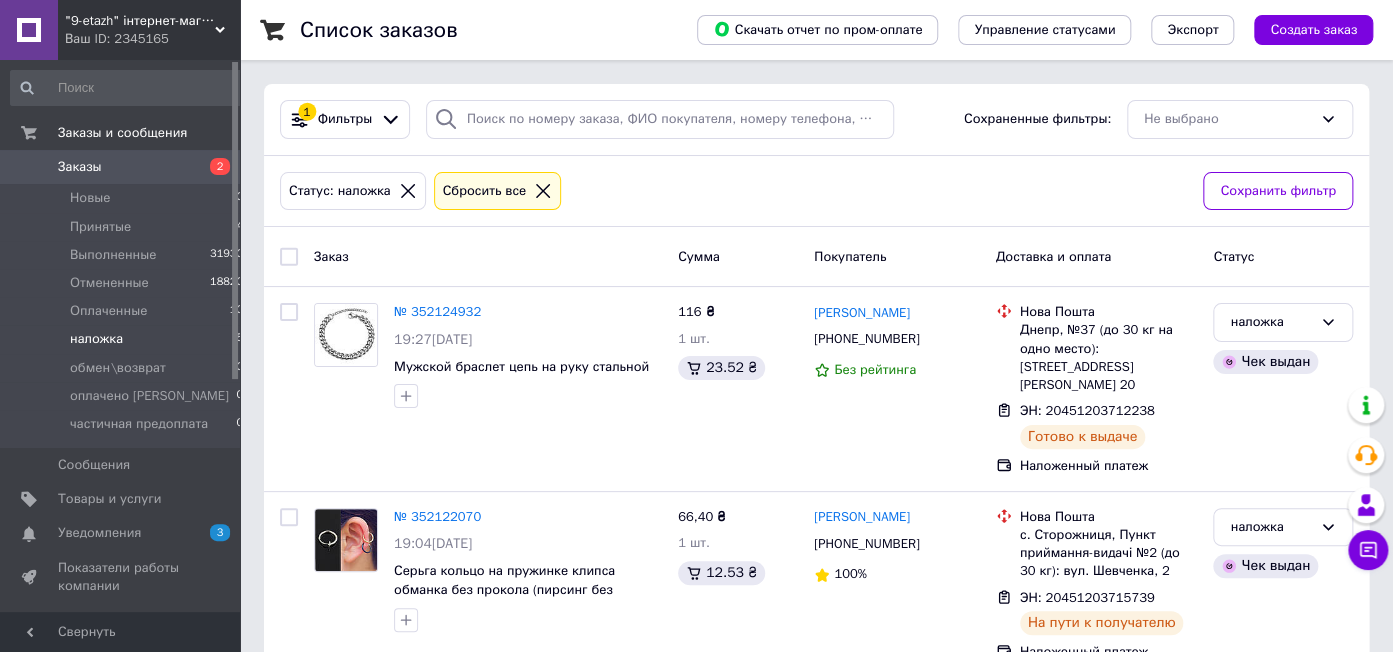click 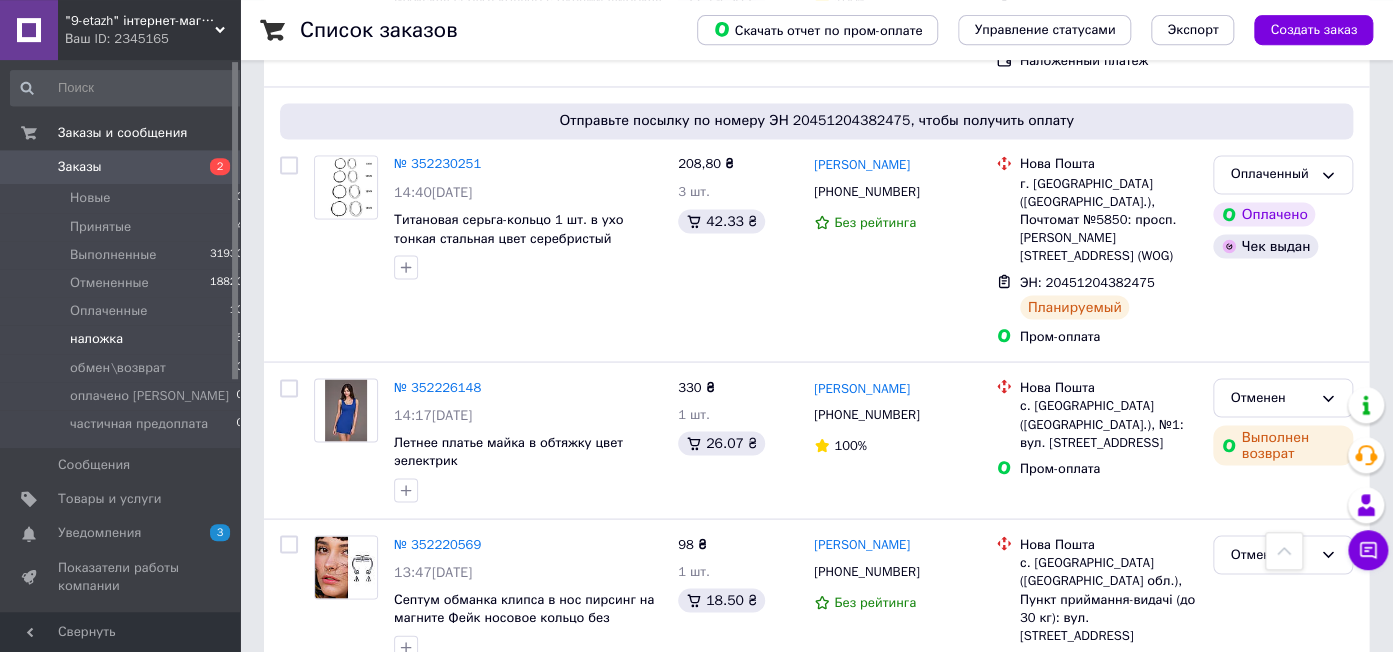 scroll, scrollTop: 1584, scrollLeft: 0, axis: vertical 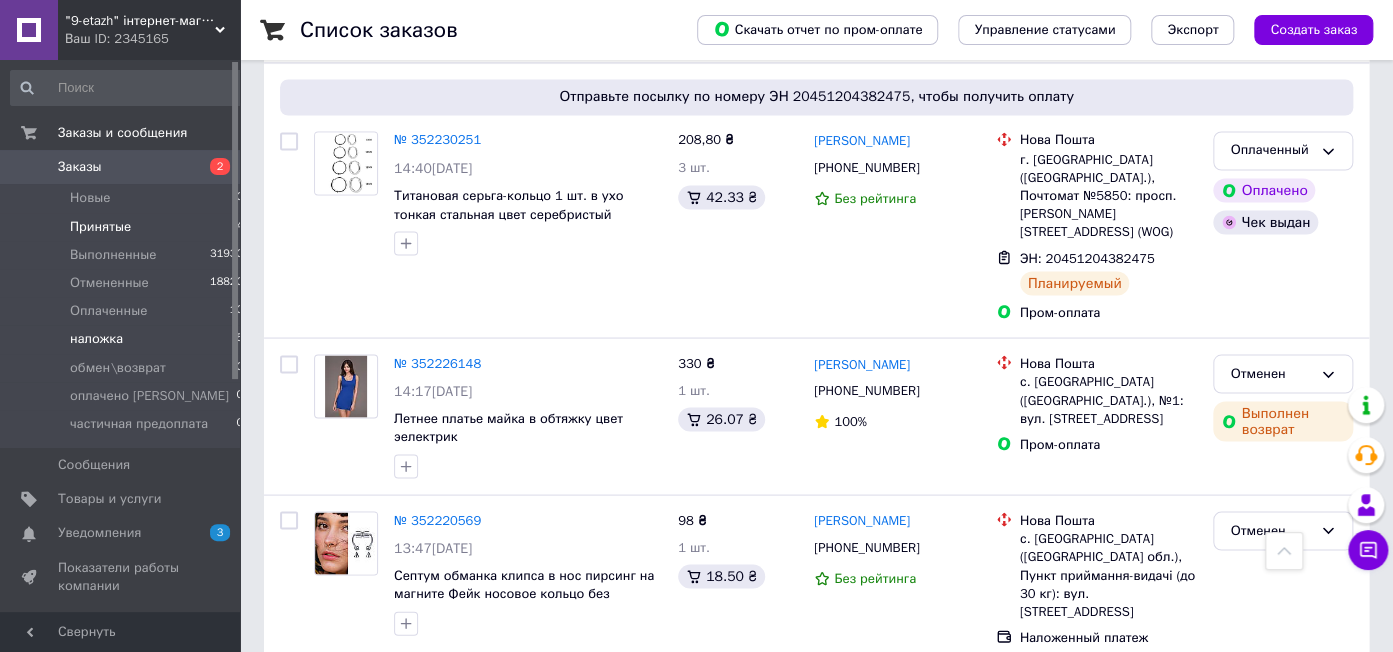 click on "Принятые 4" at bounding box center [127, 227] 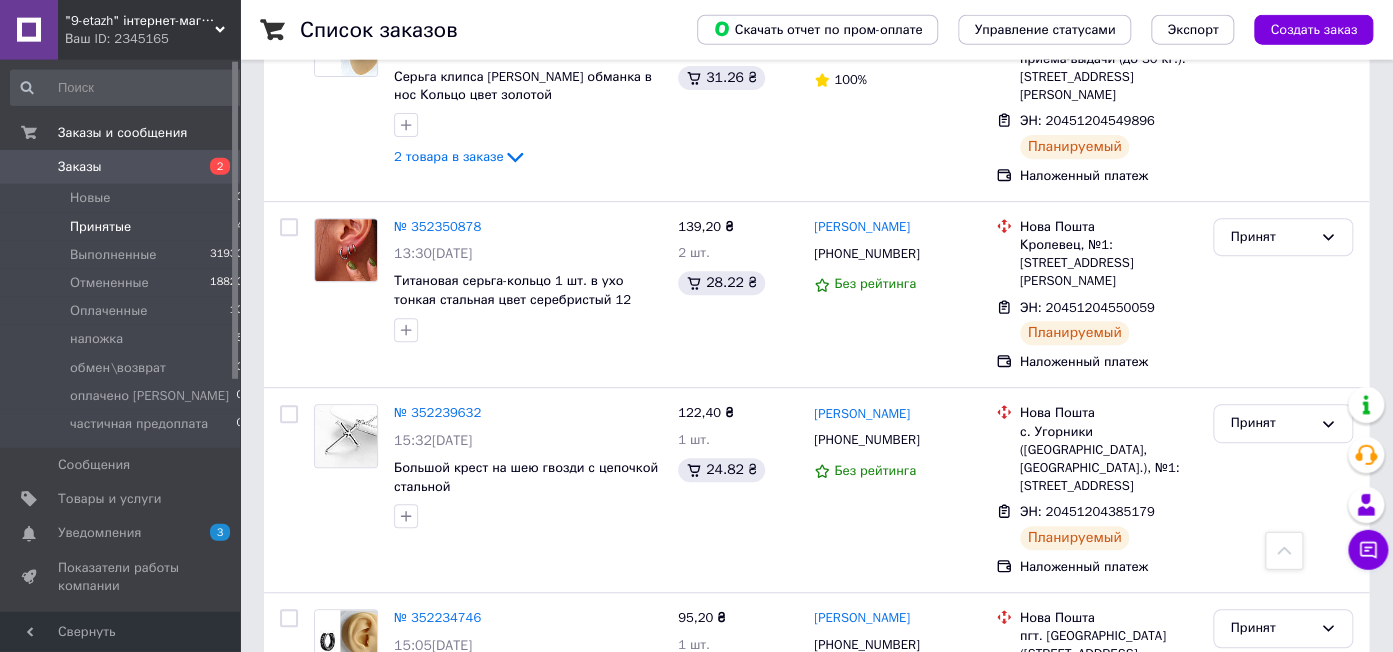 scroll, scrollTop: 0, scrollLeft: 0, axis: both 